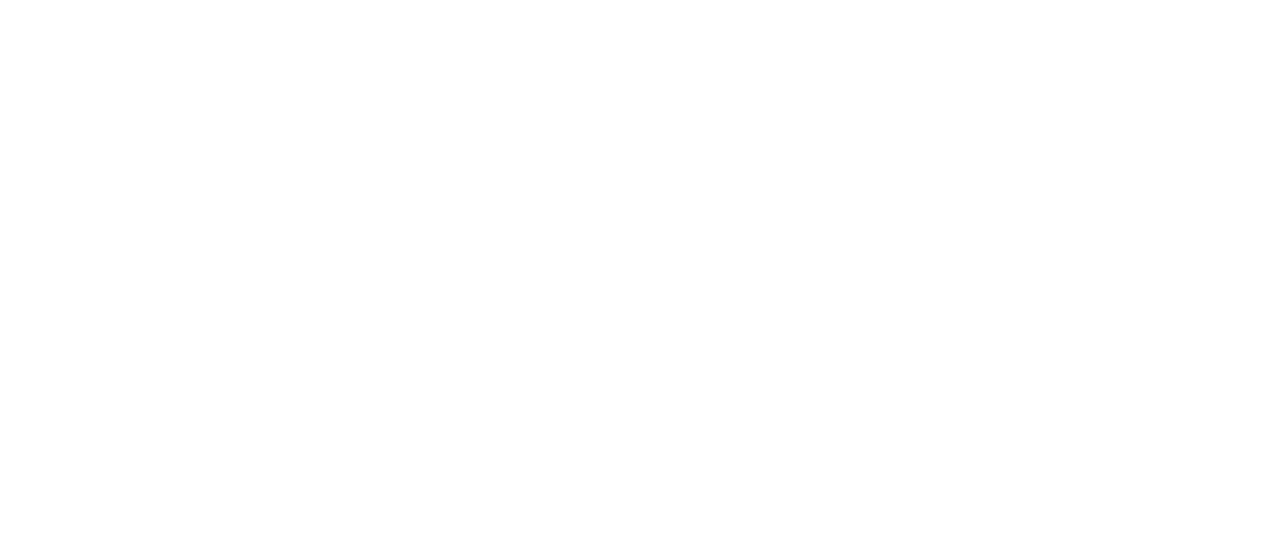 scroll, scrollTop: 0, scrollLeft: 0, axis: both 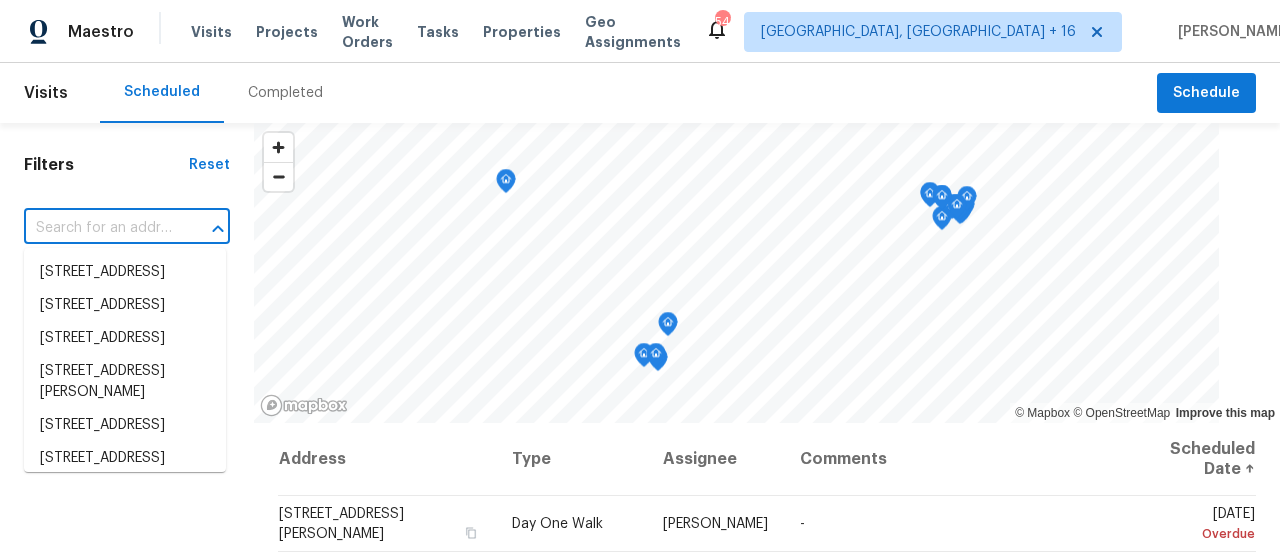 click at bounding box center [99, 228] 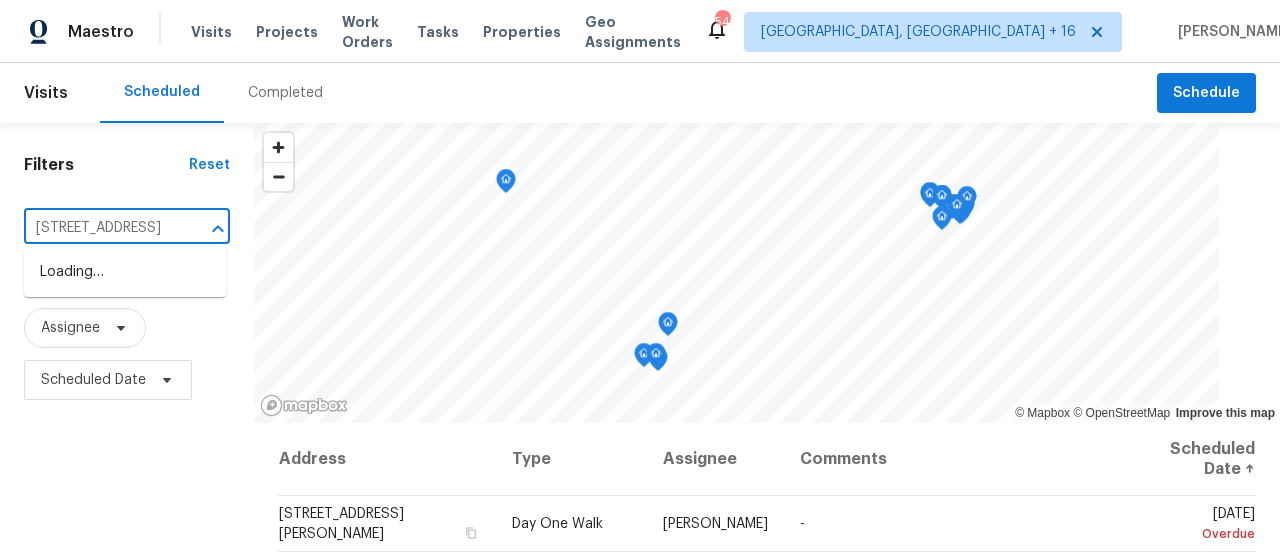 scroll, scrollTop: 0, scrollLeft: 132, axis: horizontal 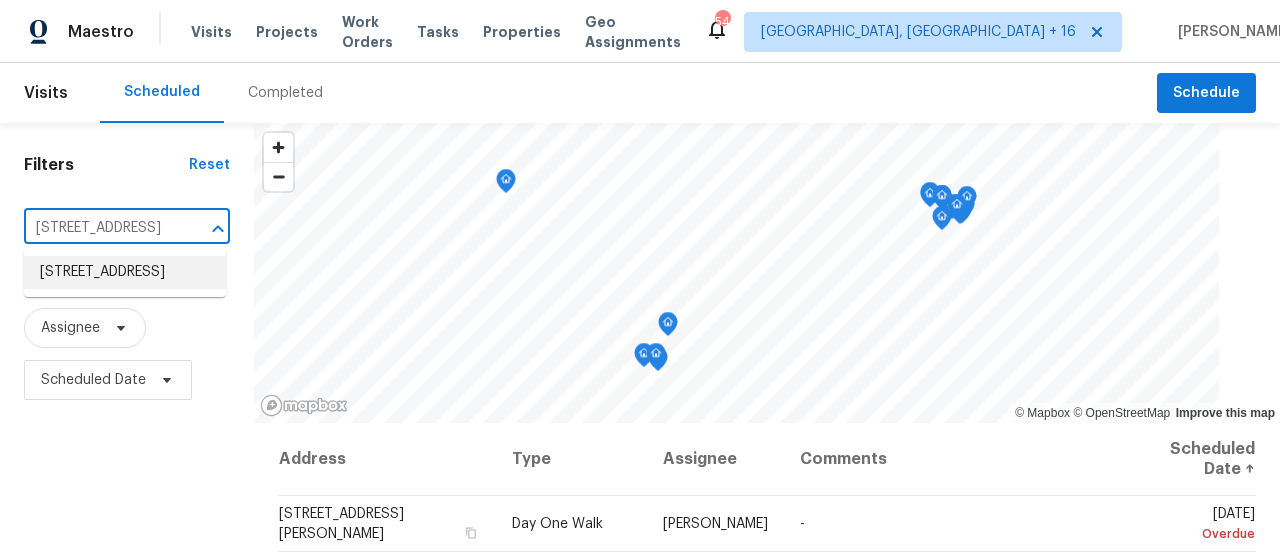 click on "[STREET_ADDRESS]" at bounding box center [125, 272] 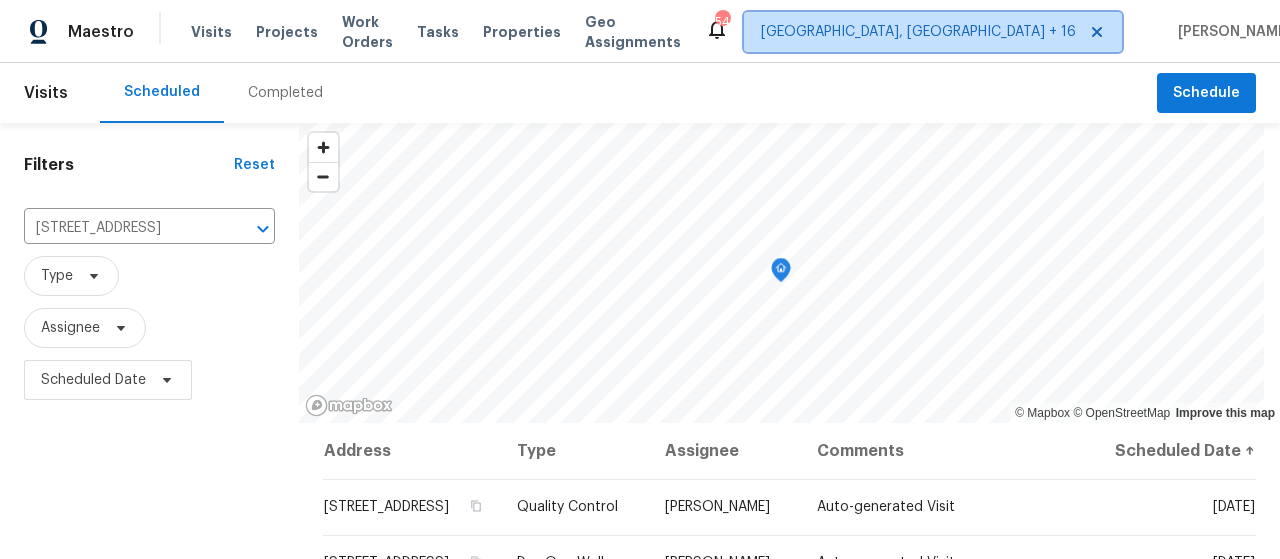 click on "[GEOGRAPHIC_DATA], [GEOGRAPHIC_DATA] + 16" at bounding box center (918, 32) 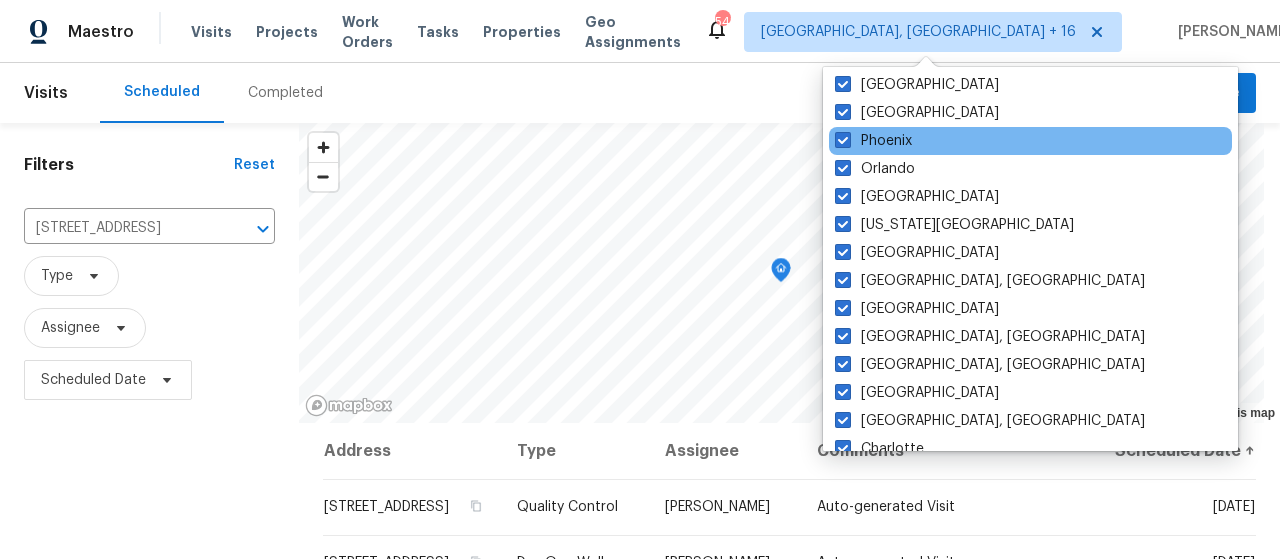 scroll, scrollTop: 0, scrollLeft: 0, axis: both 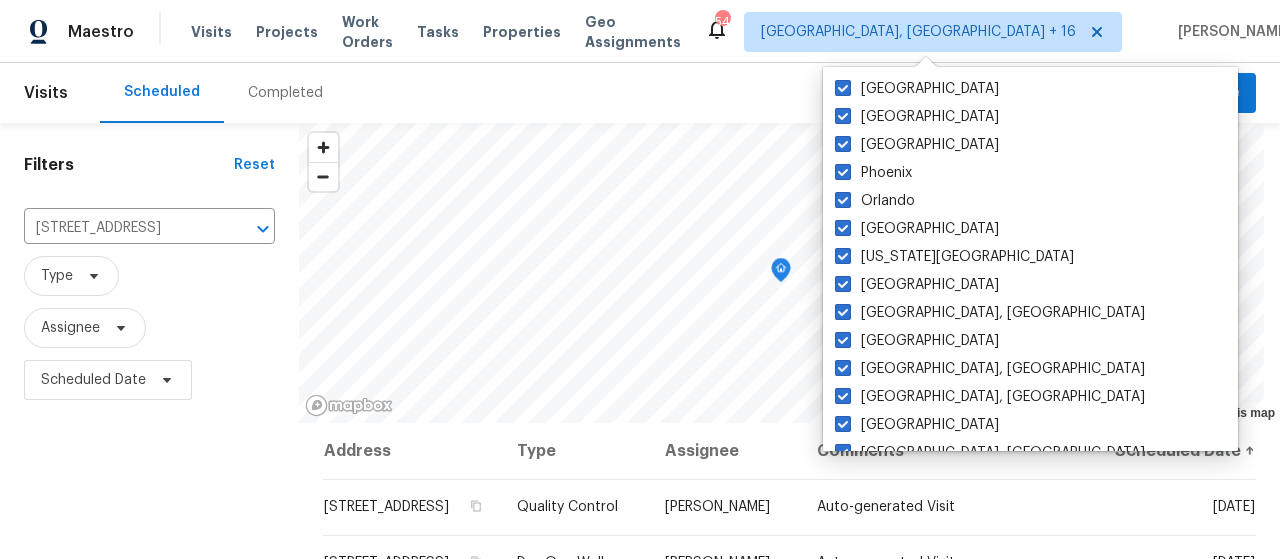 click on "Filters Reset [STREET_ADDRESS] ​ Type Assignee Scheduled Date" at bounding box center (149, 496) 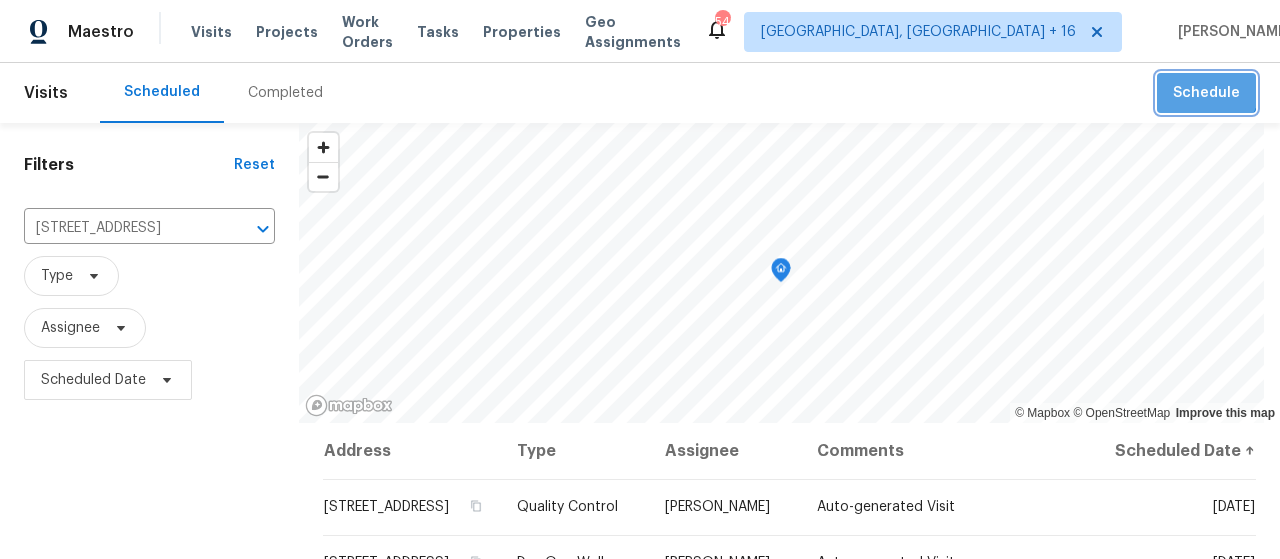 click on "Schedule" at bounding box center [1206, 93] 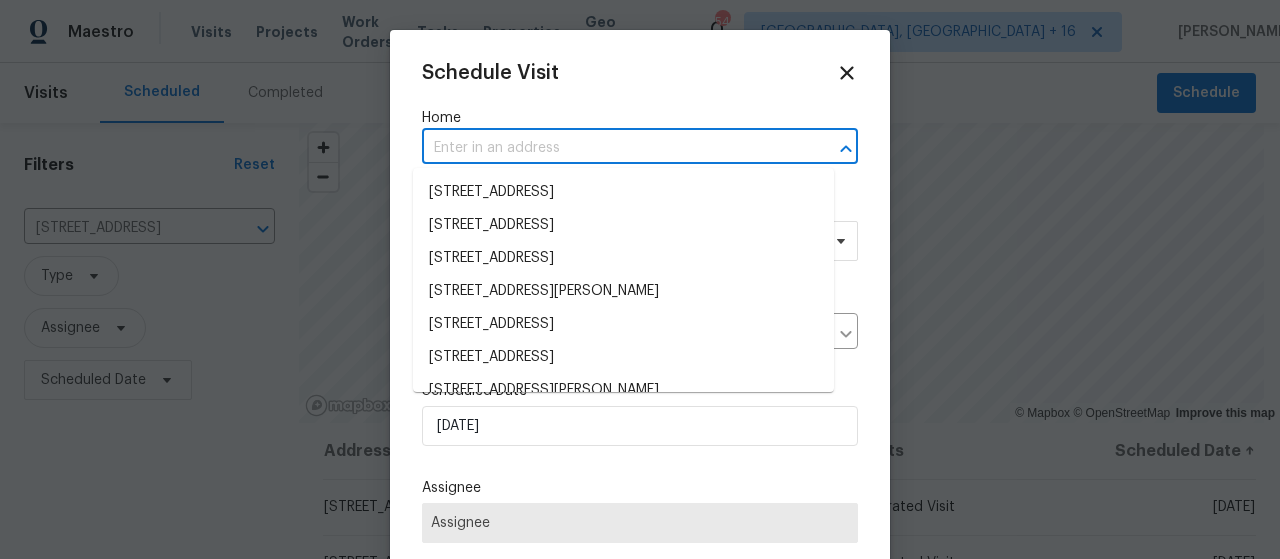 click at bounding box center (612, 148) 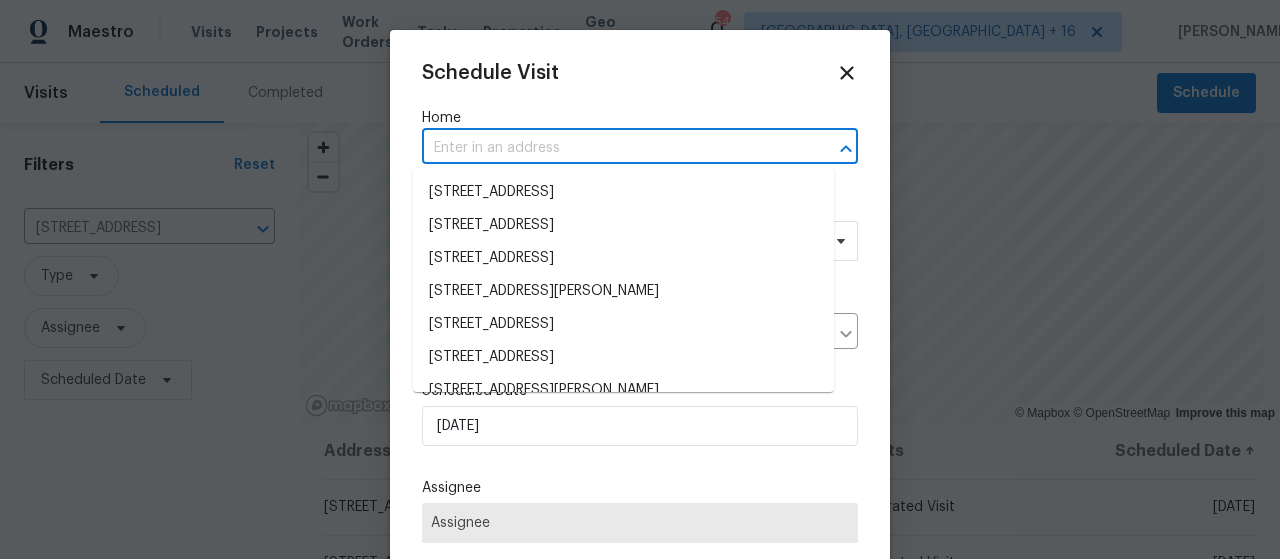 paste on "[STREET_ADDRESS]" 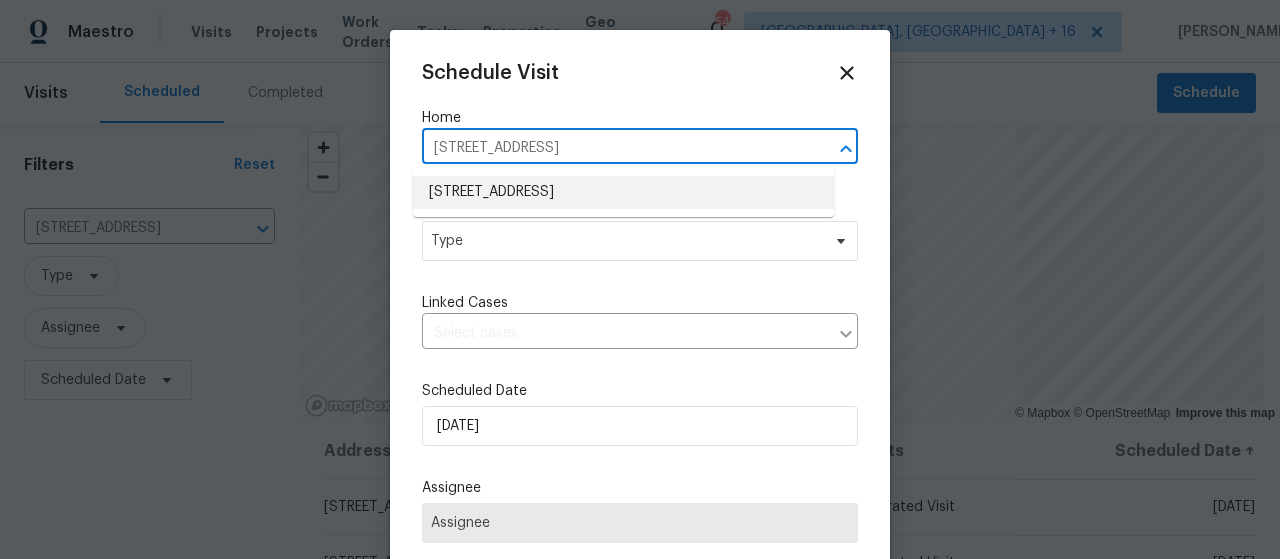 click on "[STREET_ADDRESS]" at bounding box center (623, 192) 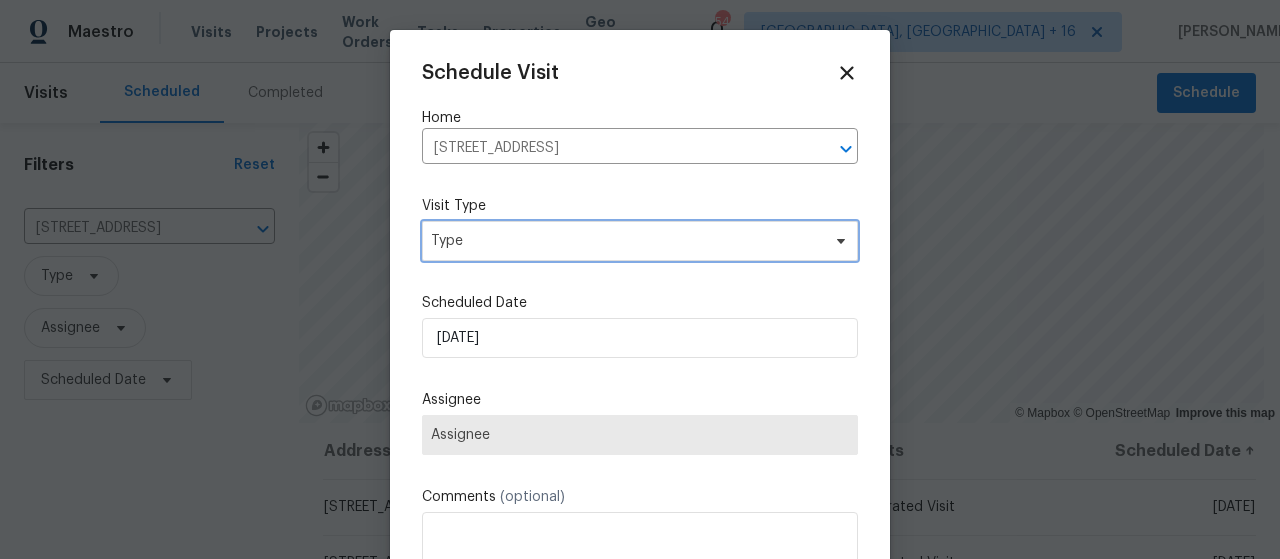 click on "Type" at bounding box center (625, 241) 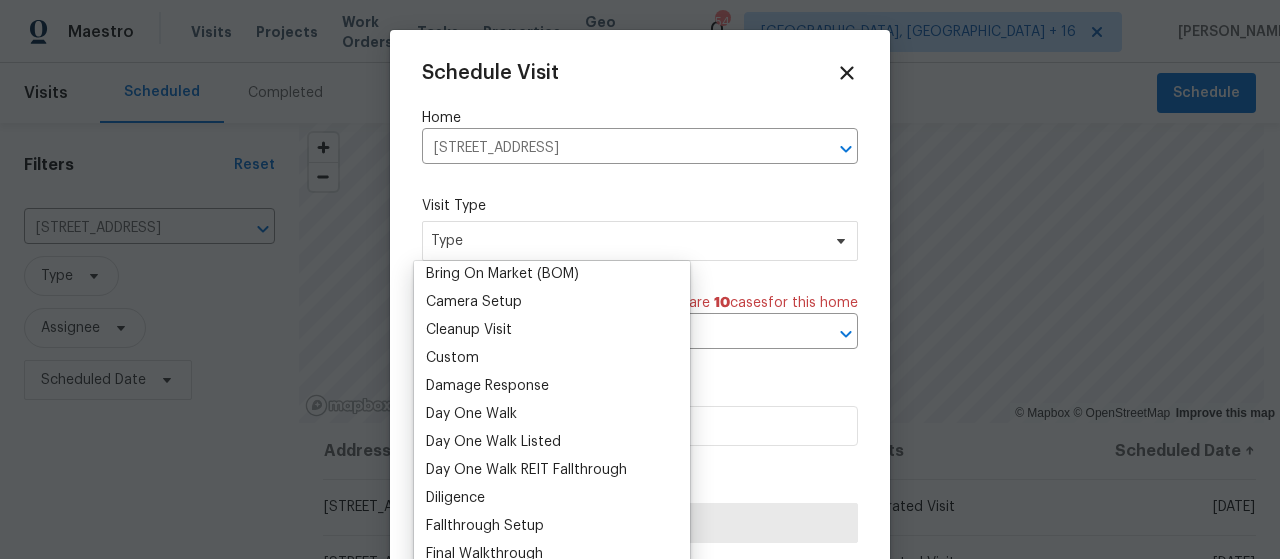 scroll, scrollTop: 500, scrollLeft: 0, axis: vertical 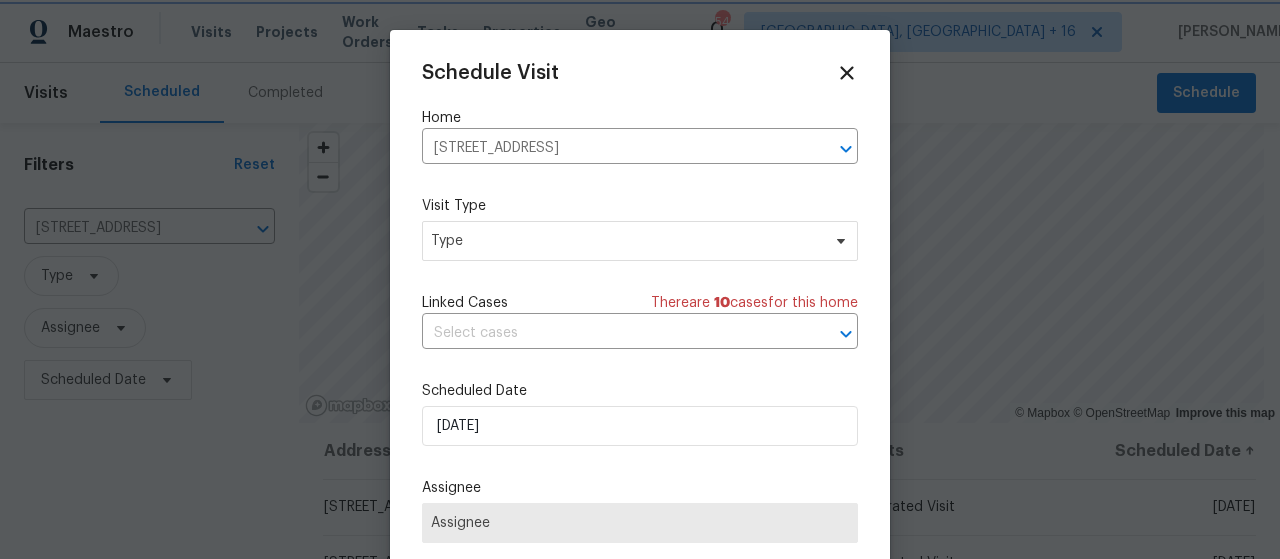 click on "Schedule Visit Home   10706 Keys Gate Dr, Riverview, FL 33579 ​ Visit Type   Type Linked Cases There  are   10  case s  for this home   ​ Scheduled Date   7/21/2025 Assignee   Assignee Comments   (optional) Create and schedule another Create" at bounding box center (640, 380) 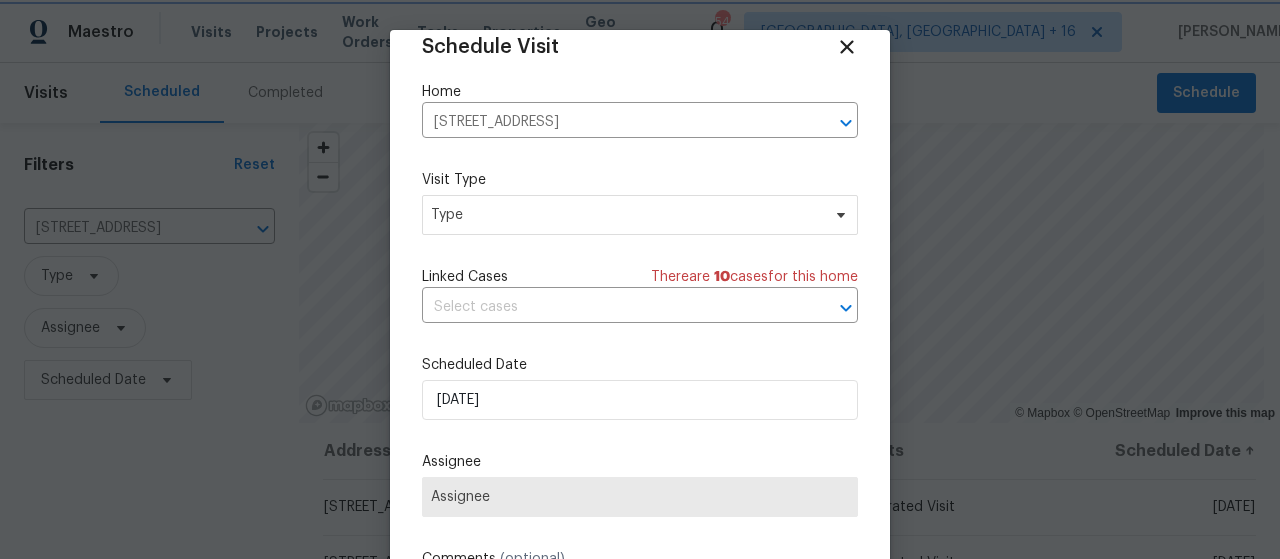 scroll, scrollTop: 35, scrollLeft: 0, axis: vertical 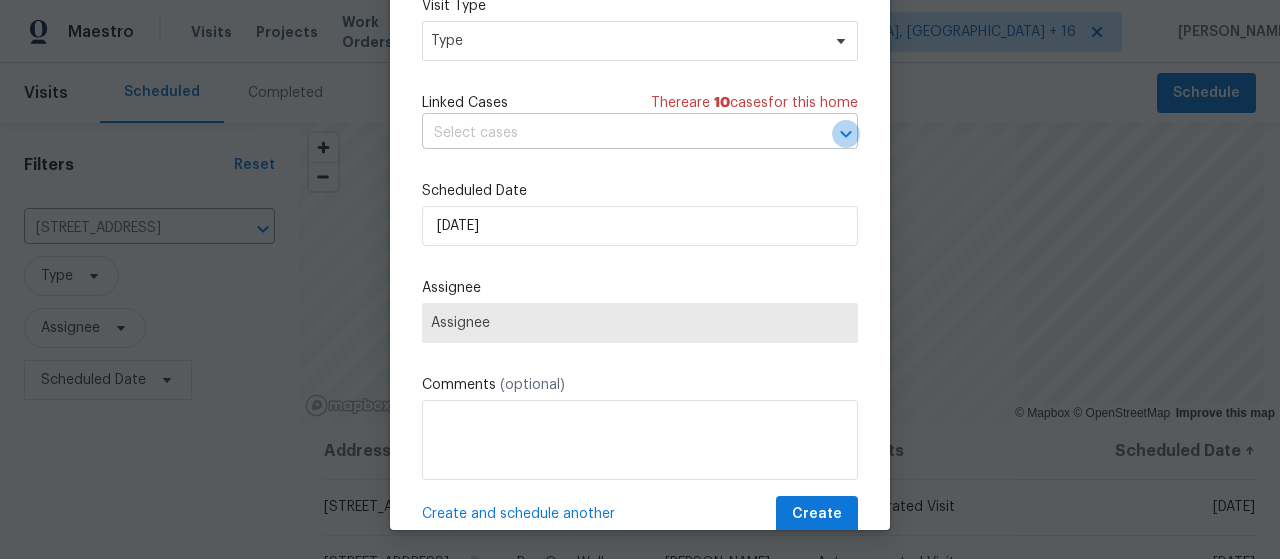 click 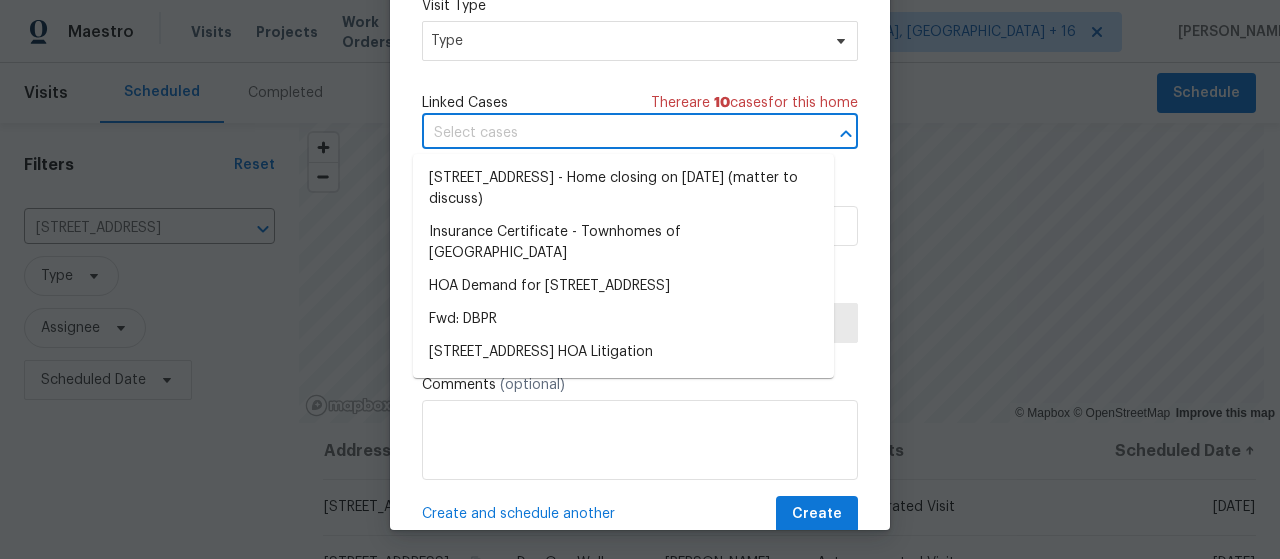 click on "Schedule Visit Home   10706 Keys Gate Dr, Riverview, FL 33579 ​ Visit Type   Type Linked Cases There  are   10  case s  for this home   ​ Scheduled Date   7/21/2025 Assignee   Assignee Comments   (optional) Create and schedule another Create" at bounding box center (640, 197) 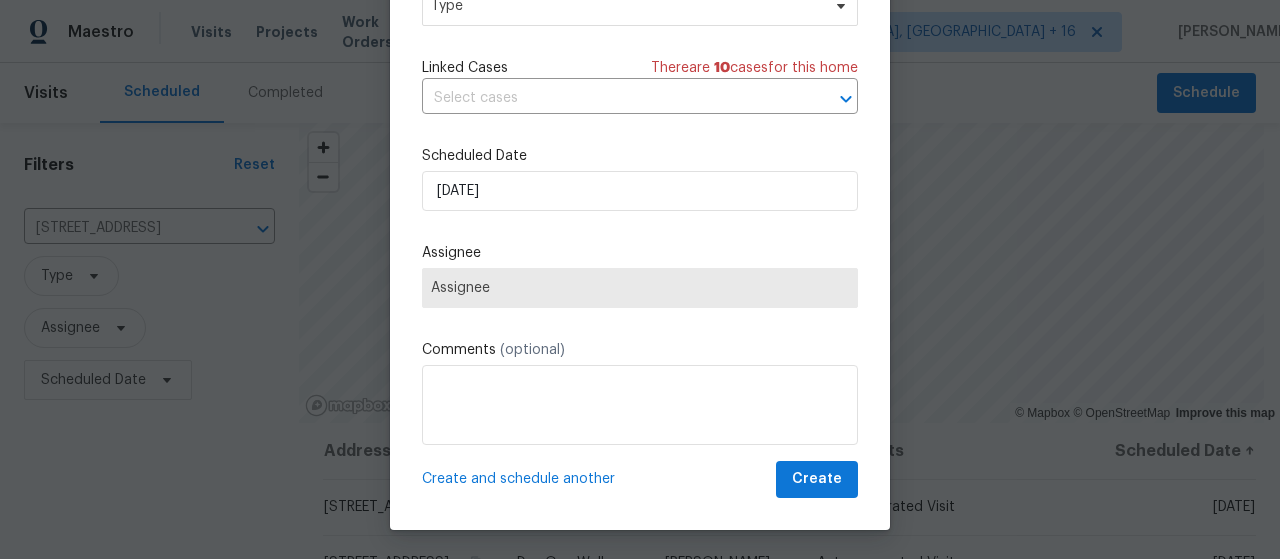 scroll, scrollTop: 0, scrollLeft: 0, axis: both 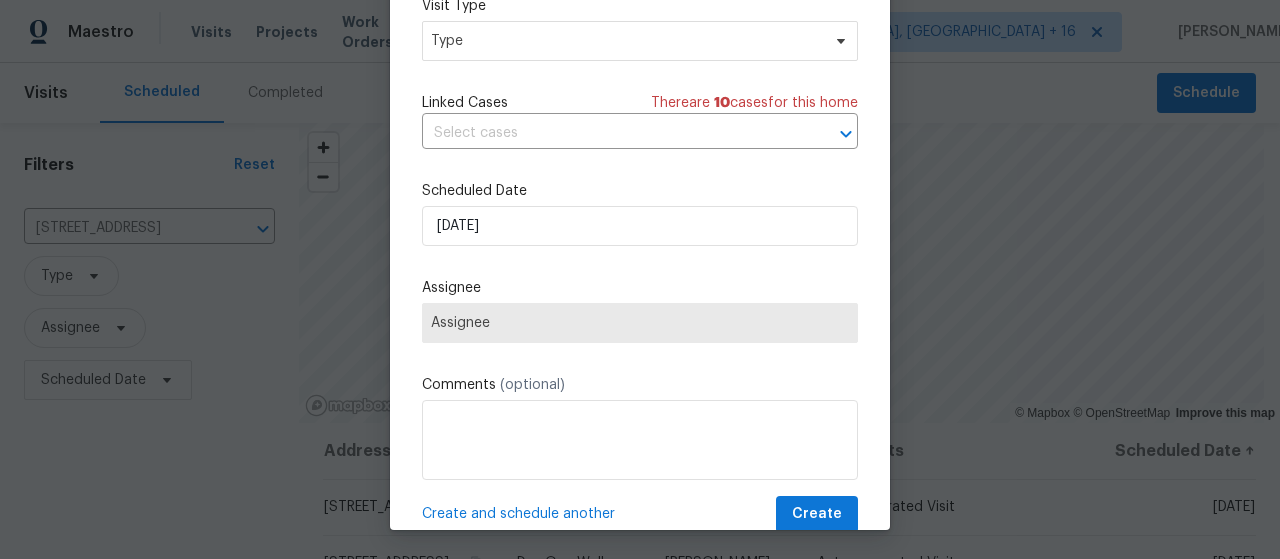 click on "Schedule Visit Home   10706 Keys Gate Dr, Riverview, FL 33579 ​ Visit Type   Type Linked Cases There  are   10  case s  for this home   ​ Scheduled Date   7/21/2025 Assignee   Assignee Comments   (optional) Create and schedule another Create" at bounding box center [640, 197] 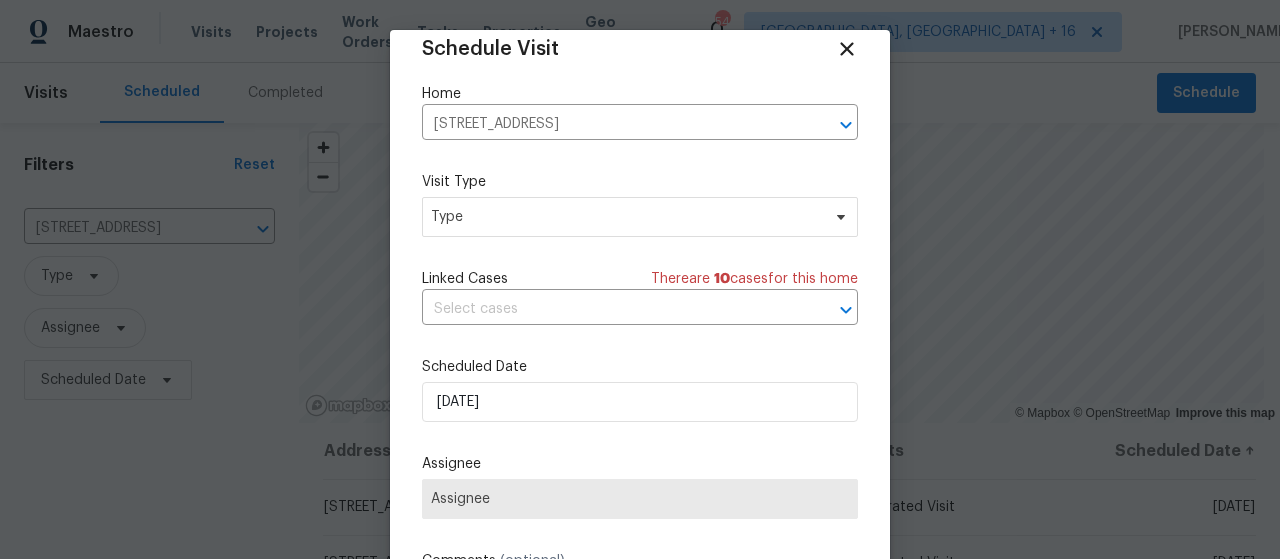 scroll, scrollTop: 35, scrollLeft: 0, axis: vertical 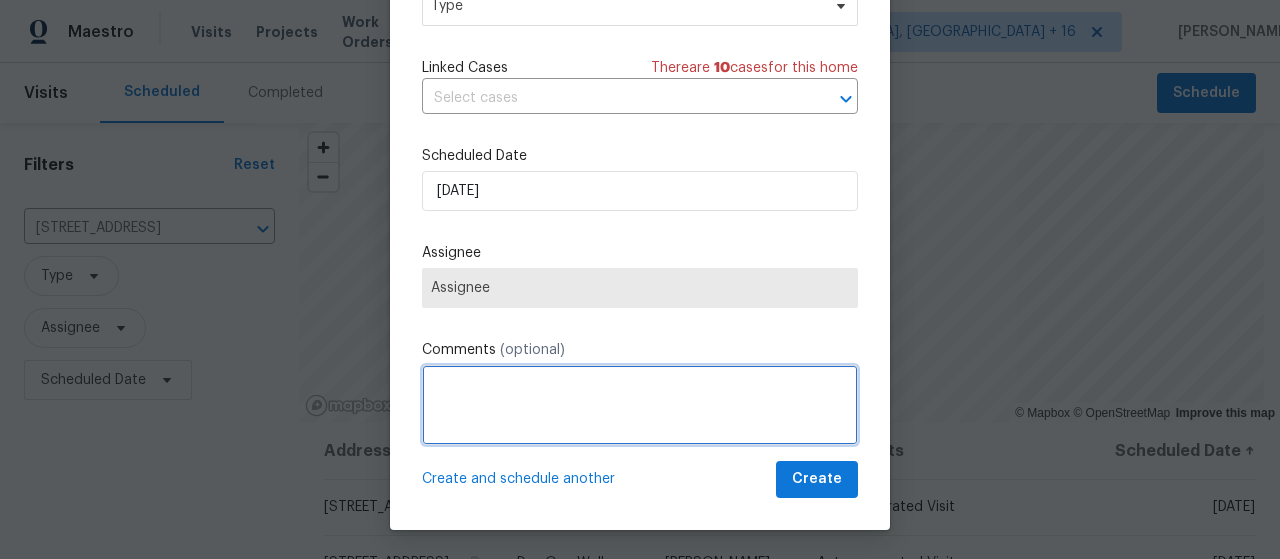 click at bounding box center (640, 405) 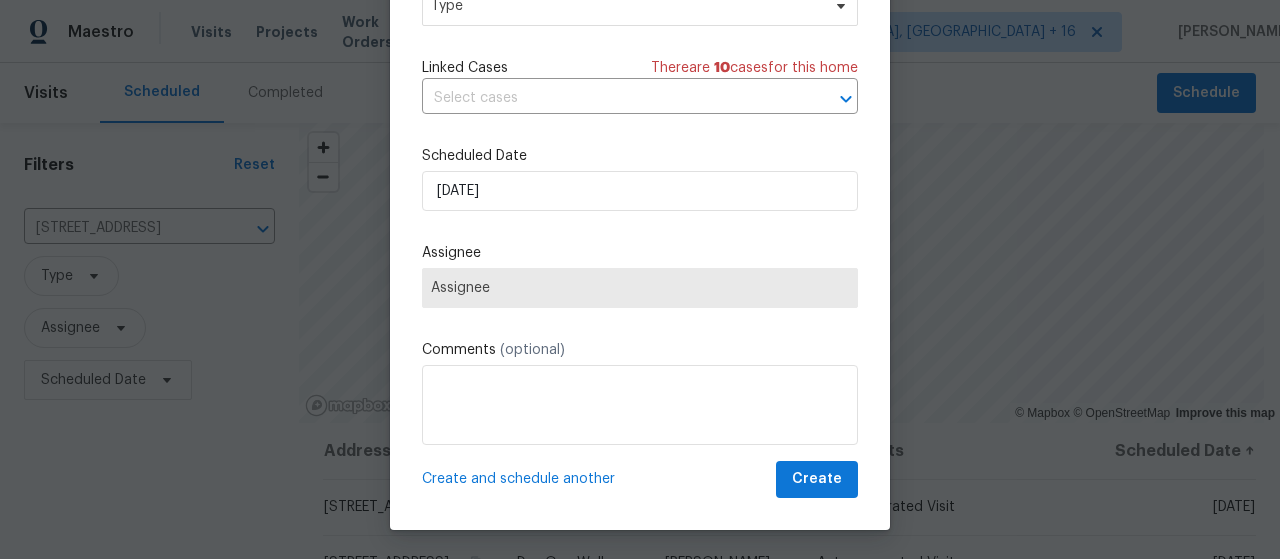 click on "Schedule Visit Home   10706 Keys Gate Dr, Riverview, FL 33579 ​ Visit Type   Type Linked Cases There  are   10  case s  for this home   ​ Scheduled Date   7/21/2025 Assignee   Assignee Comments   (optional) Create and schedule another Create" at bounding box center [640, 162] 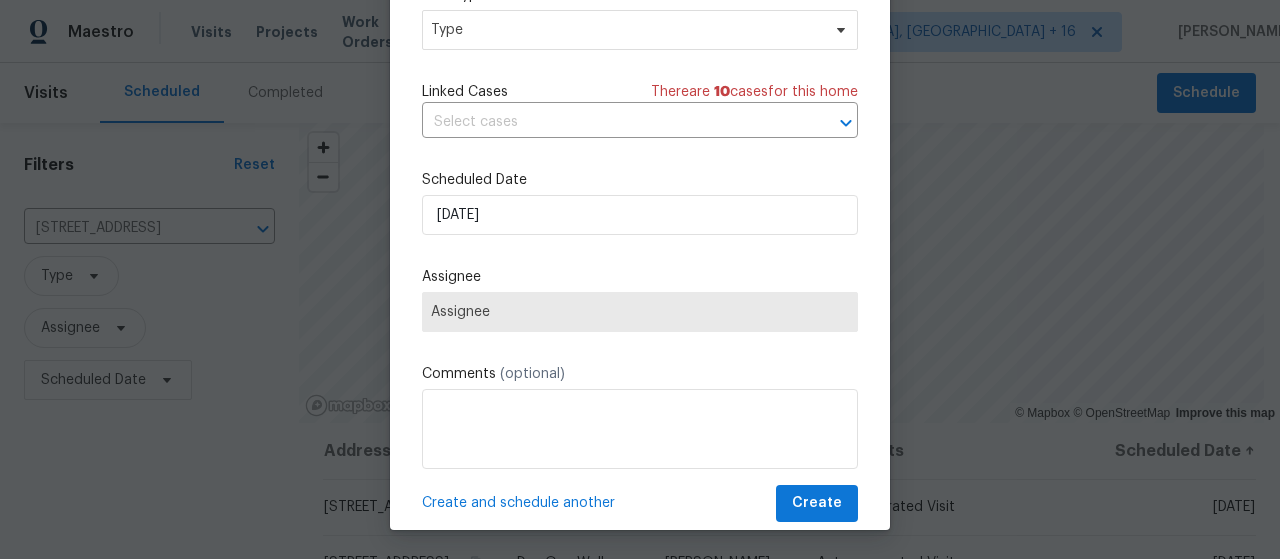 scroll, scrollTop: 0, scrollLeft: 0, axis: both 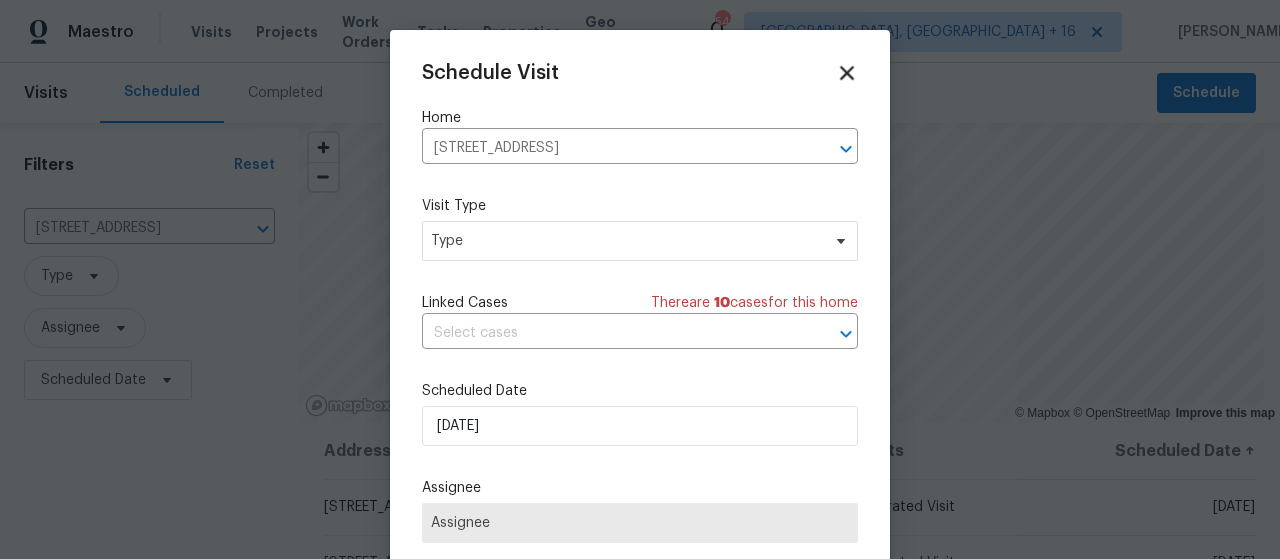 click 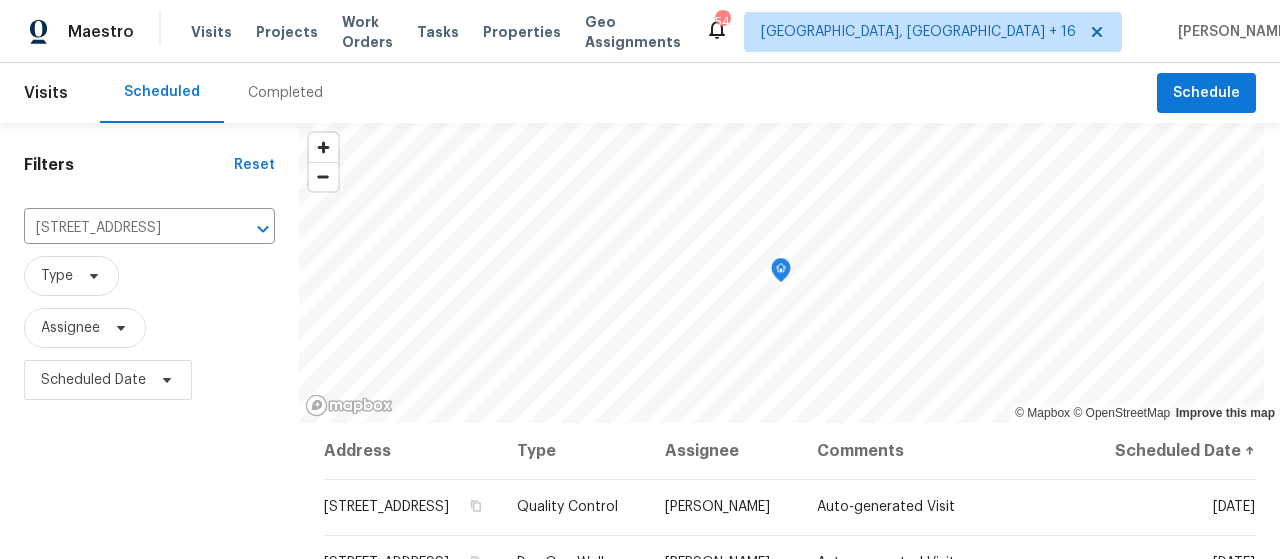 click on "Filters Reset [STREET_ADDRESS] ​ Type Assignee Scheduled Date" at bounding box center [149, 496] 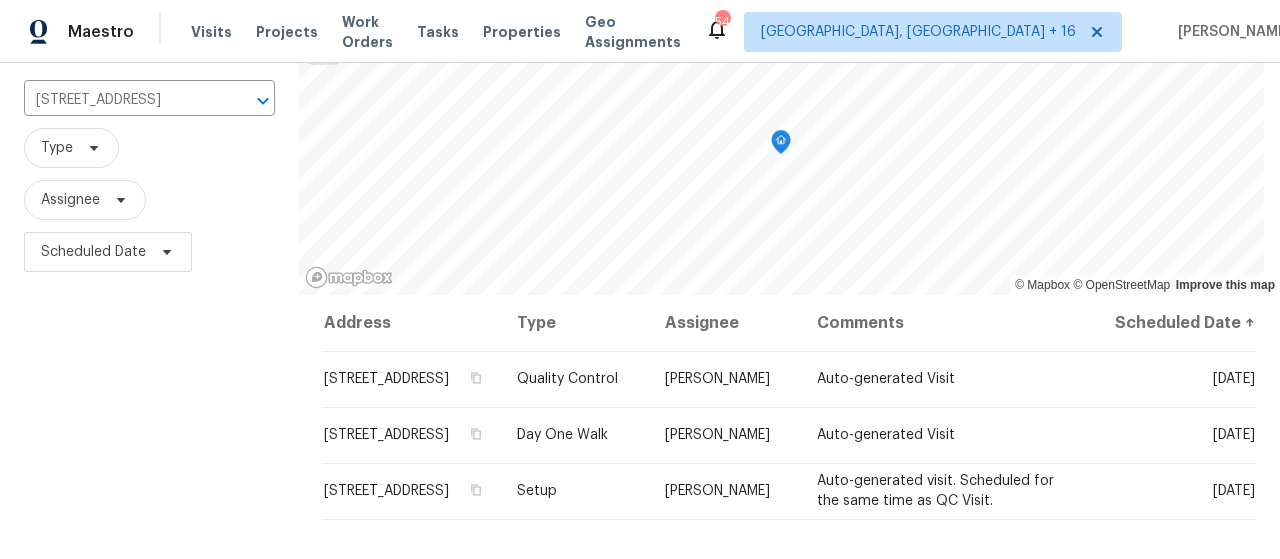 scroll, scrollTop: 0, scrollLeft: 0, axis: both 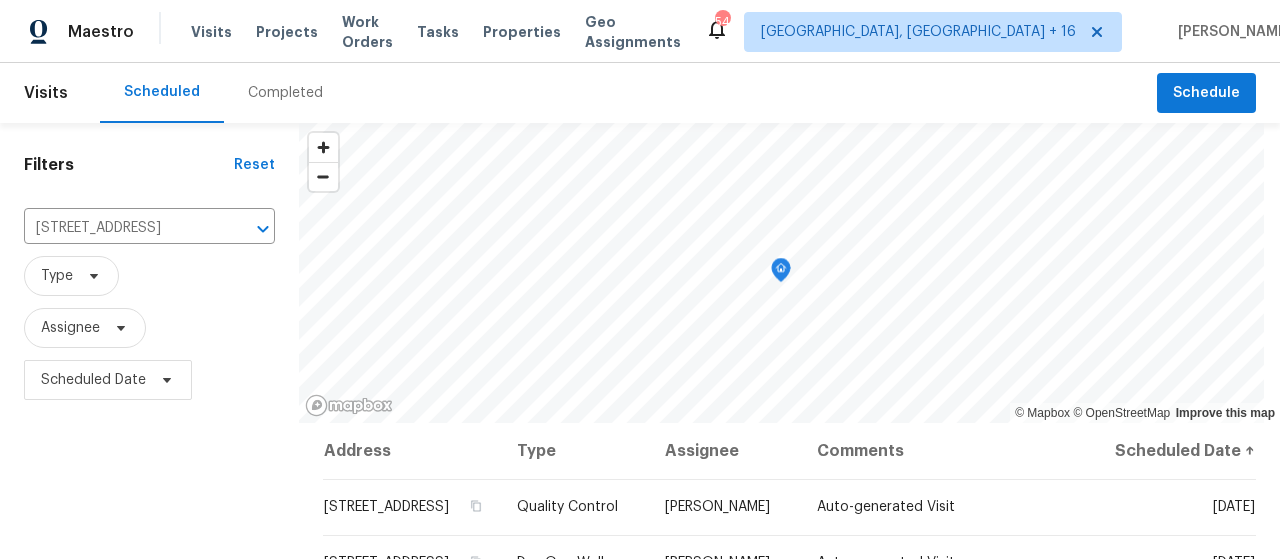 click on "Filters Reset [STREET_ADDRESS] ​ Type Assignee Scheduled Date" at bounding box center [149, 496] 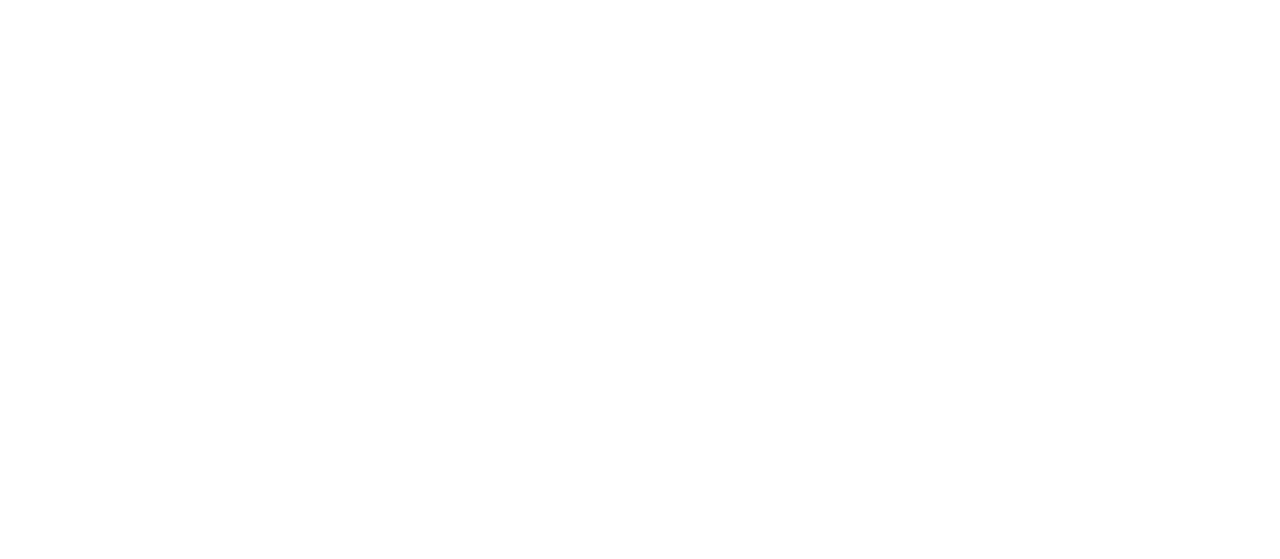 scroll, scrollTop: 0, scrollLeft: 0, axis: both 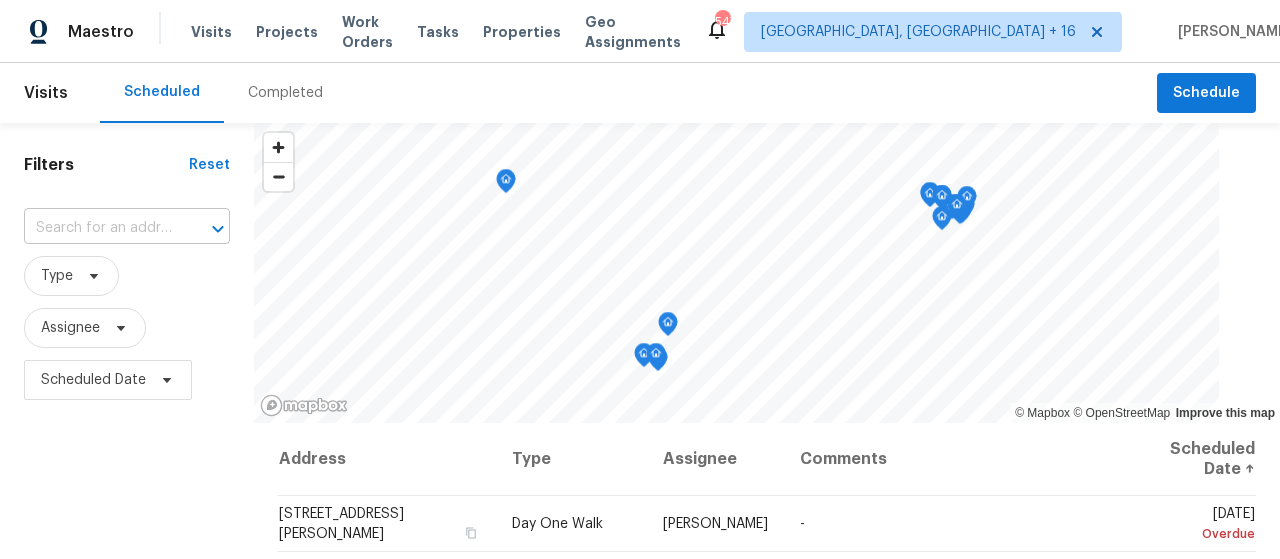 click at bounding box center (99, 228) 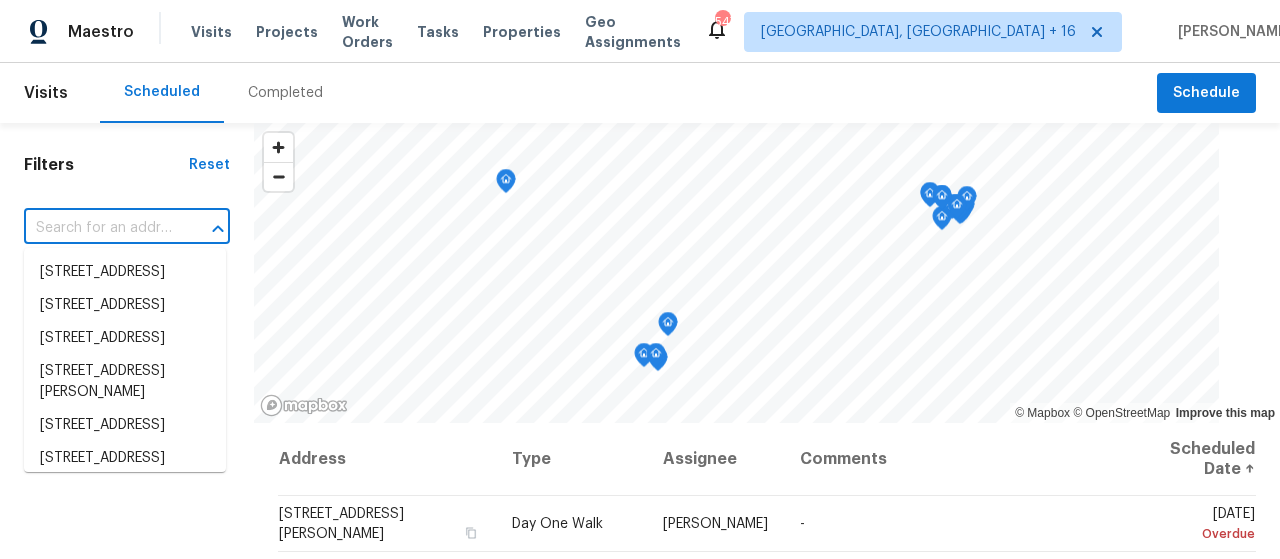 paste on "[STREET_ADDRESS]" 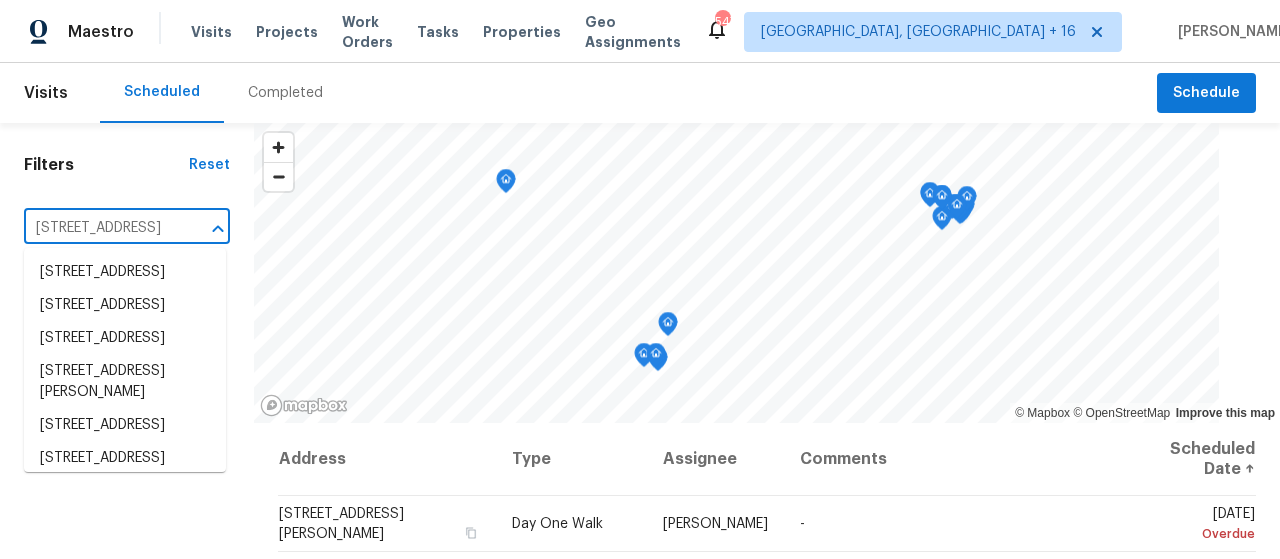 scroll, scrollTop: 0, scrollLeft: 132, axis: horizontal 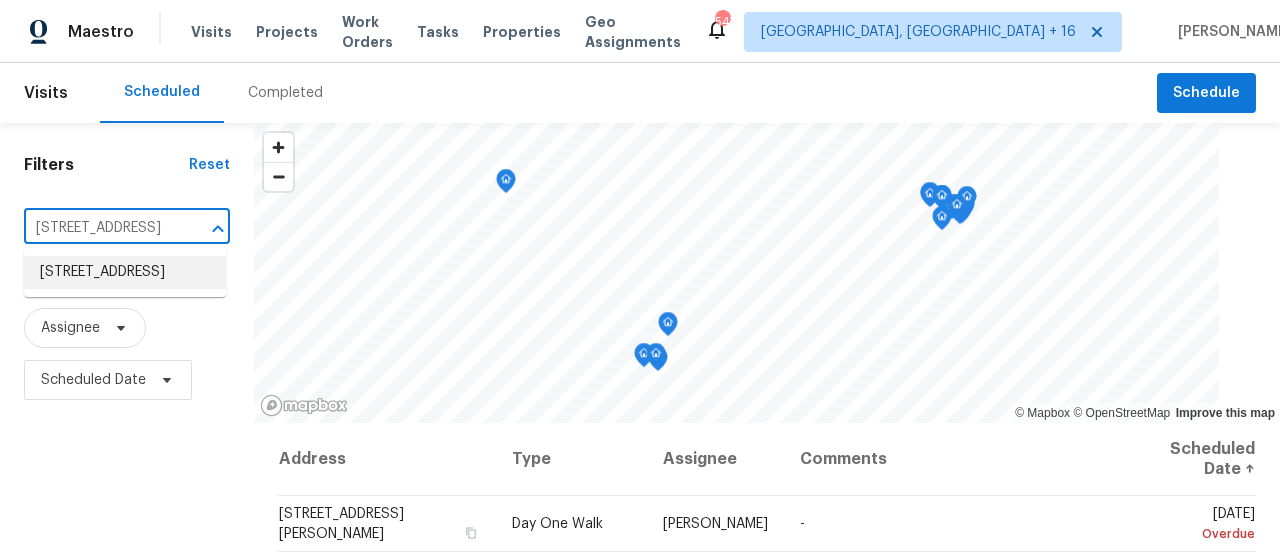 click on "[STREET_ADDRESS]" at bounding box center (125, 272) 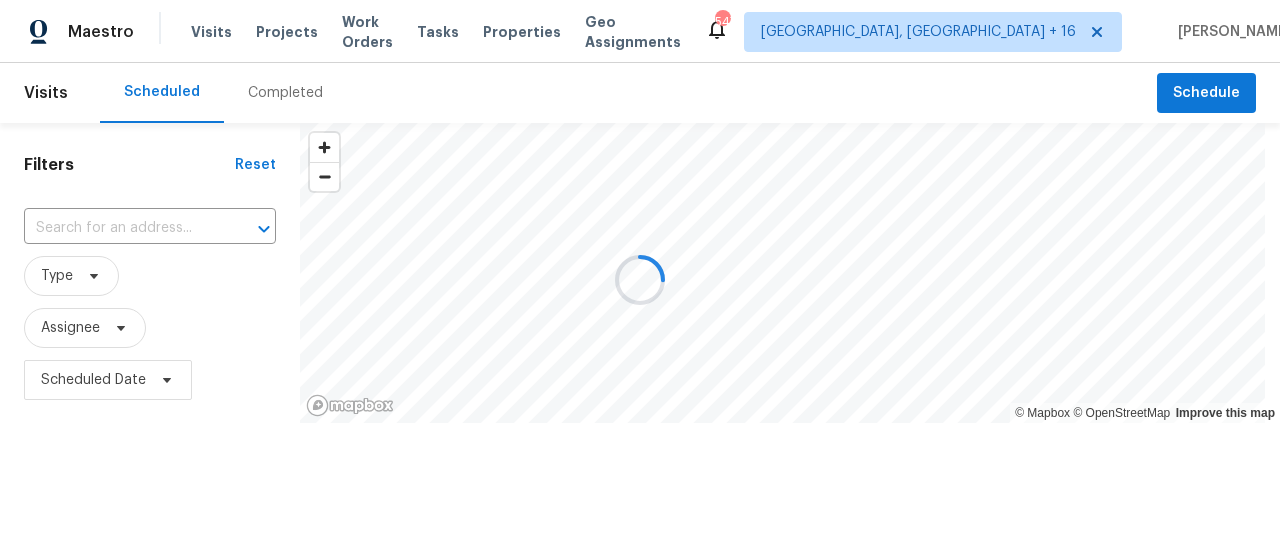 type on "[STREET_ADDRESS]" 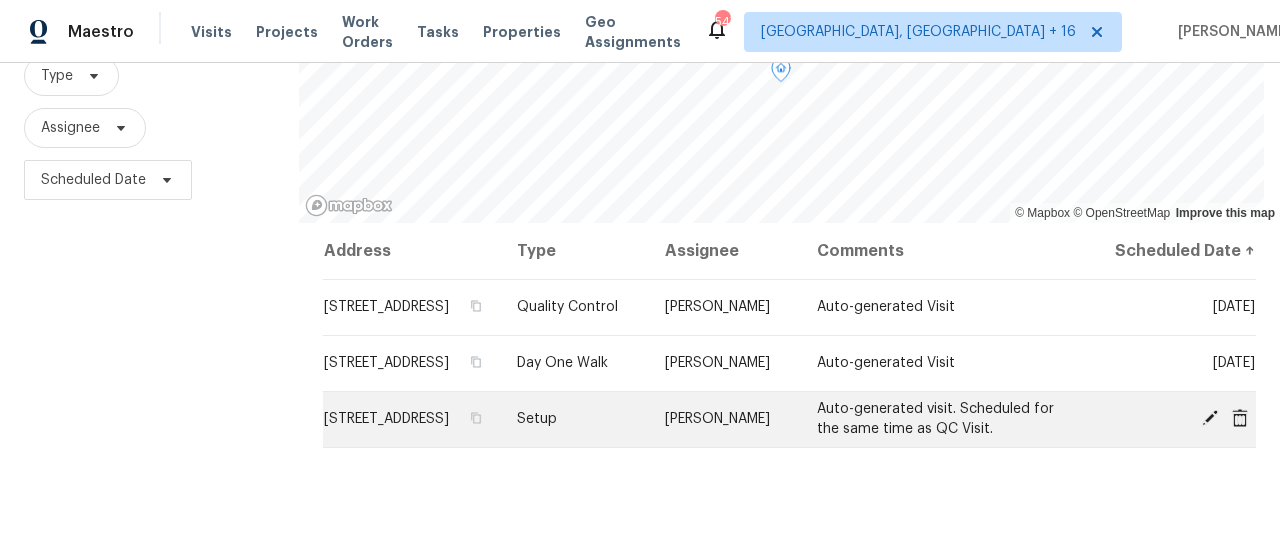 scroll, scrollTop: 0, scrollLeft: 0, axis: both 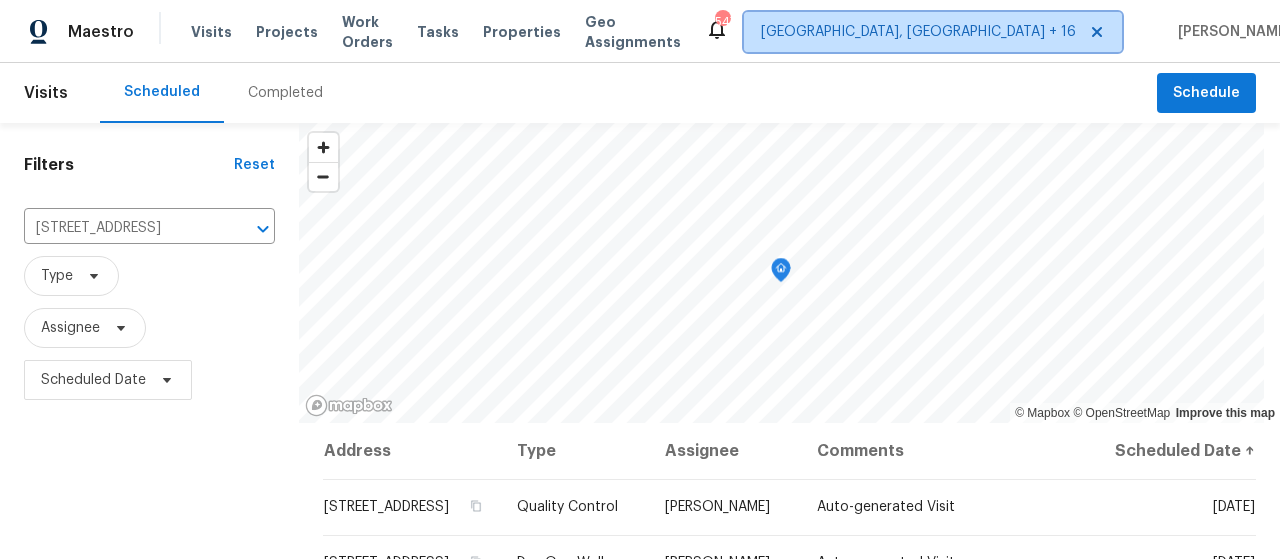 click on "[GEOGRAPHIC_DATA], [GEOGRAPHIC_DATA] + 16" at bounding box center (918, 32) 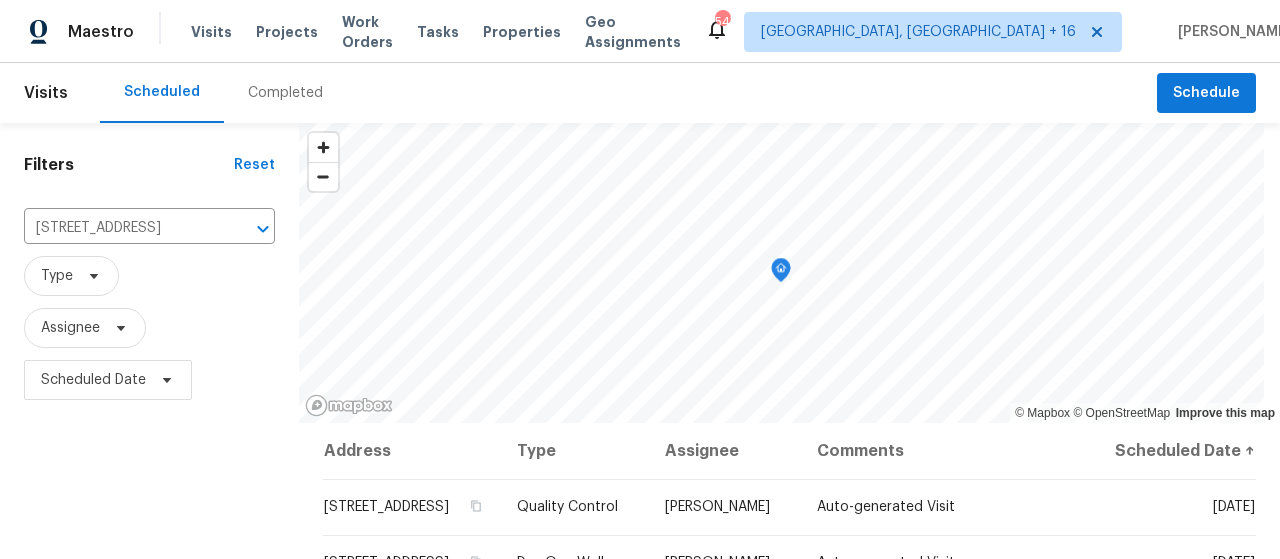 click on "Filters Reset [STREET_ADDRESS] ​ Type Assignee Scheduled Date" at bounding box center (149, 496) 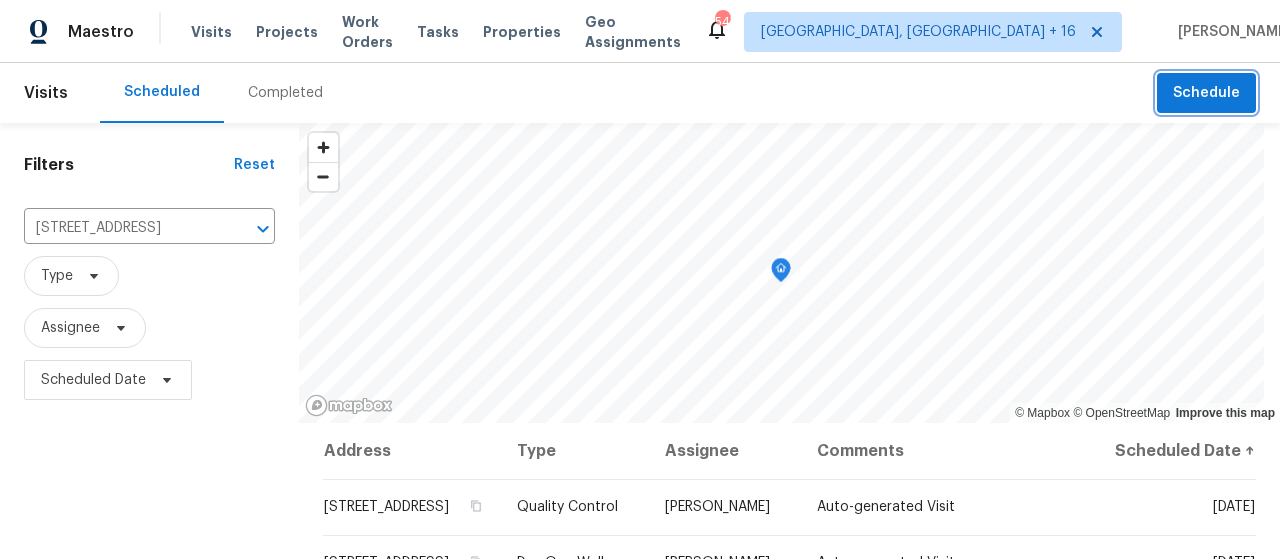 click on "Schedule" at bounding box center (1206, 93) 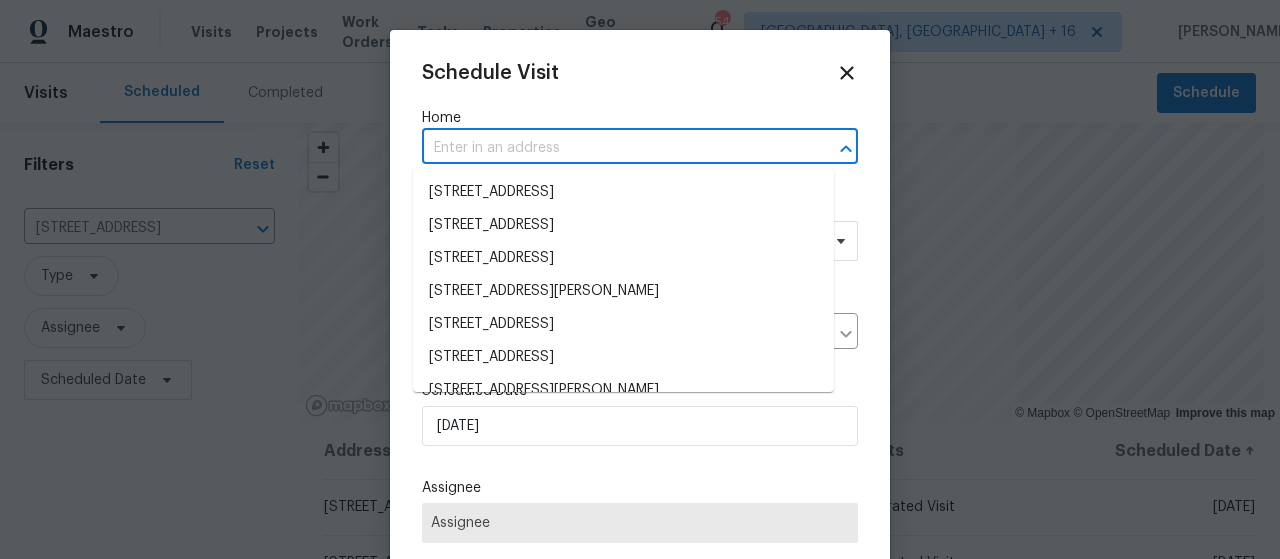 click at bounding box center (612, 148) 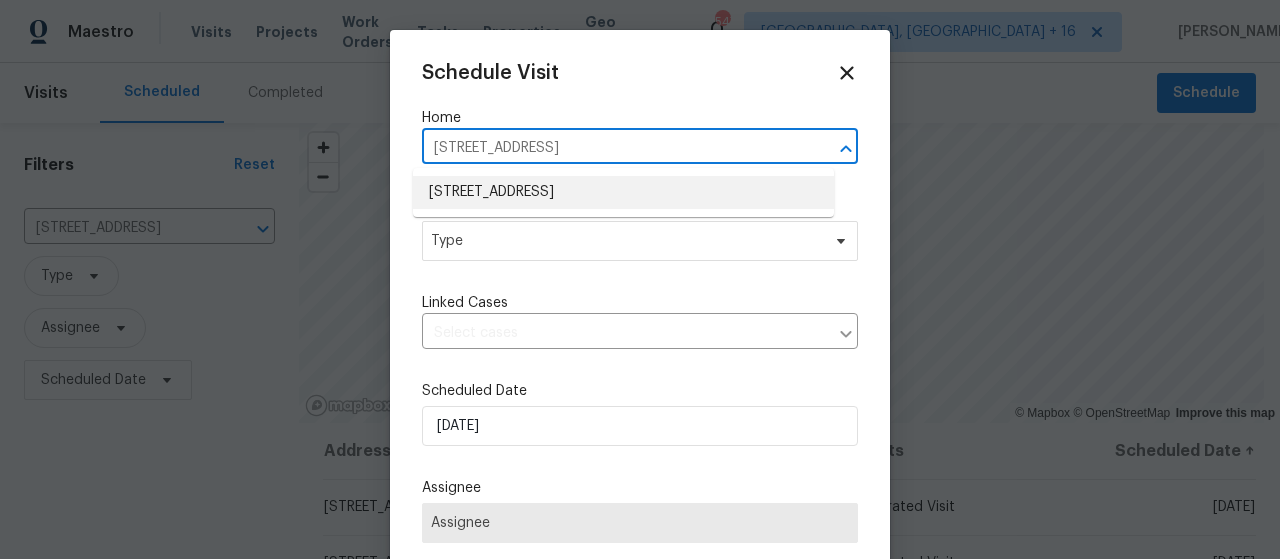 click on "[STREET_ADDRESS]" at bounding box center (623, 192) 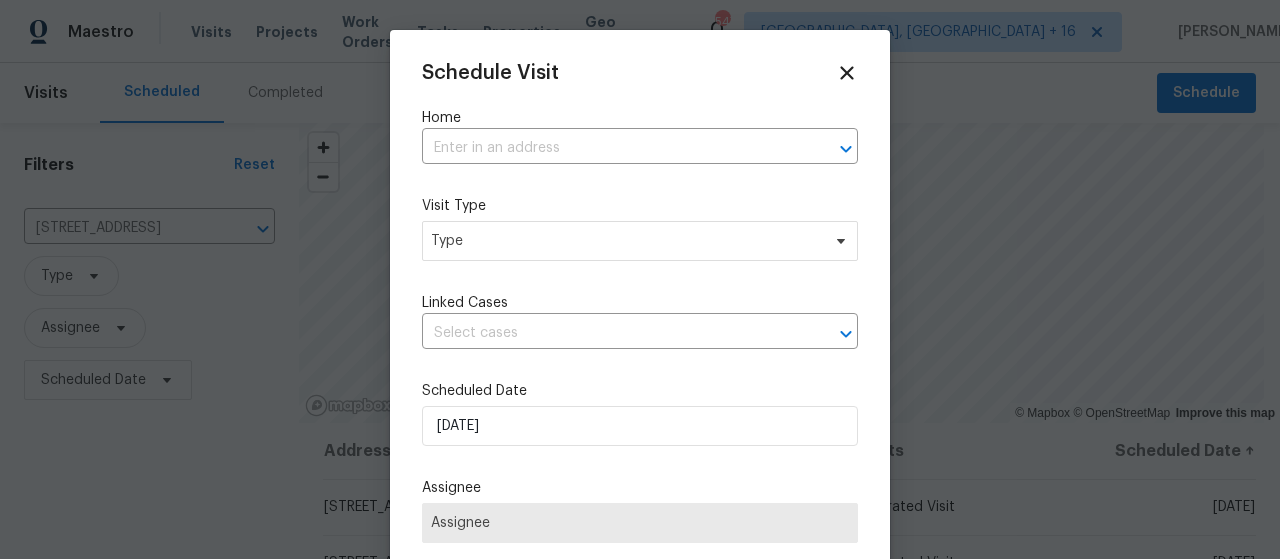 type on "[STREET_ADDRESS]" 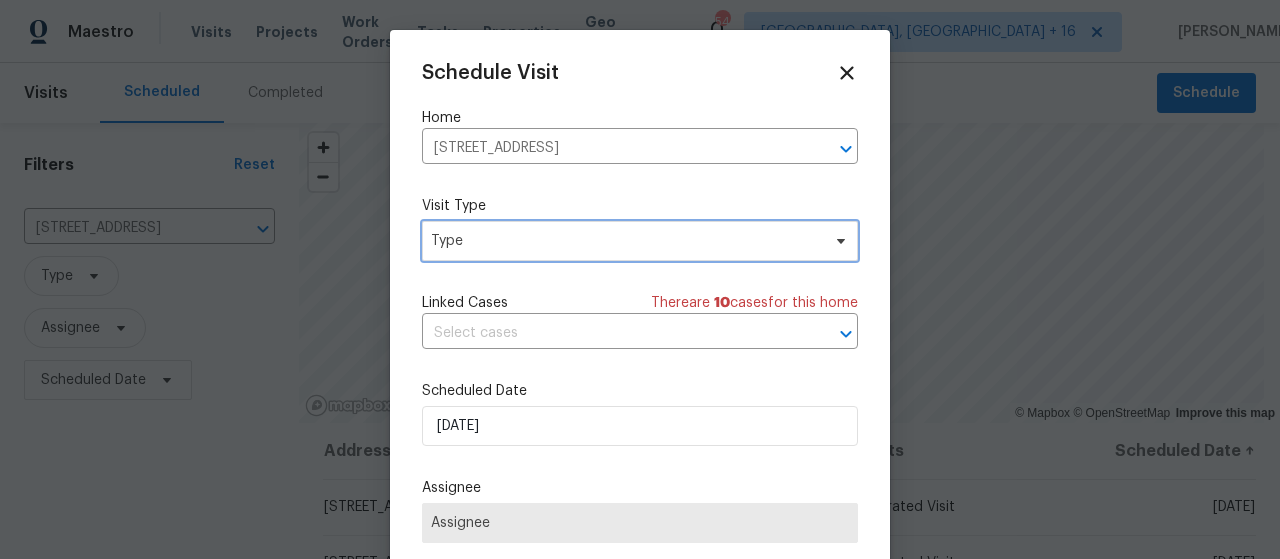 click on "Type" at bounding box center [625, 241] 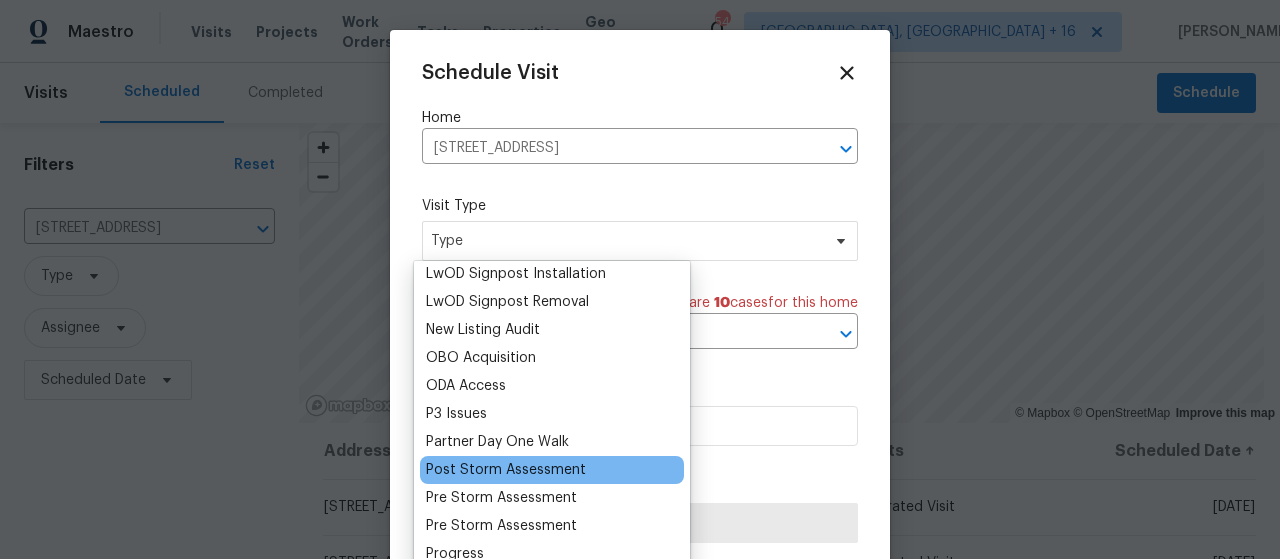 scroll, scrollTop: 1100, scrollLeft: 0, axis: vertical 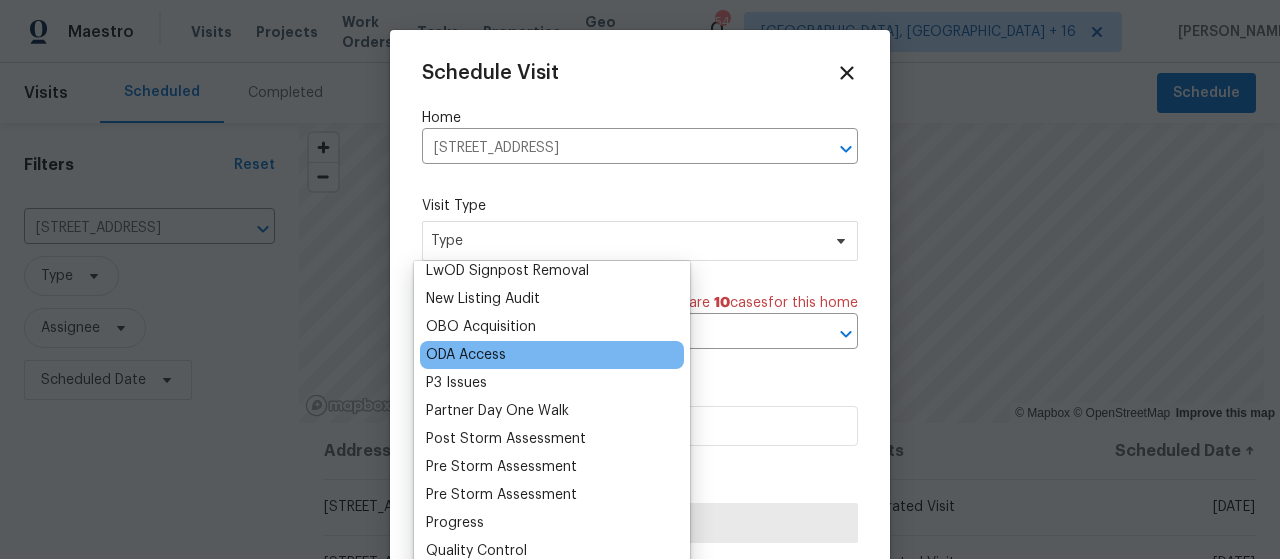 click on "ODA Access" at bounding box center (466, 355) 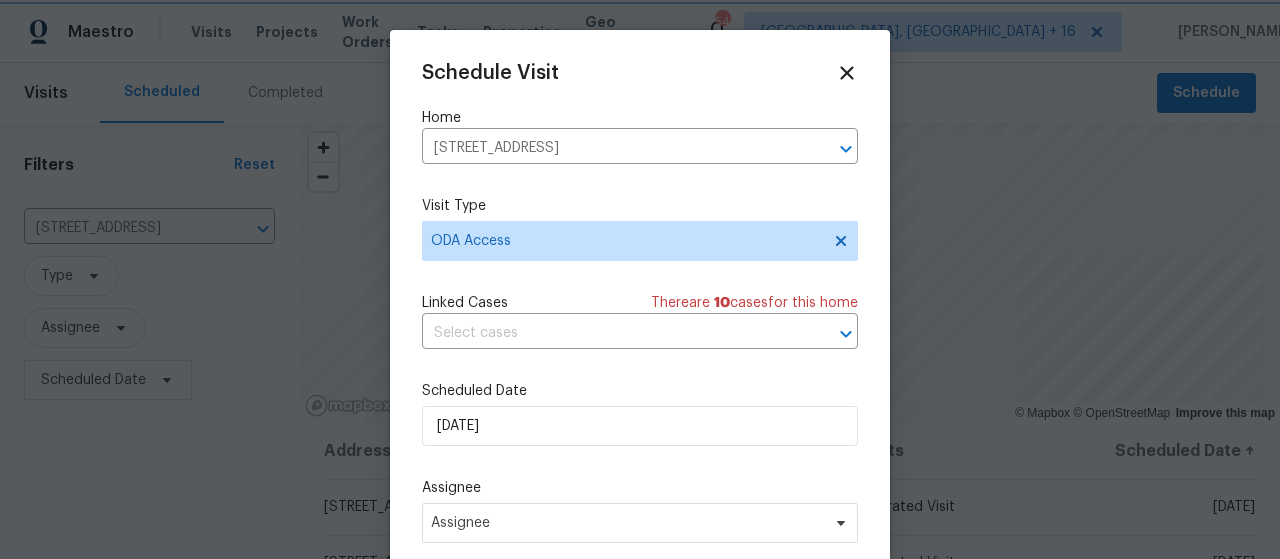 scroll, scrollTop: 35, scrollLeft: 0, axis: vertical 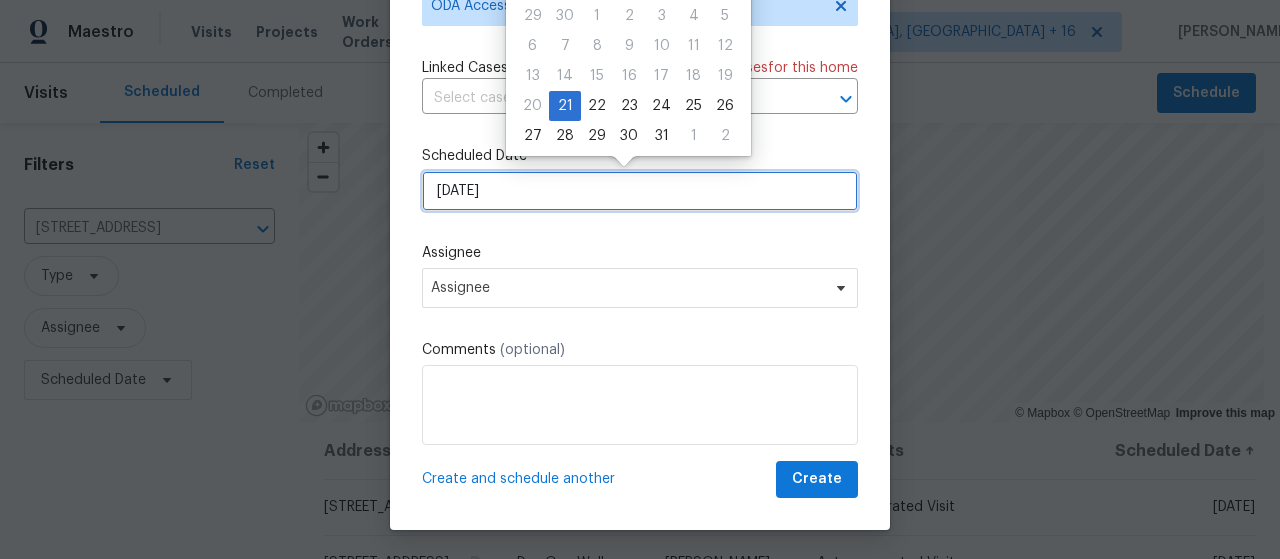 drag, startPoint x: 431, startPoint y: 195, endPoint x: 506, endPoint y: 199, distance: 75.10659 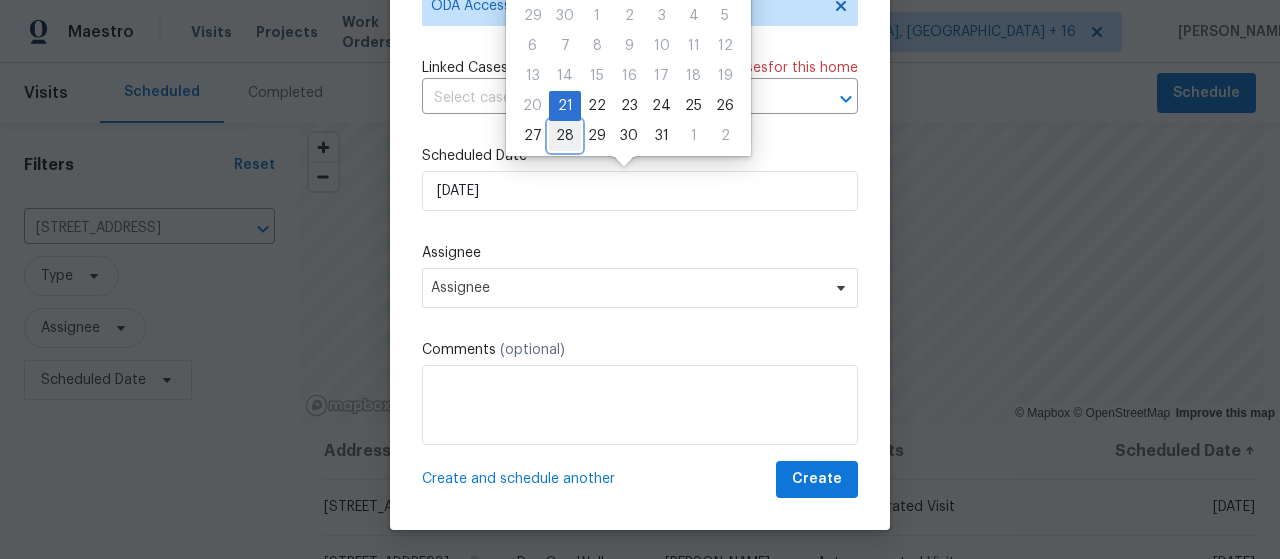 click on "28" at bounding box center [565, 136] 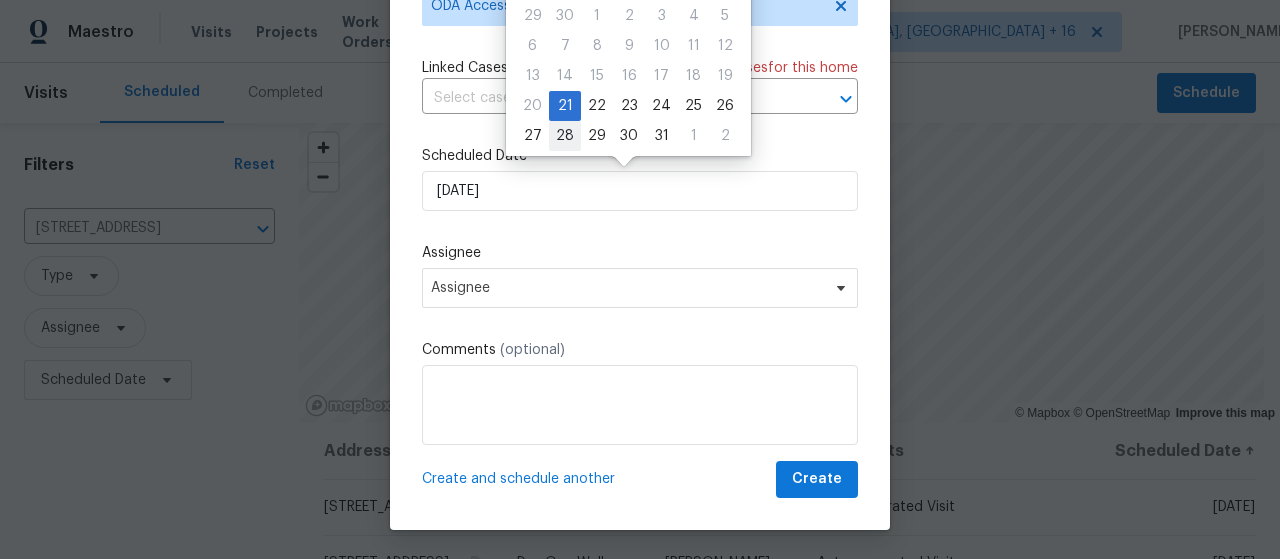 type on "[DATE]" 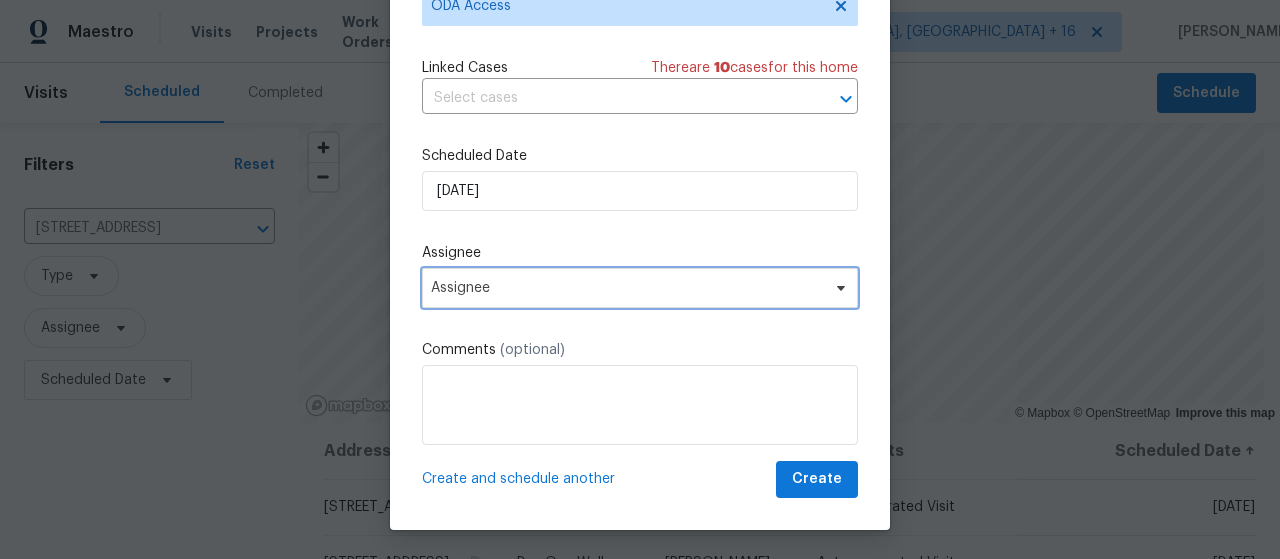 click on "Assignee" at bounding box center [627, 288] 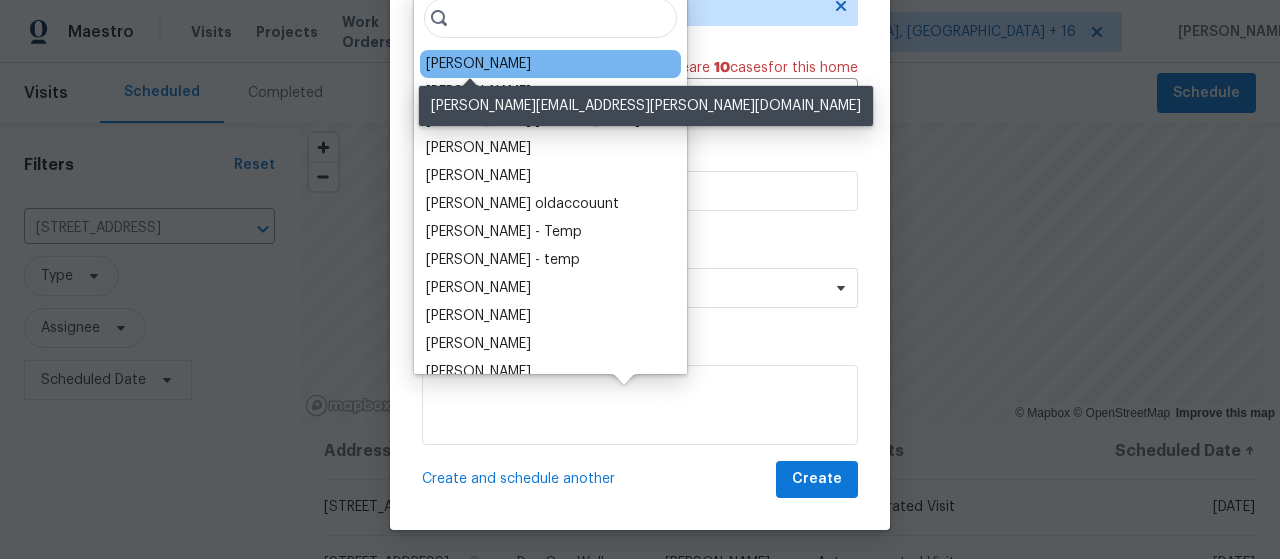 click on "[PERSON_NAME]" at bounding box center (478, 64) 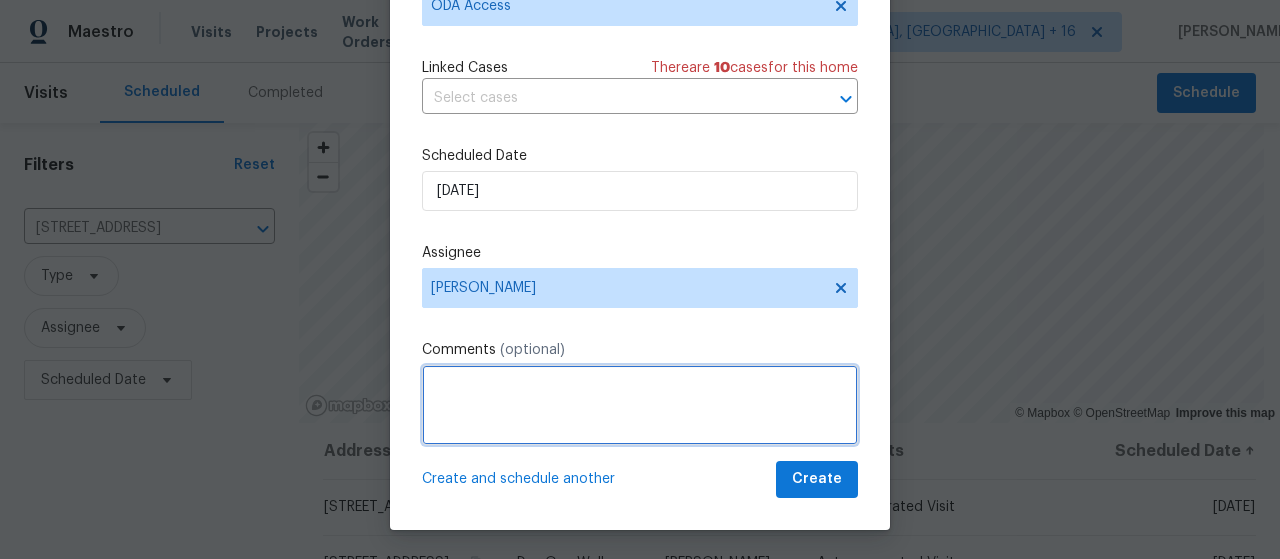click at bounding box center [640, 405] 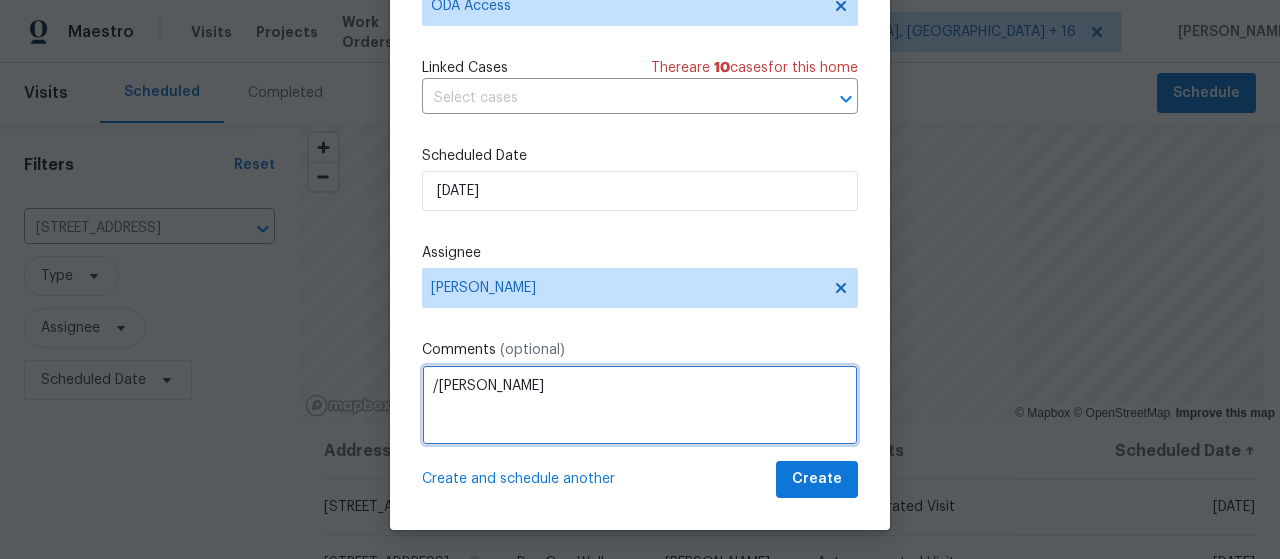 drag, startPoint x: 523, startPoint y: 399, endPoint x: 414, endPoint y: 390, distance: 109.370926 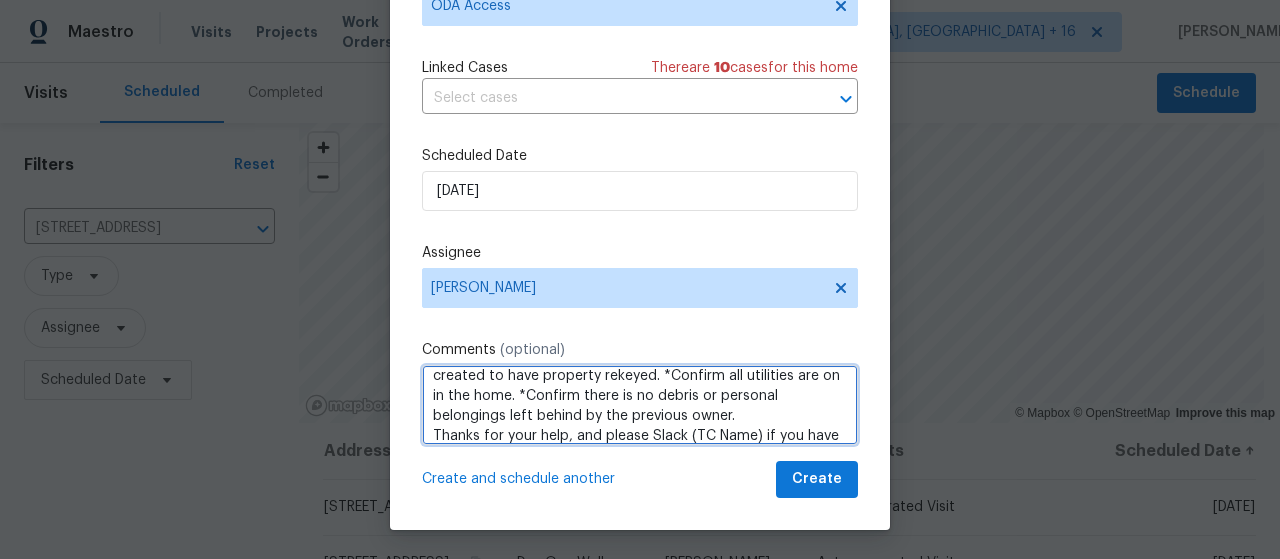 scroll, scrollTop: 100, scrollLeft: 0, axis: vertical 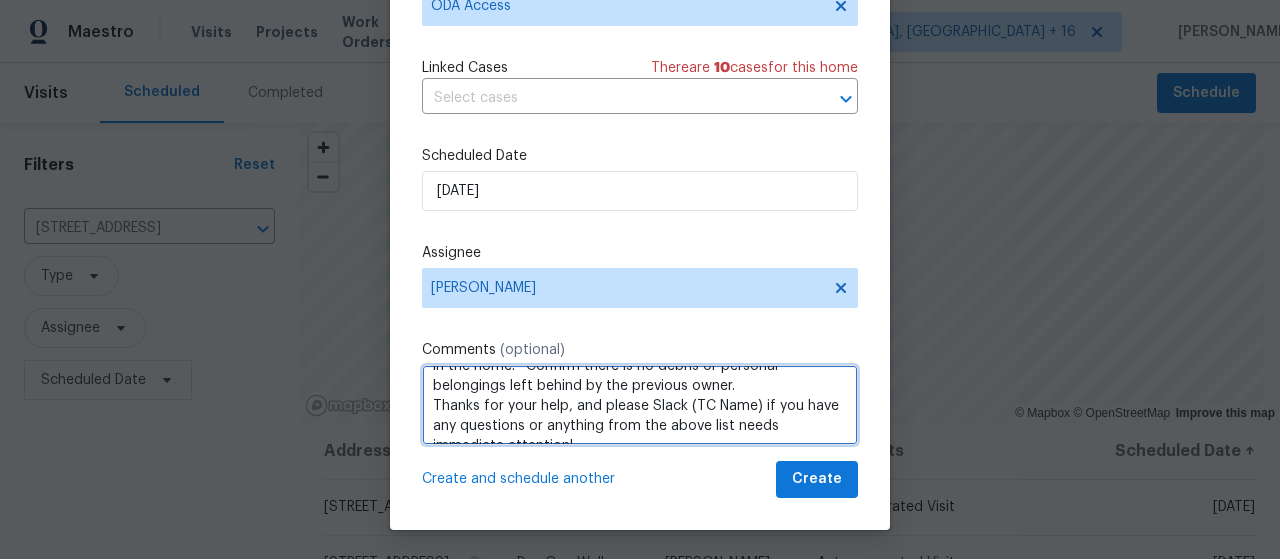 drag, startPoint x: 679, startPoint y: 405, endPoint x: 752, endPoint y: 442, distance: 81.84131 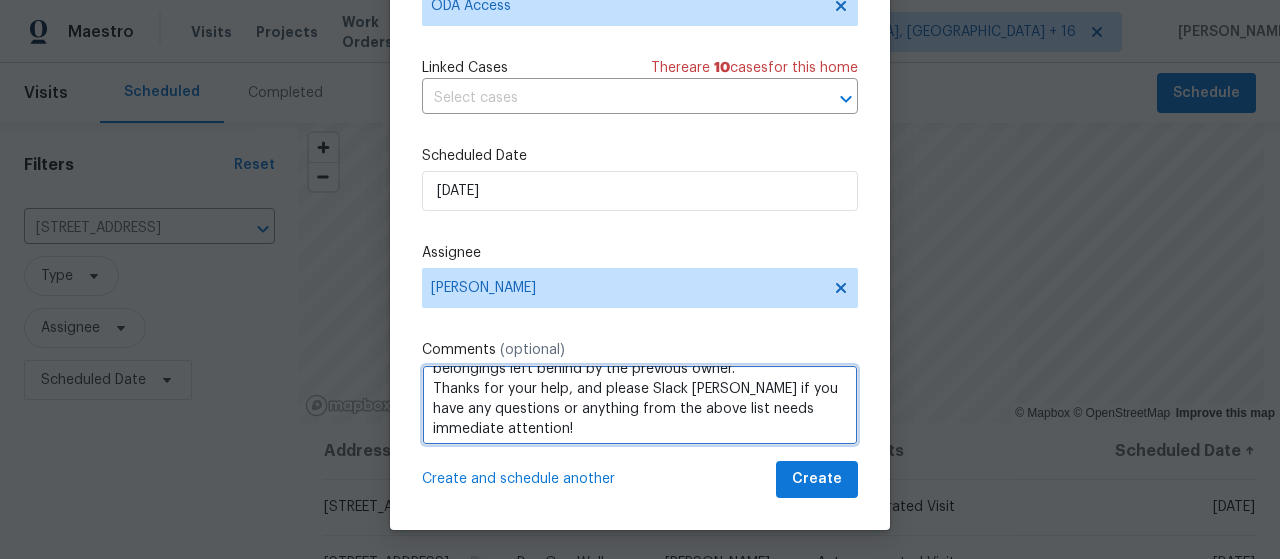 scroll, scrollTop: 121, scrollLeft: 0, axis: vertical 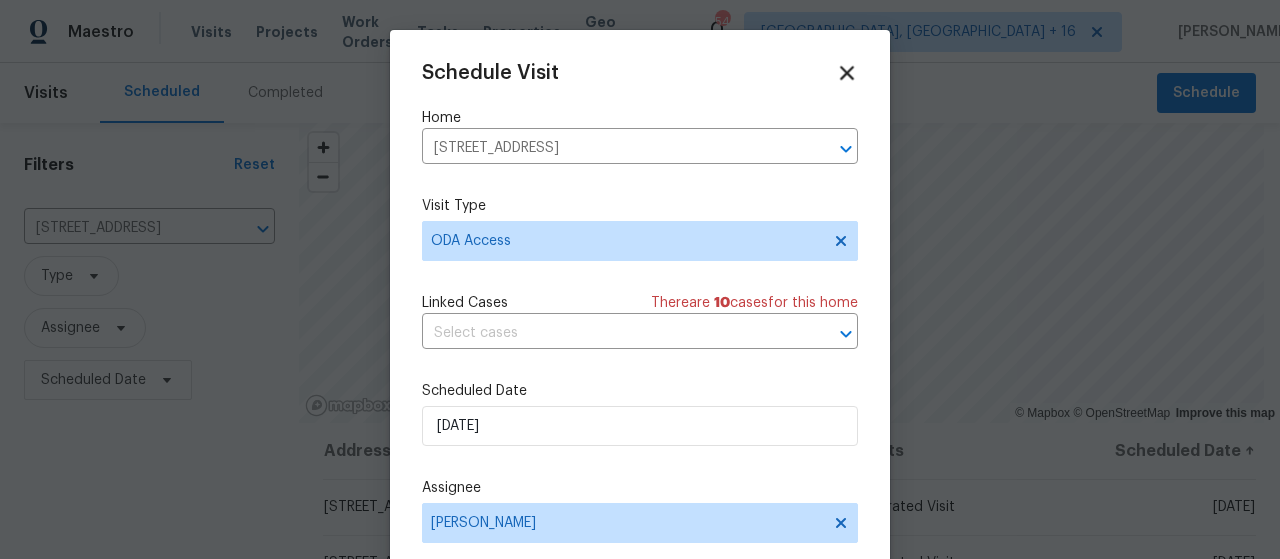 type on "Hi! Can you please:
*Ensure a lockbox is installed with keys inside so the REIT can inspect. *If no keys are available, please ensure a work order is created to have property rekeyed. *Confirm all utilities are on in the home. *Confirm there is no debris or personal belongings left behind by the previous owner.
Thanks for your help, and please Slack [PERSON_NAME] if you have any questions or anything from the above list needs immediate attention!" 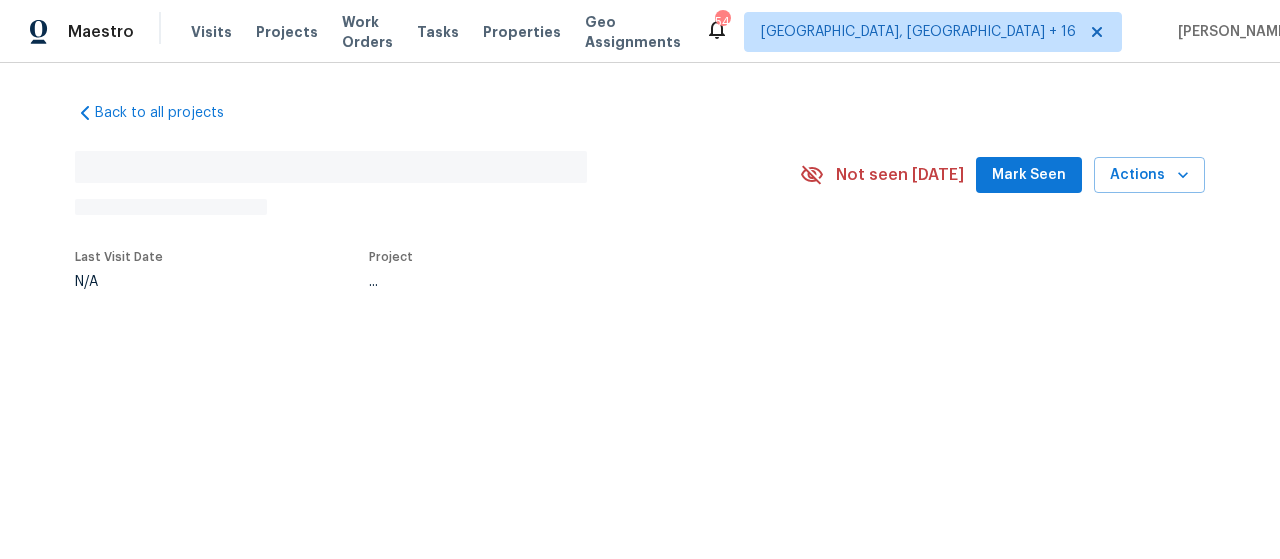 scroll, scrollTop: 0, scrollLeft: 0, axis: both 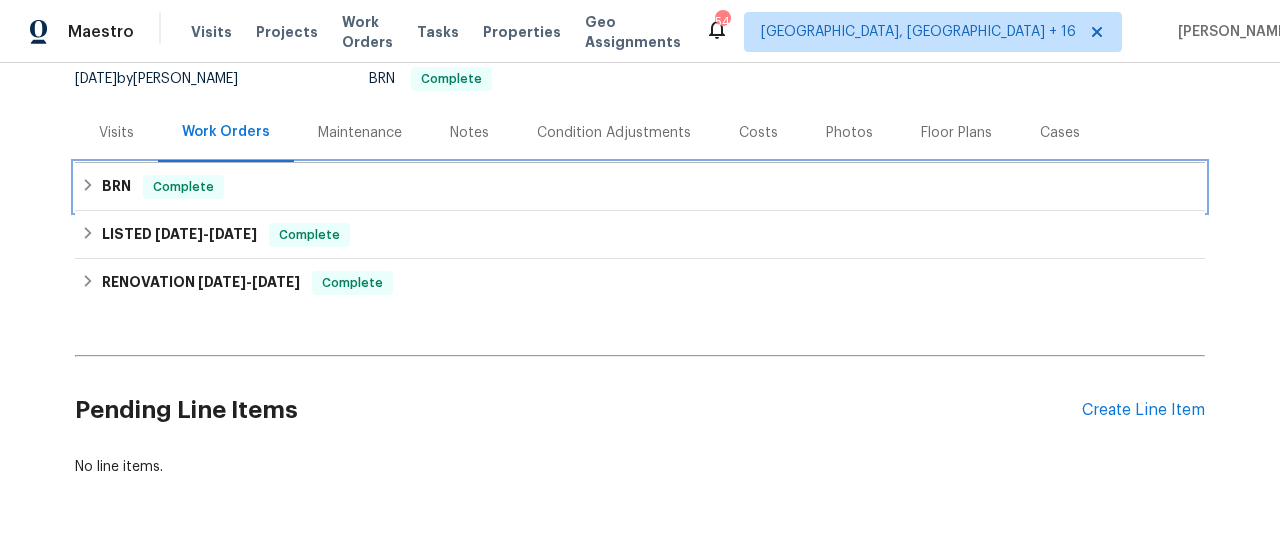 click on "BRN" at bounding box center [116, 187] 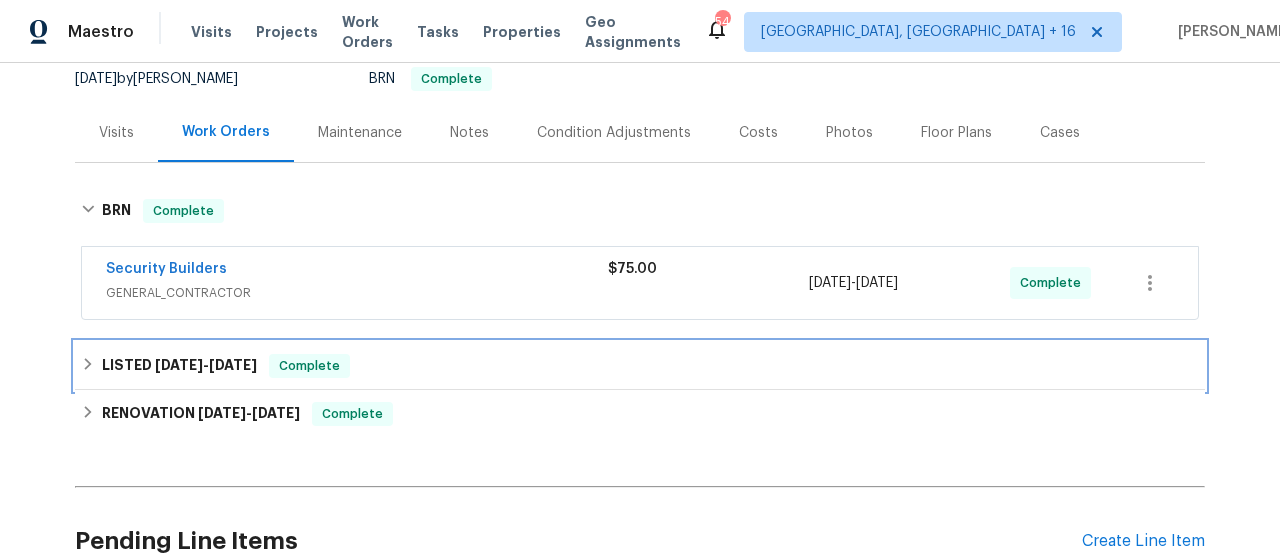 click on "5/30/25" at bounding box center [179, 365] 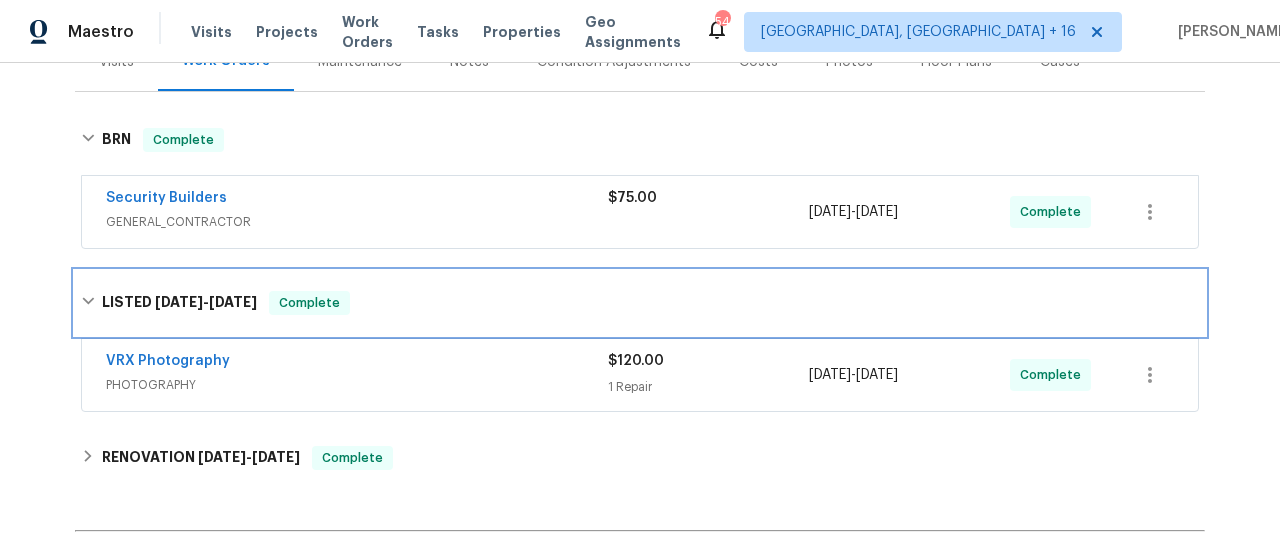 scroll, scrollTop: 300, scrollLeft: 0, axis: vertical 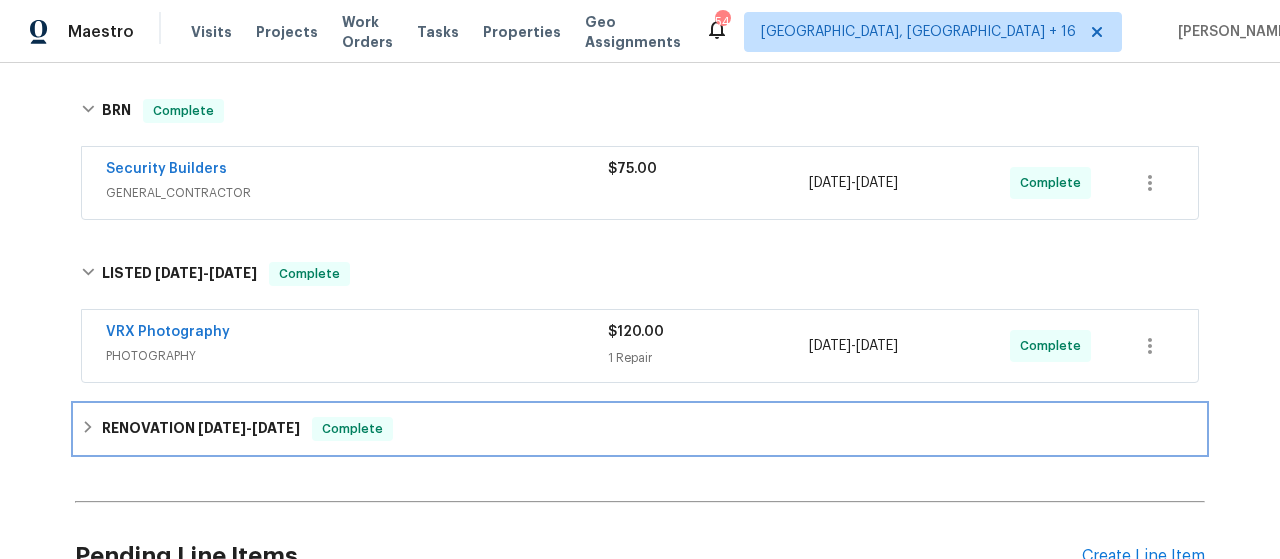 click on "RENOVATION   5/8/25  -  5/26/25" at bounding box center (201, 429) 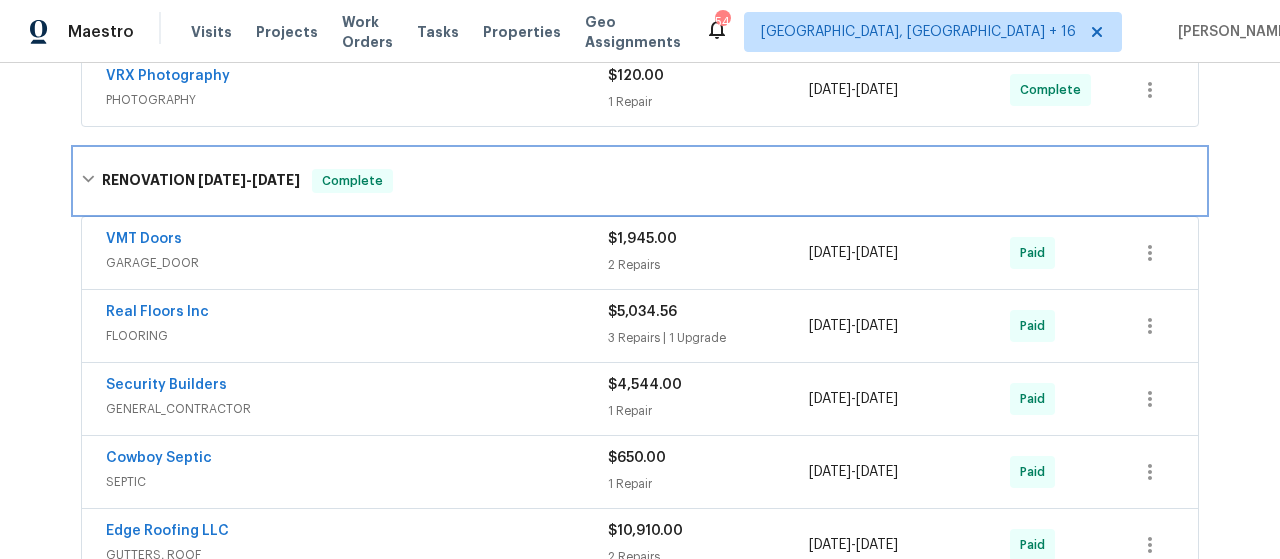 scroll, scrollTop: 600, scrollLeft: 0, axis: vertical 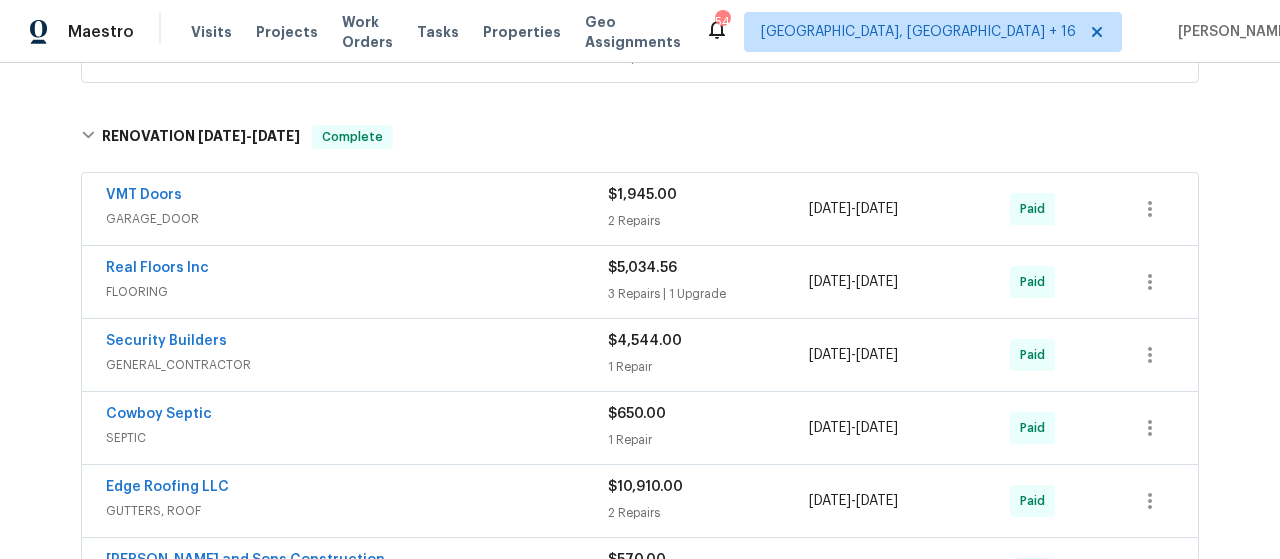 click on "$1,945.00" at bounding box center [642, 195] 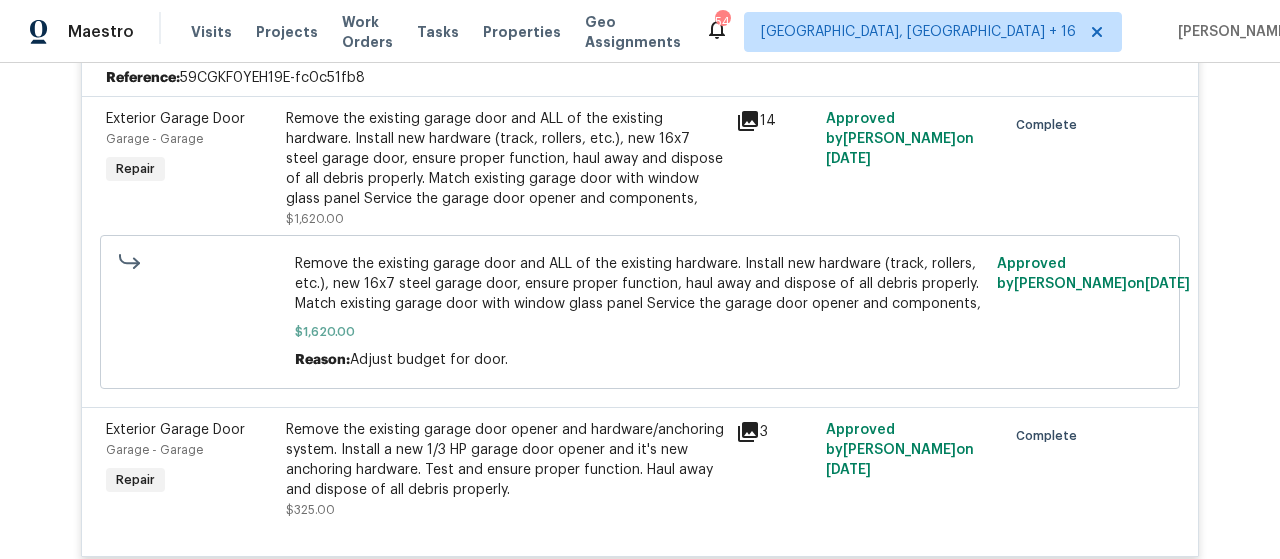 scroll, scrollTop: 600, scrollLeft: 0, axis: vertical 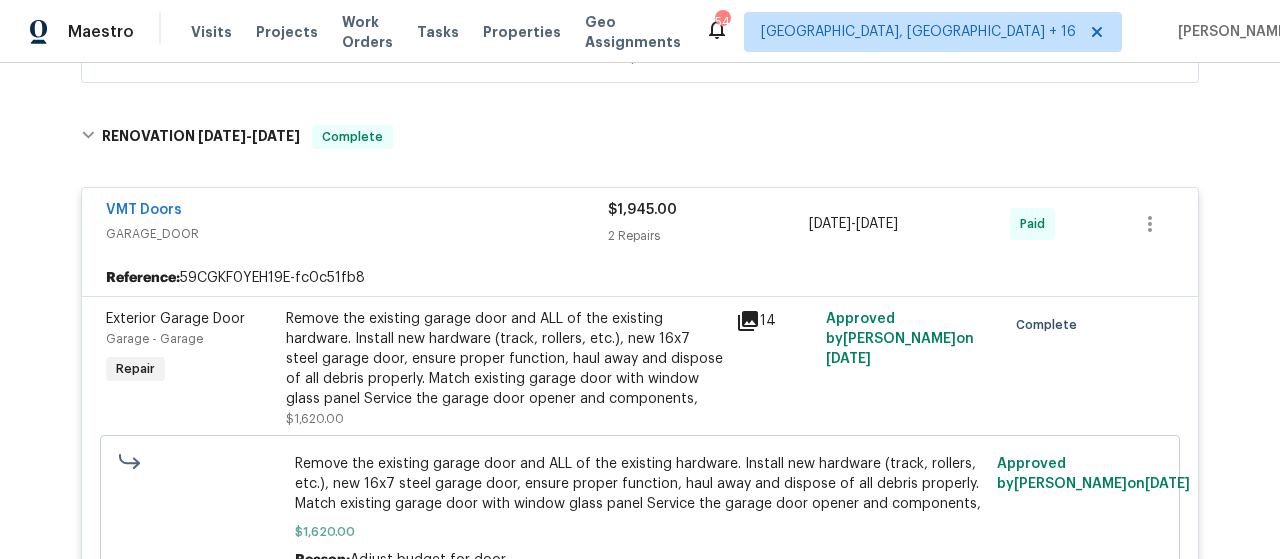 click on "$1,945.00" at bounding box center [708, 210] 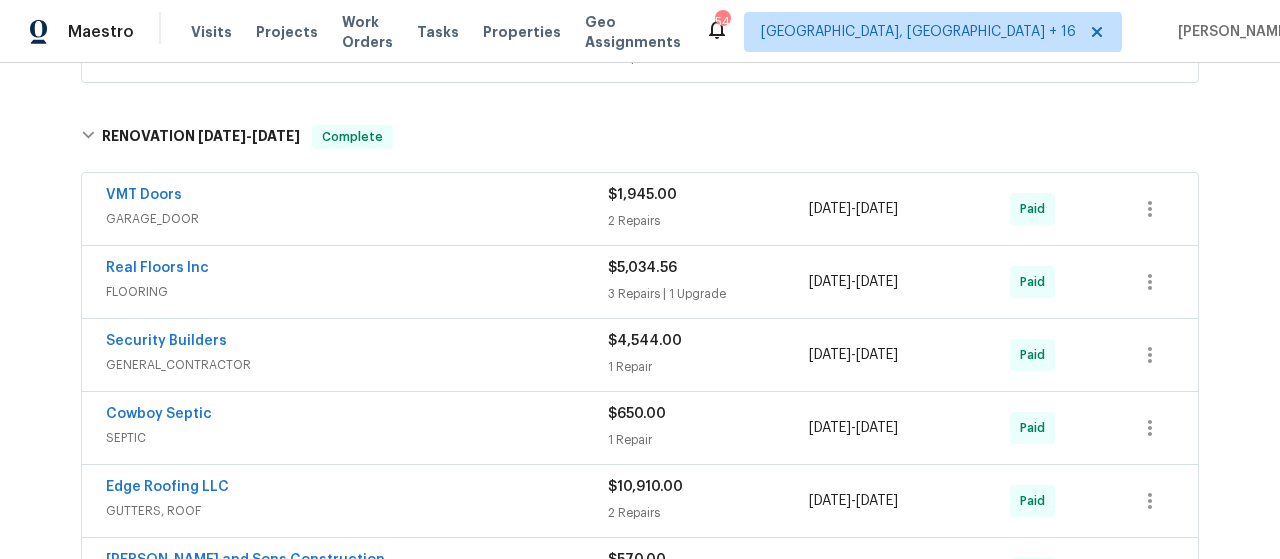 scroll, scrollTop: 600, scrollLeft: 0, axis: vertical 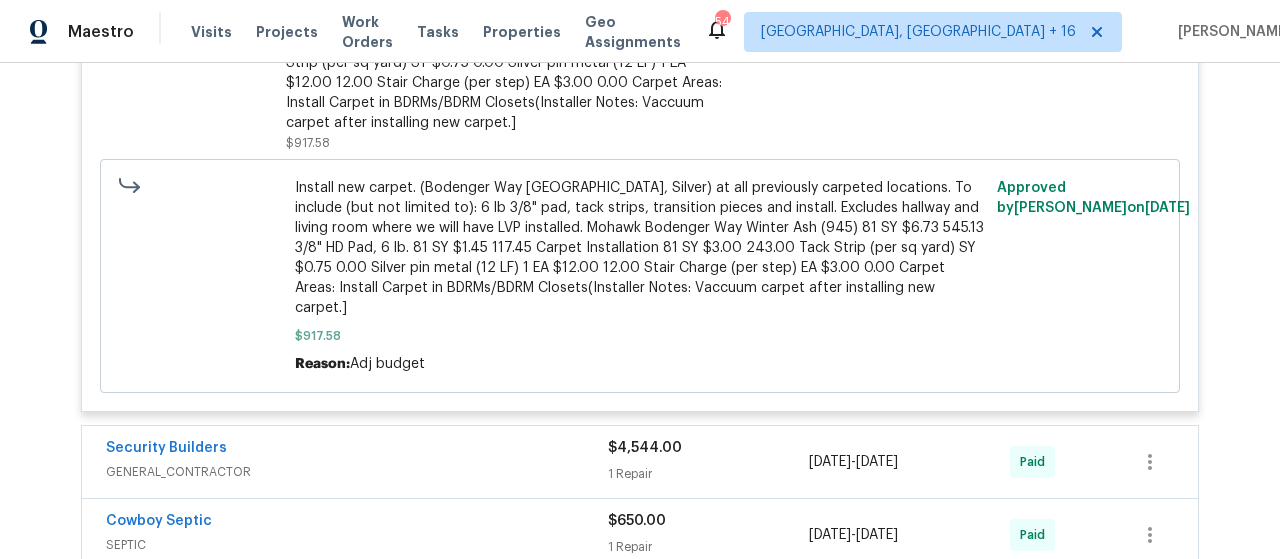 click on "$4,544.00" at bounding box center [645, 448] 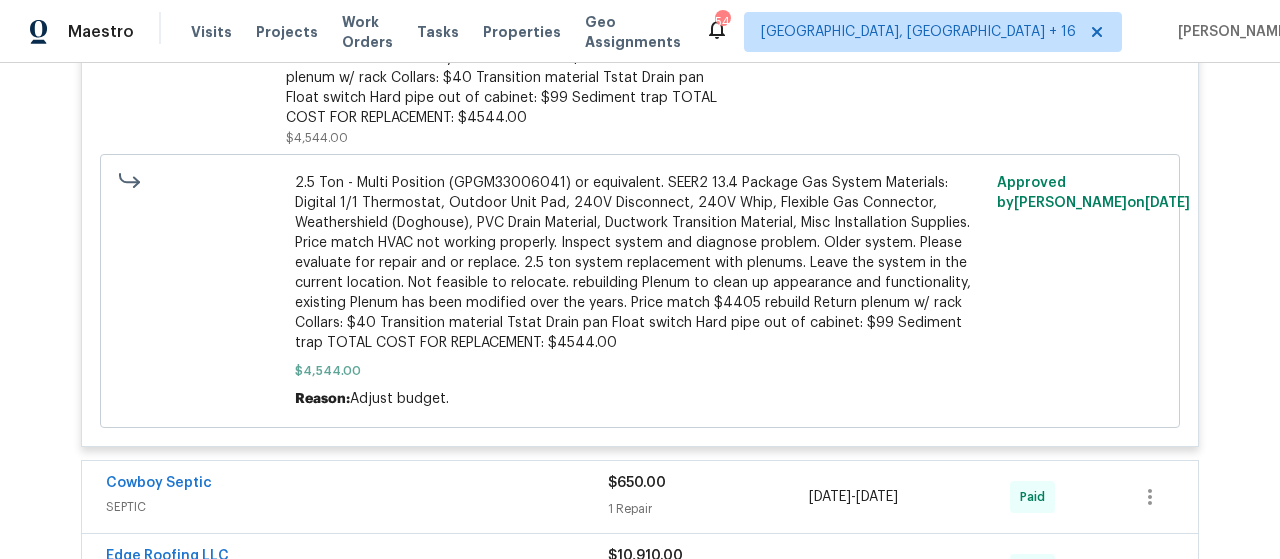 scroll, scrollTop: 2800, scrollLeft: 0, axis: vertical 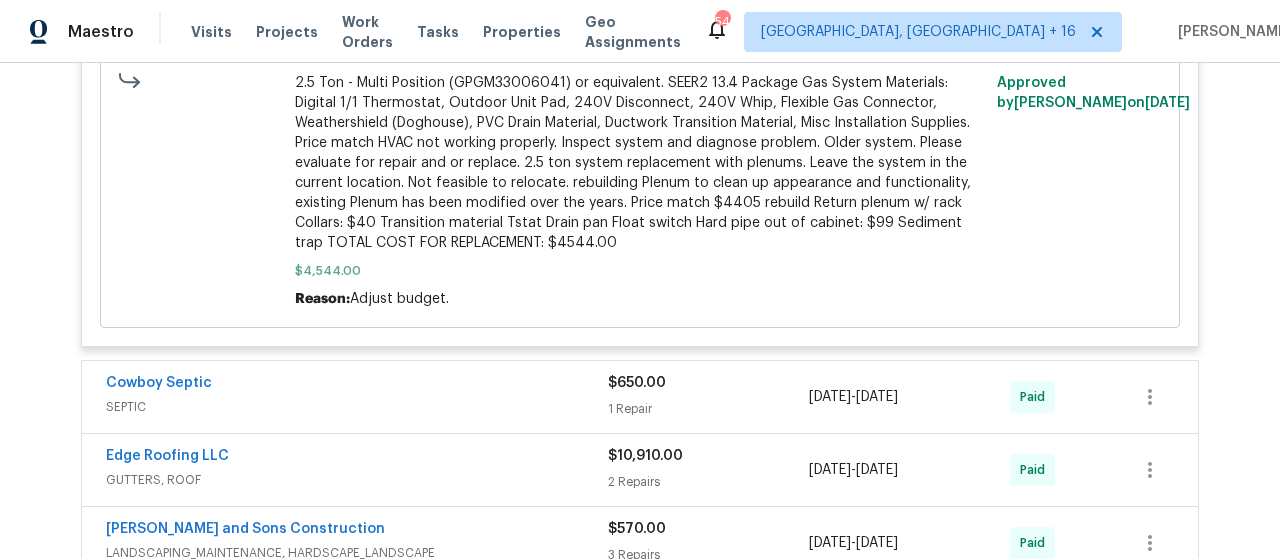 click on "$650.00" at bounding box center [637, 383] 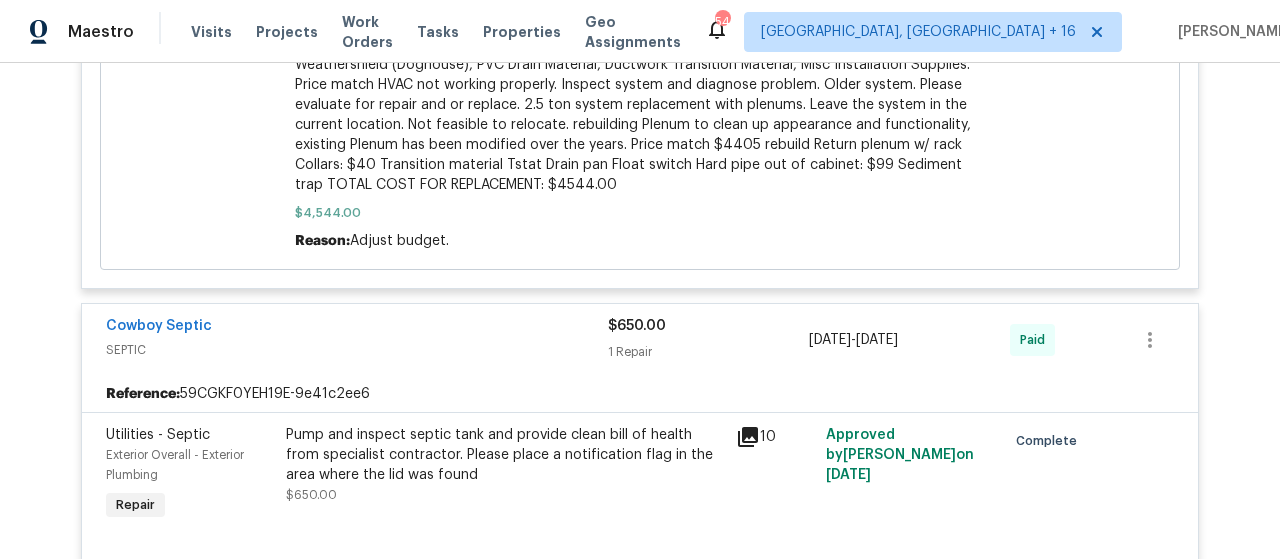 scroll, scrollTop: 2900, scrollLeft: 0, axis: vertical 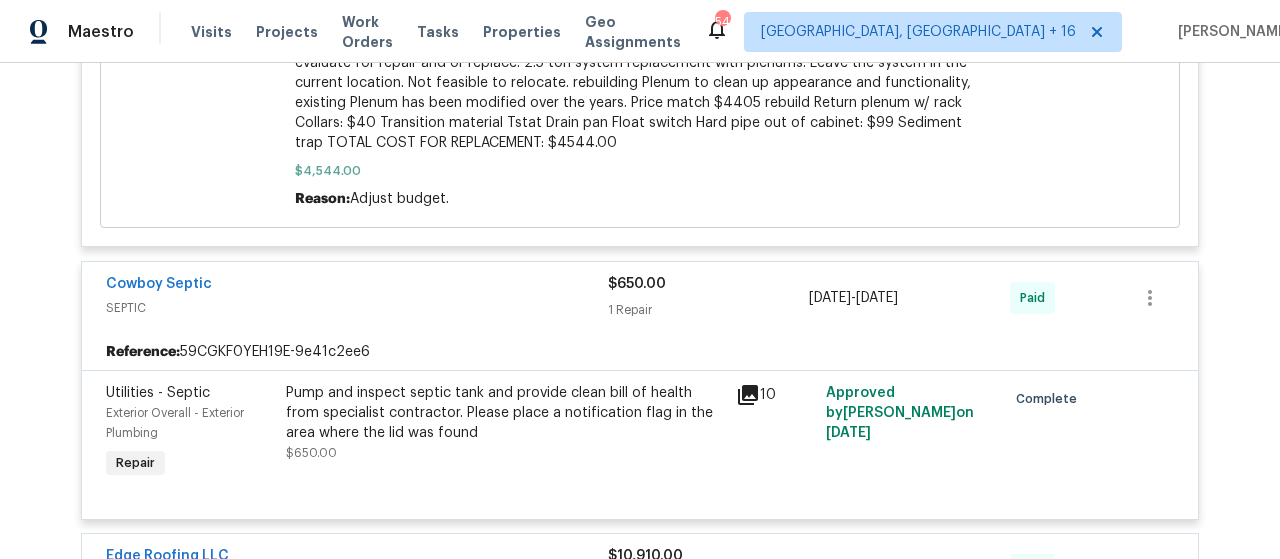 click on "$650.00" at bounding box center [637, 284] 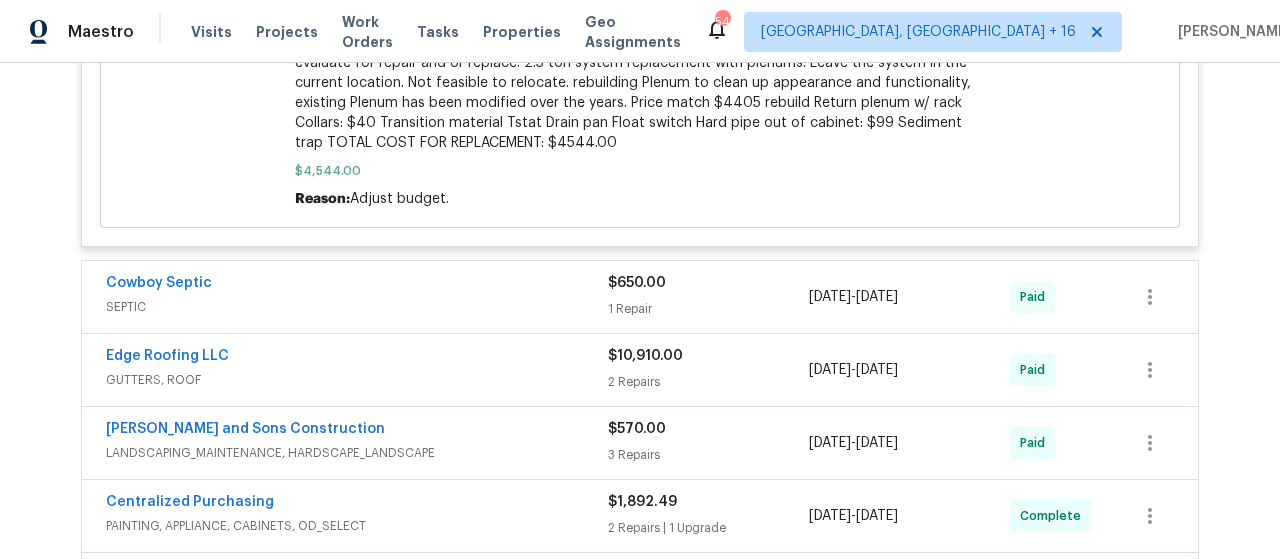 scroll, scrollTop: 3000, scrollLeft: 0, axis: vertical 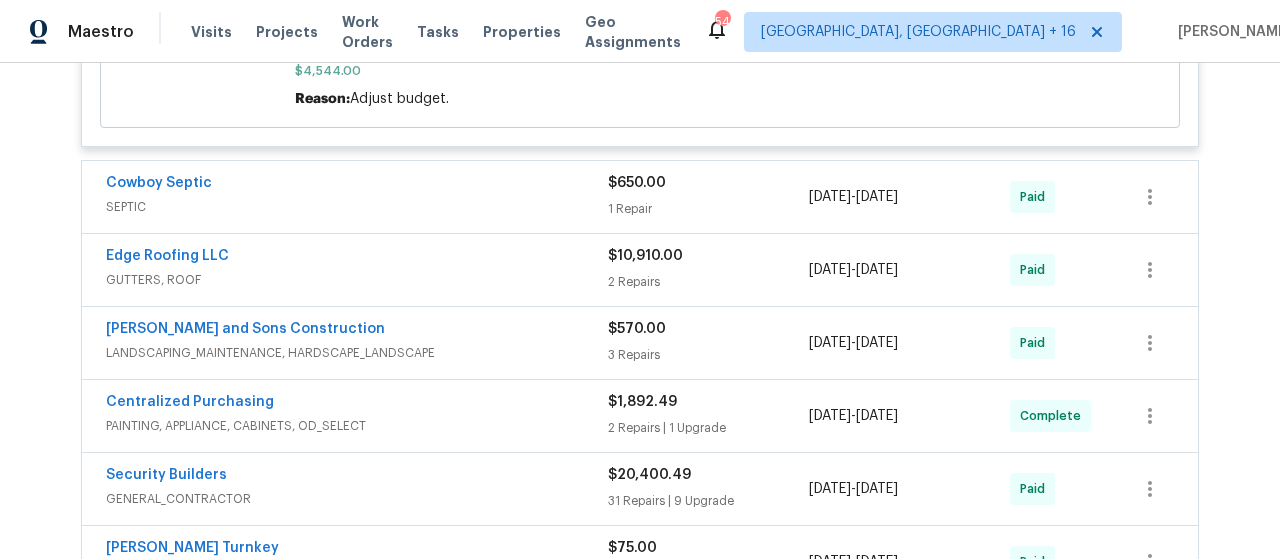 click on "$650.00" at bounding box center (637, 183) 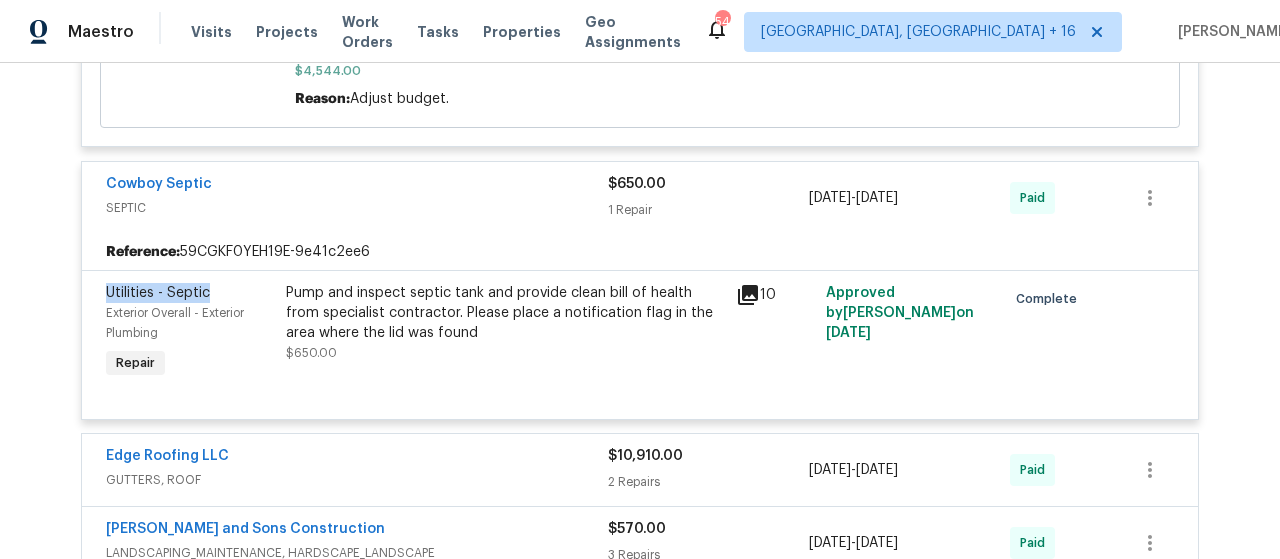 drag, startPoint x: 92, startPoint y: 220, endPoint x: 202, endPoint y: 227, distance: 110.2225 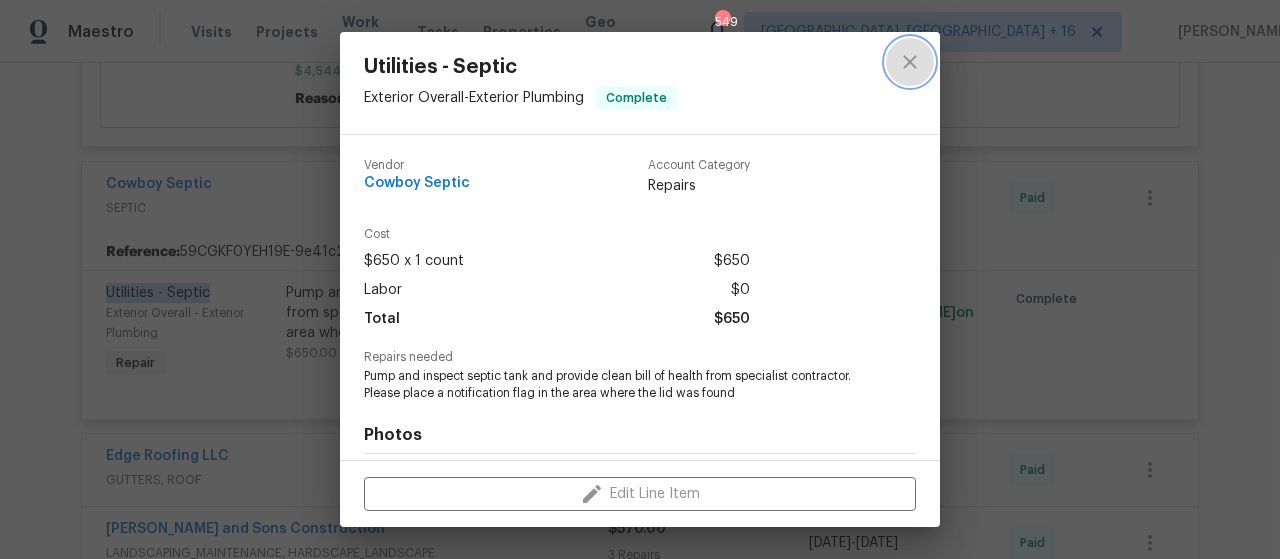 click 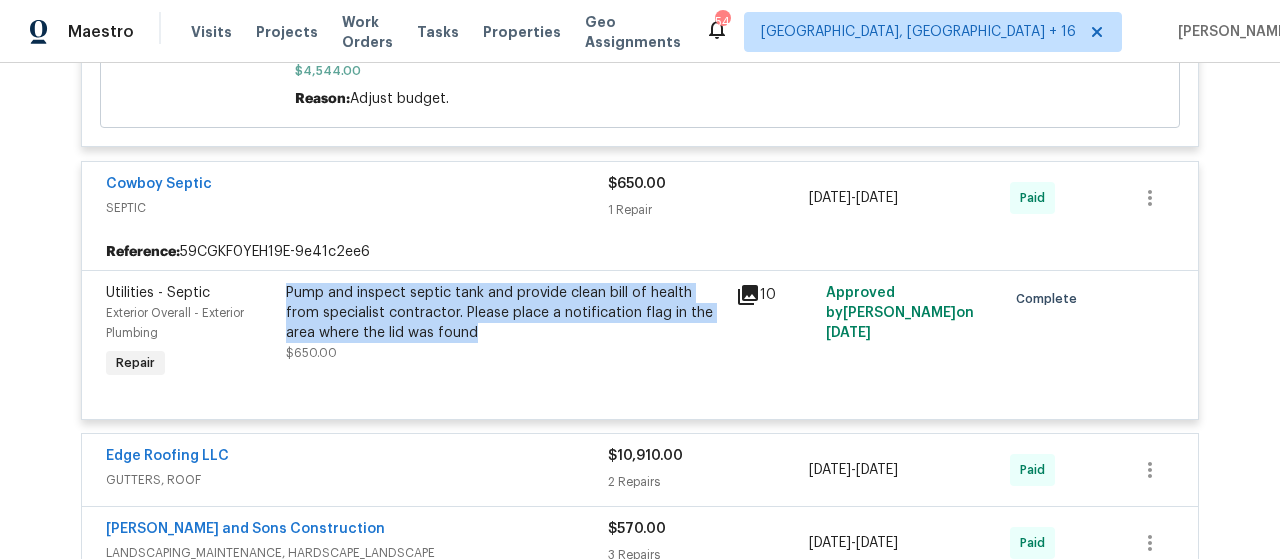 drag, startPoint x: 465, startPoint y: 273, endPoint x: 276, endPoint y: 221, distance: 196.02296 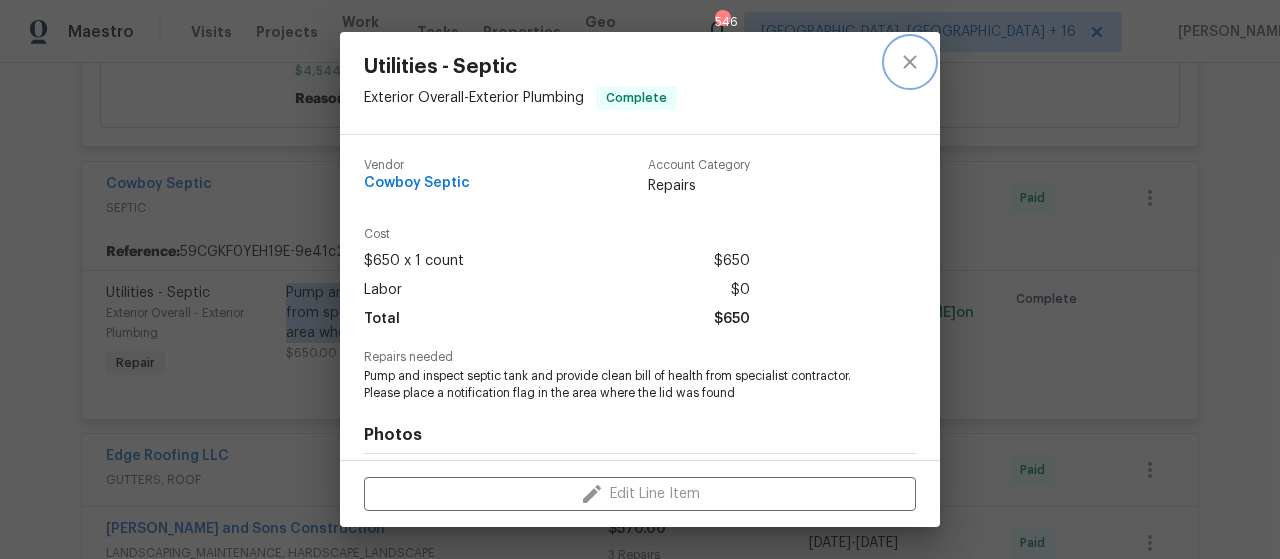 click 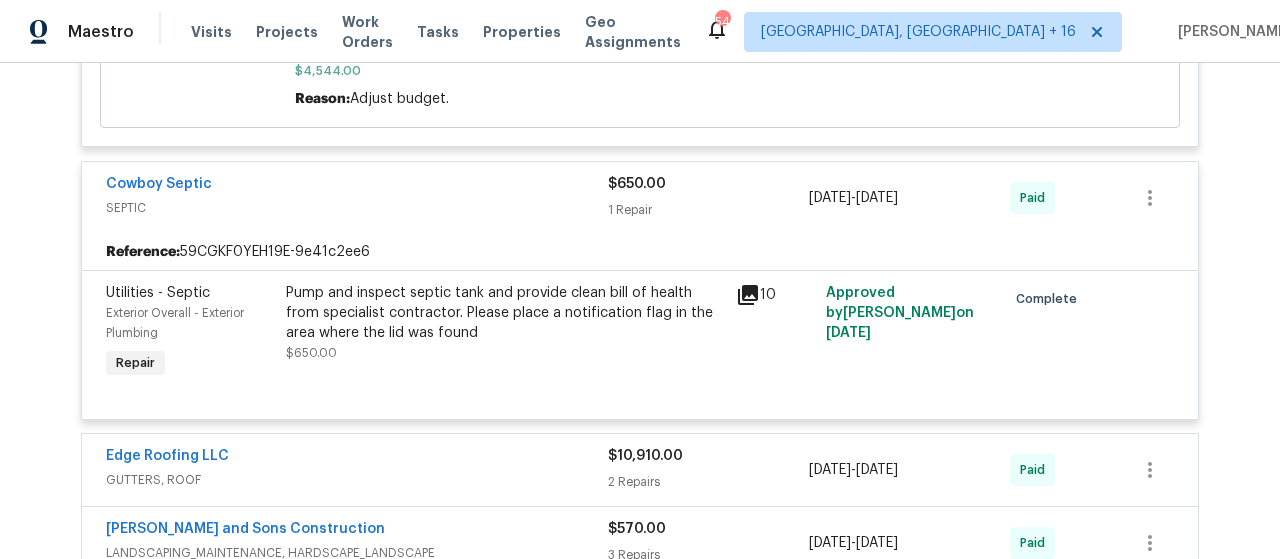 click on "Back to all projects 2734 Amber Springs Way, Buford, GA 30519 3 Beds | 2 Baths | Total: 1474 ft² | Above Grade: 1474 ft² | Basement Finished: N/A | 1990 Seen today Actions Last Visit Date 5/30/2025  by  Anthony Gouldthorp   Project BRN   Complete Visits Work Orders Maintenance Notes Condition Adjustments Costs Photos Floor Plans Cases BRN   Complete Security Builders GENERAL_CONTRACTOR $75.00 7/15/2025  -  7/18/2025 Complete LISTED   5/30/25  -  5/31/25 Complete VRX Photography PHOTOGRAPHY $120.00 1 Repair 5/30/2025  -  5/31/2025 Complete RENOVATION   5/8/25  -  5/26/25 Complete VMT Doors GARAGE_DOOR $1,945.00 2 Repairs 5/8/2025  -  5/16/2025 Paid Real Floors Inc FLOORING $5,034.56 3 Repairs | 1 Upgrade 5/8/2025  -  5/23/2025 Paid Reference:  59CGKF0YEH19E-f872de427 Flooring General Bathroom - Overall Flooring Repair $153.40   13 Approved by  Refurby System User  on   5/13/2025 Complete $153.40 Reason:  Adj budget Approved by  Refurby System User  on  5/13/2025 Flooring Extras Repair $1,005.27   12  on" at bounding box center (640, 311) 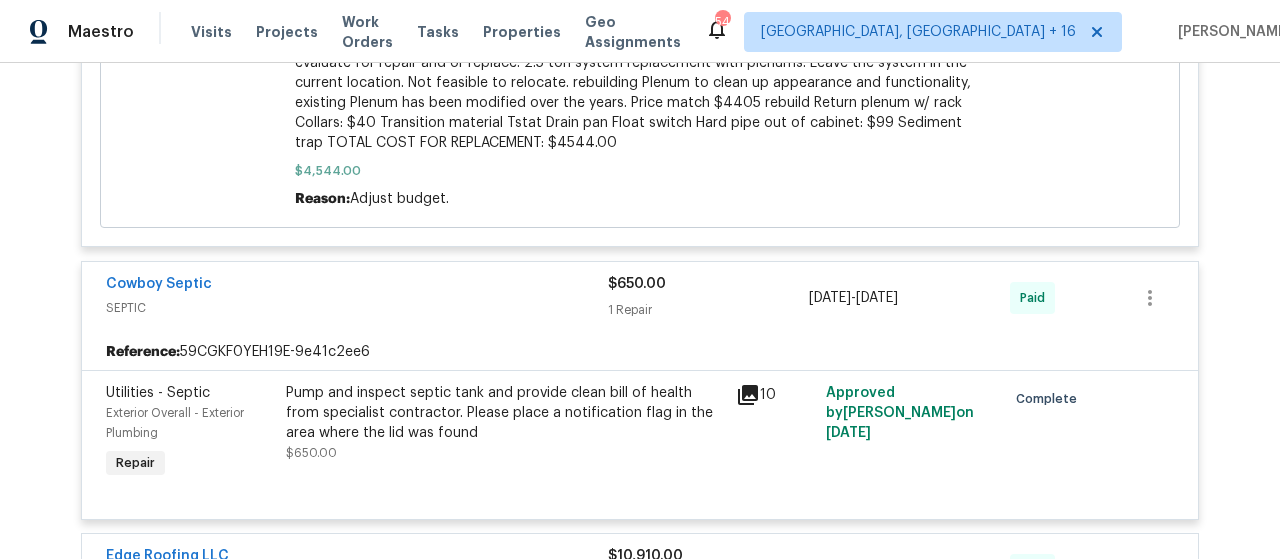 scroll, scrollTop: 3000, scrollLeft: 0, axis: vertical 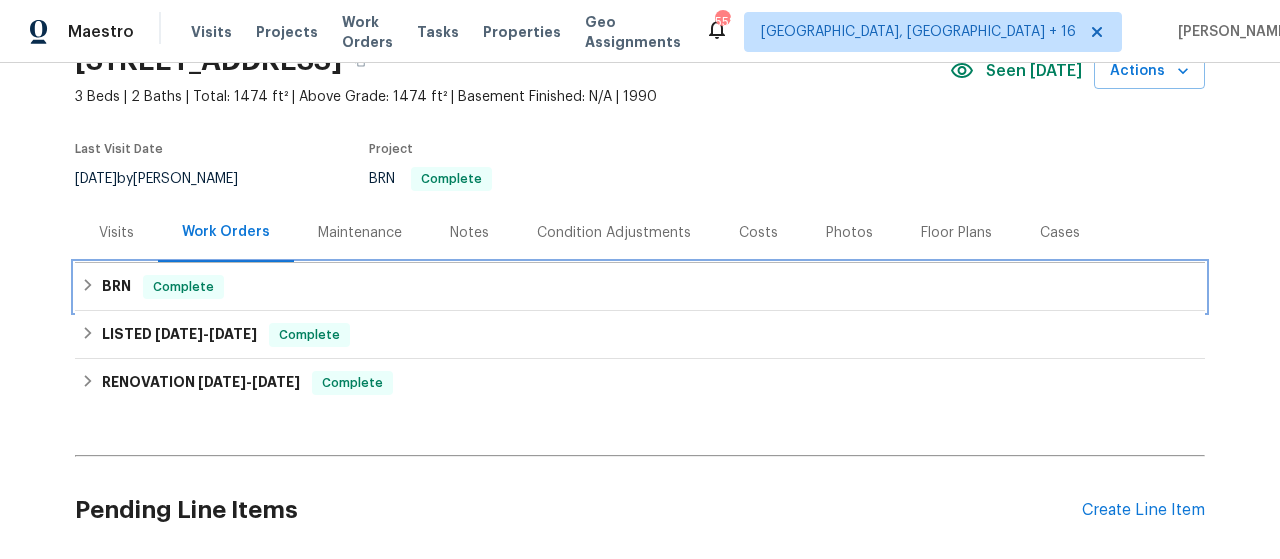 click on "BRN" at bounding box center [116, 287] 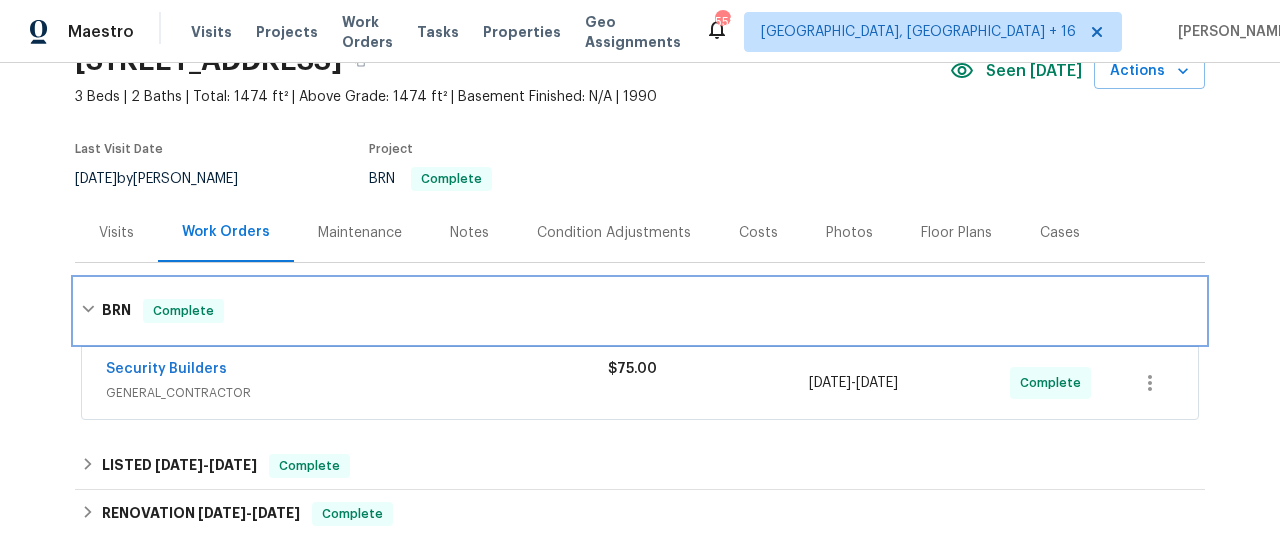 scroll, scrollTop: 200, scrollLeft: 0, axis: vertical 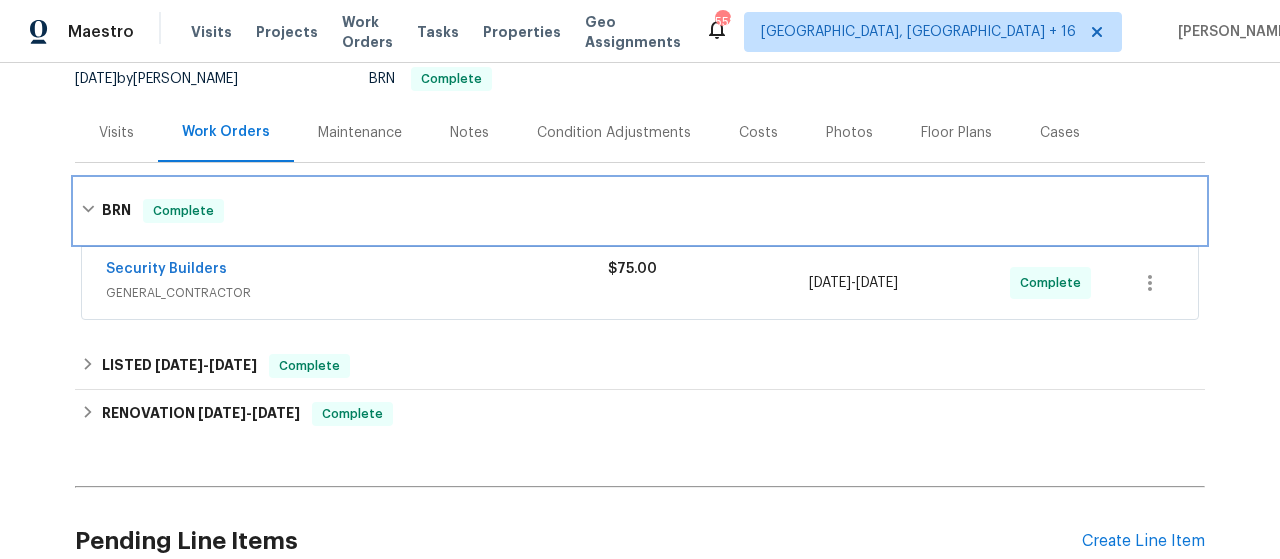 click on "BRN" at bounding box center [116, 211] 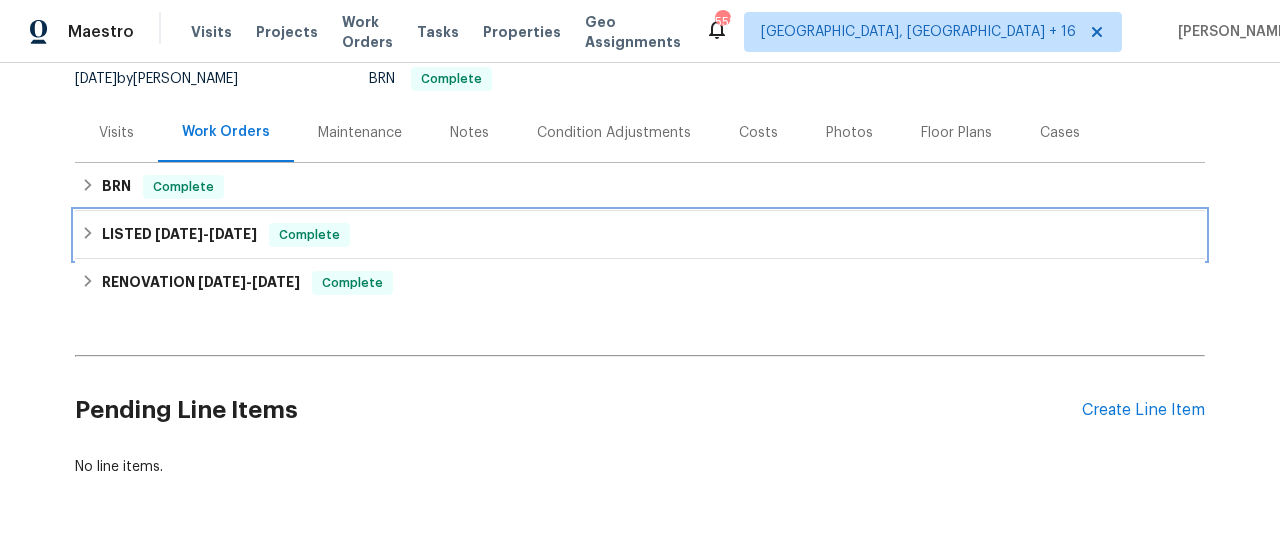 click on "5/30/25" at bounding box center (179, 234) 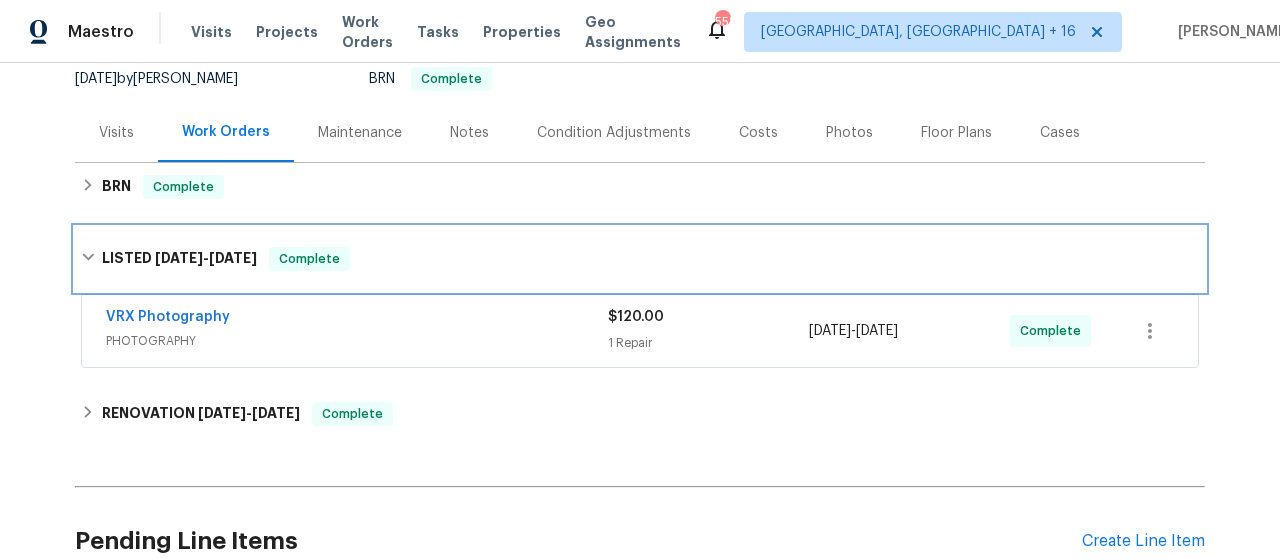 click on "LISTED   5/30/25  -  5/31/25" at bounding box center (179, 259) 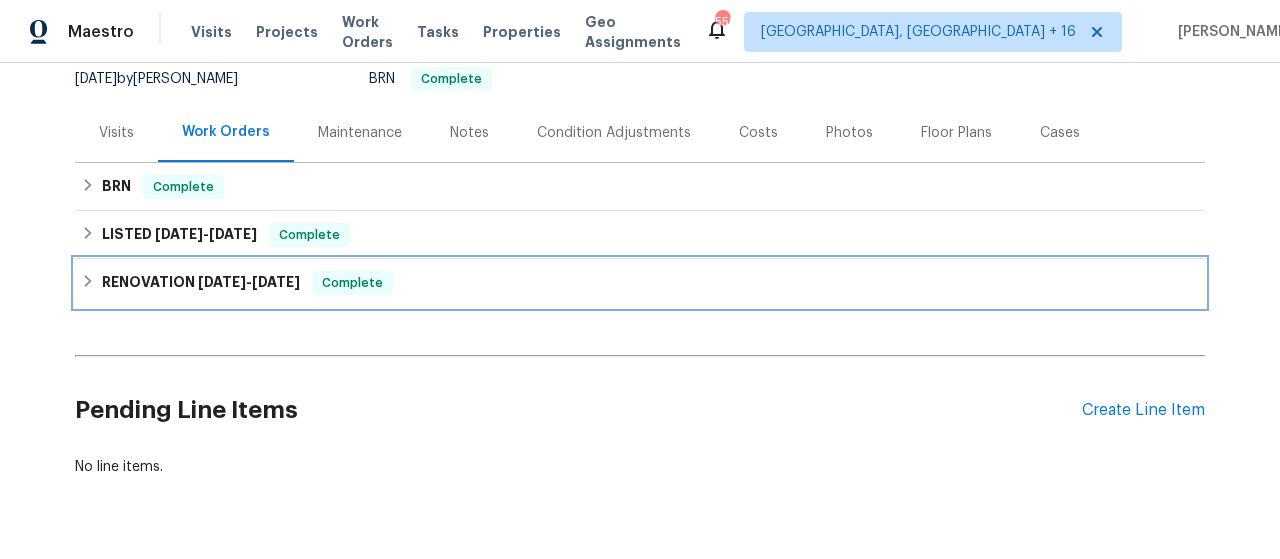 click on "5/8/25" at bounding box center (222, 282) 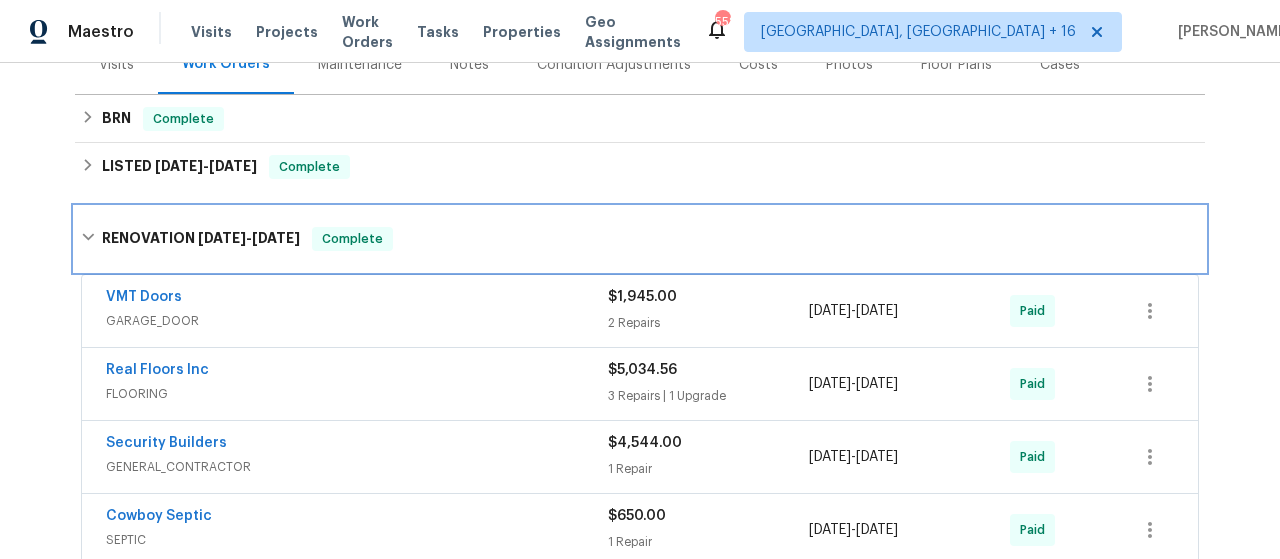 scroll, scrollTop: 300, scrollLeft: 0, axis: vertical 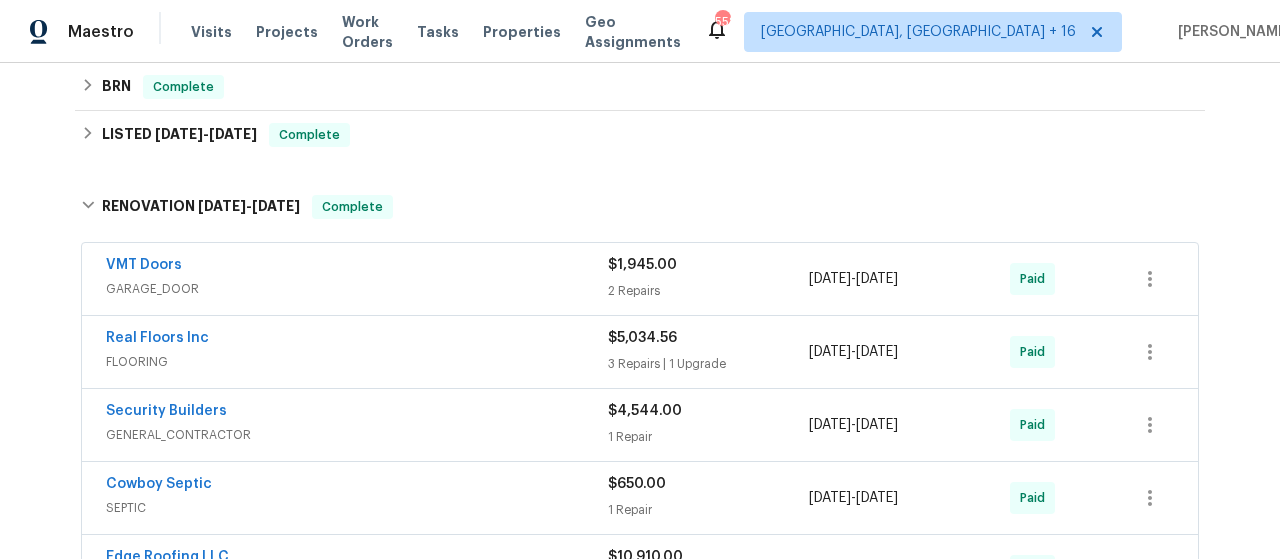 click on "2 Repairs" at bounding box center [708, 291] 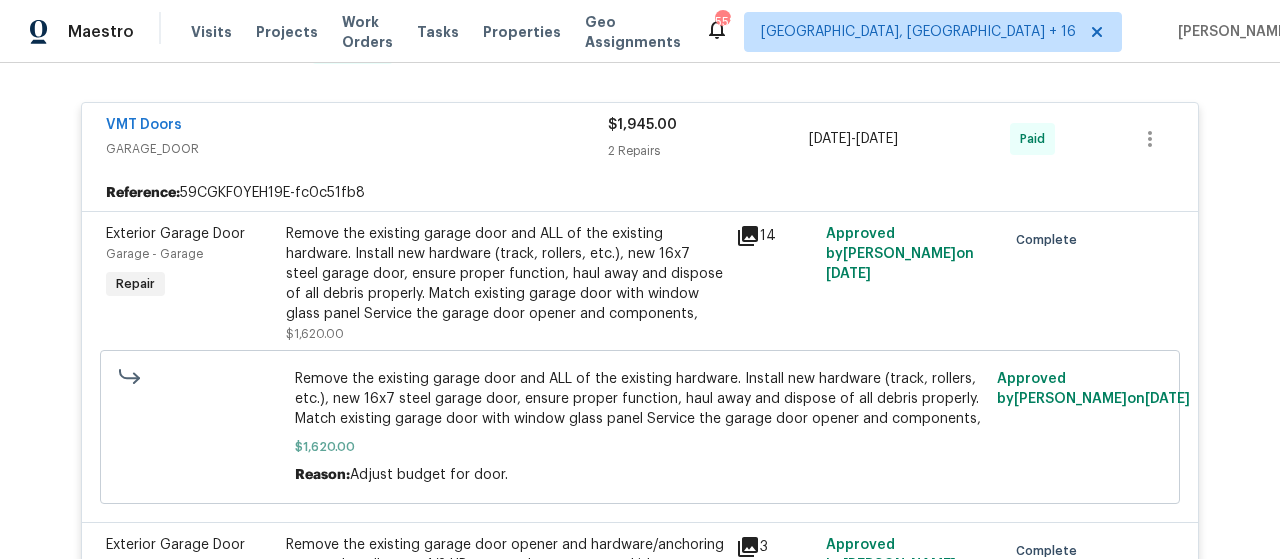 scroll, scrollTop: 500, scrollLeft: 0, axis: vertical 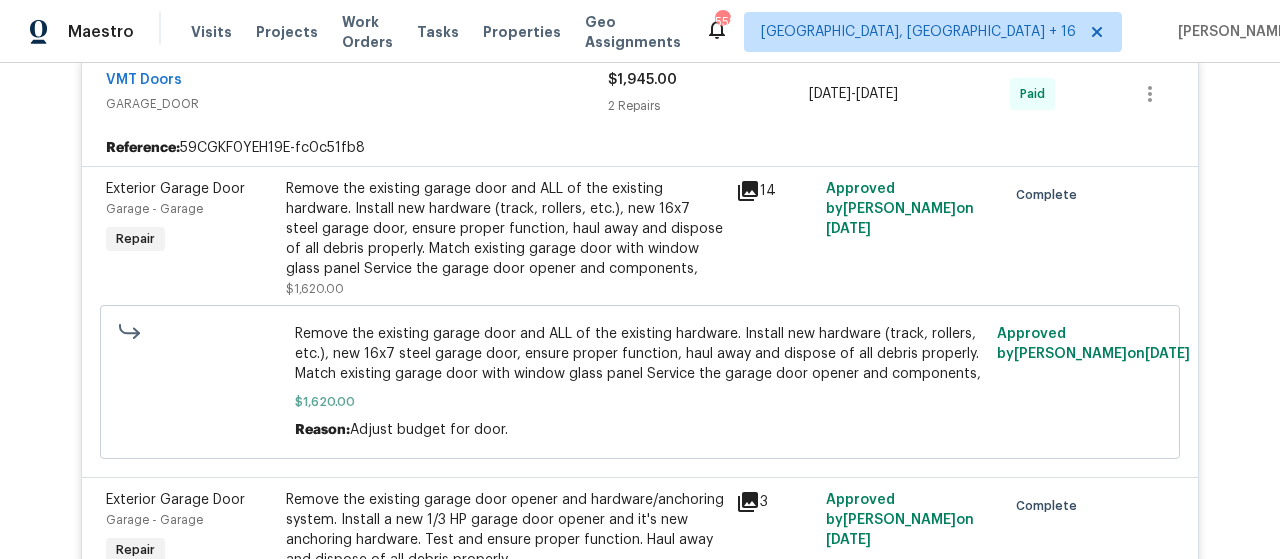 click on "Remove the existing garage door and ALL of the existing hardware. Install new hardware (track, rollers, etc.), new 16x7 steel garage door, ensure proper function, haul away and dispose of all debris properly.
Match existing garage door with window glass panel
Service the garage door opener and components," at bounding box center [505, 229] 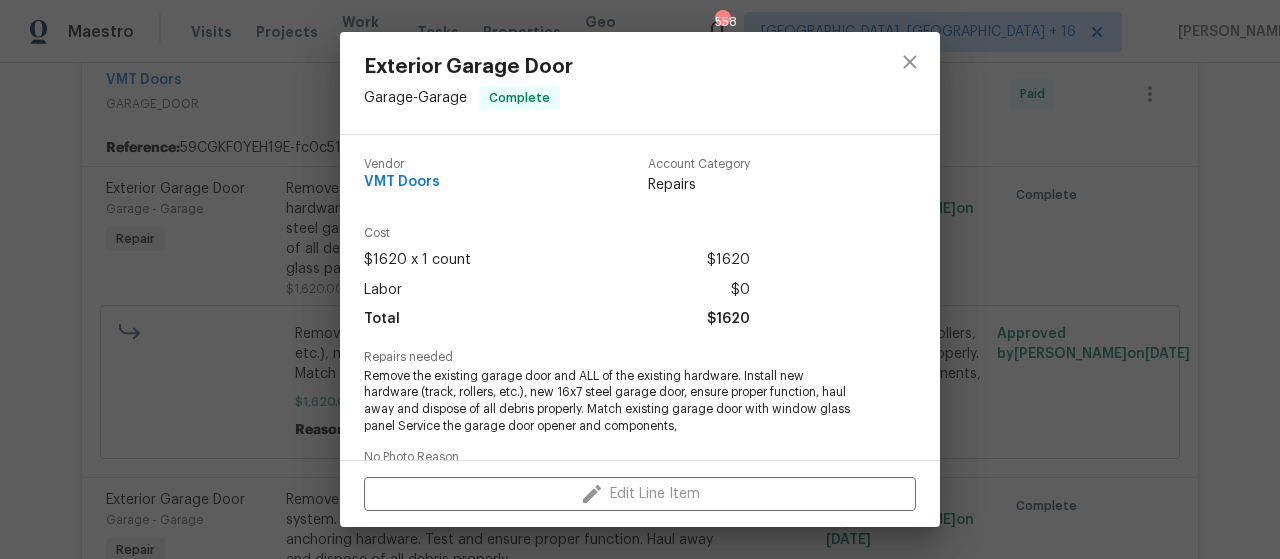 click on "VMT Doors" at bounding box center [402, 182] 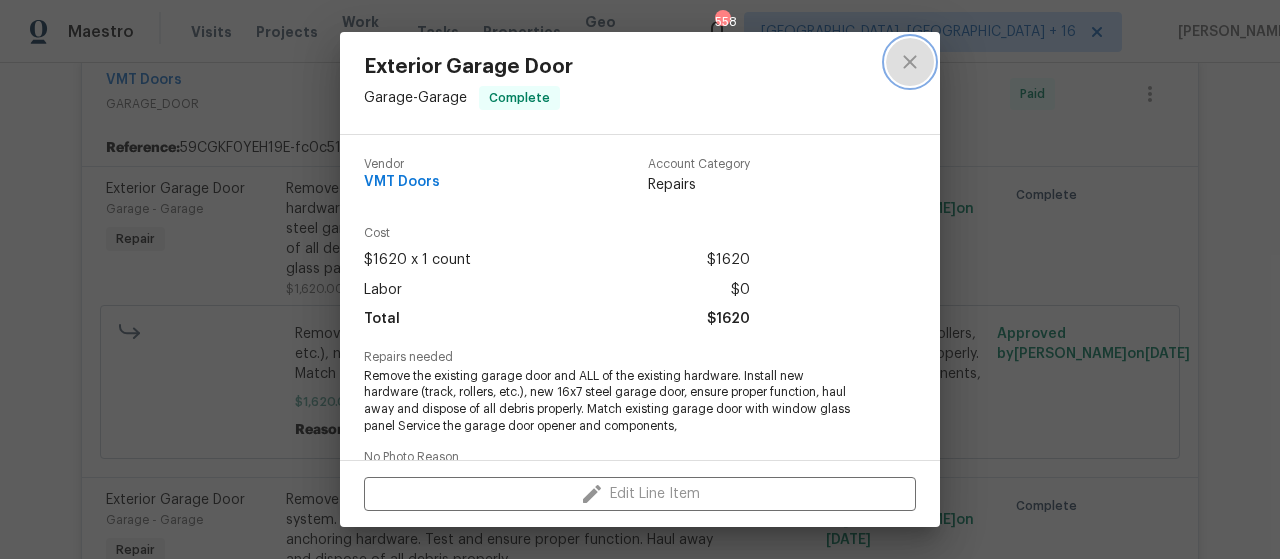 click 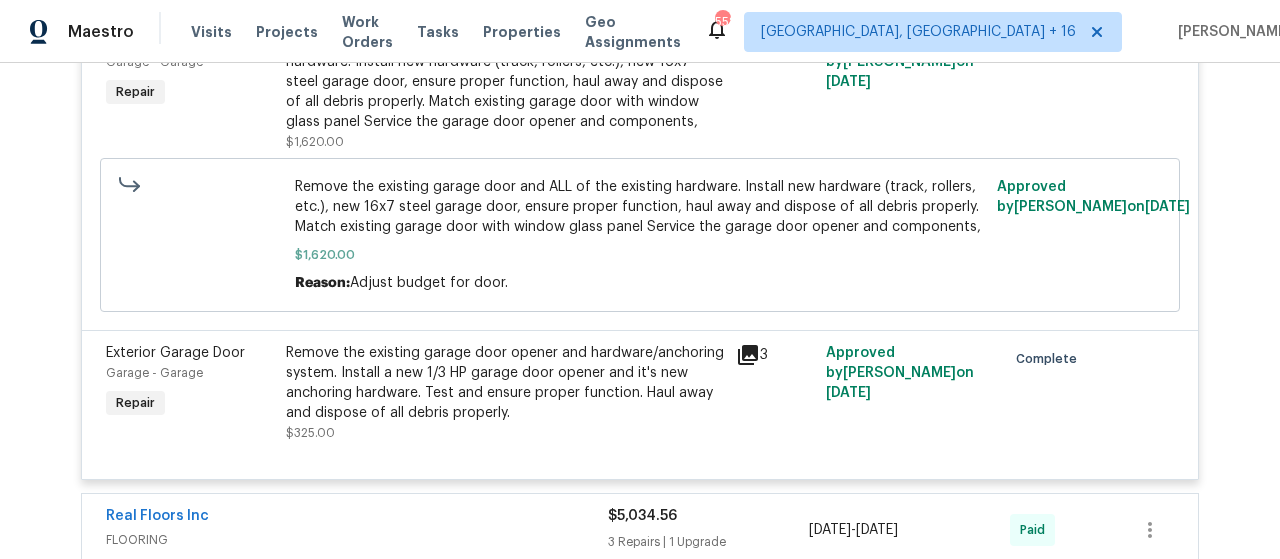 scroll, scrollTop: 500, scrollLeft: 0, axis: vertical 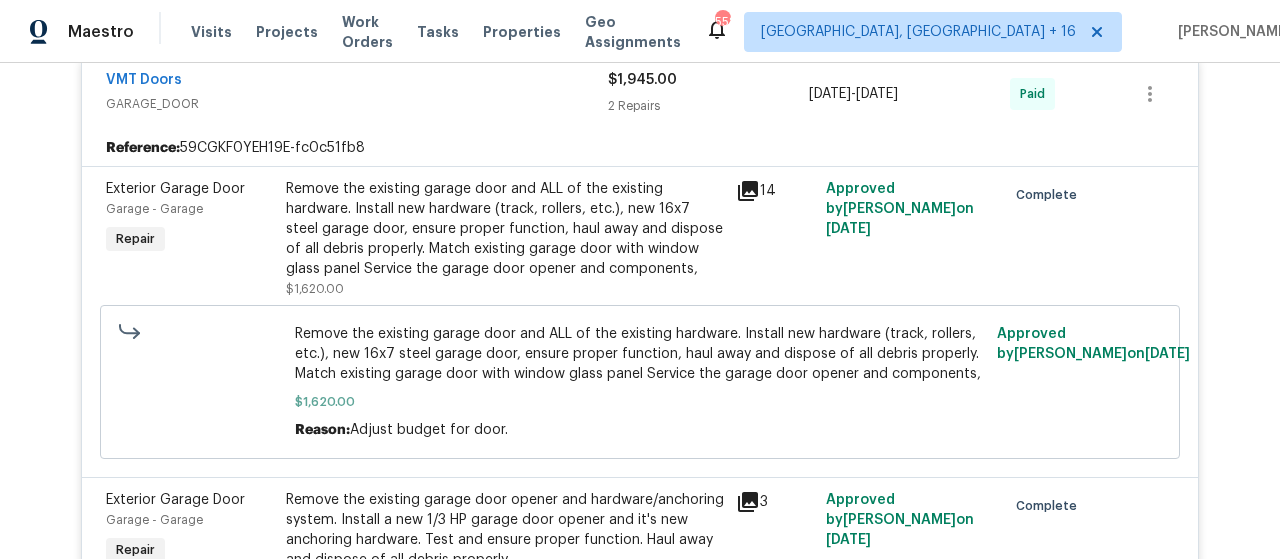 click on "$1,945.00" at bounding box center [708, 80] 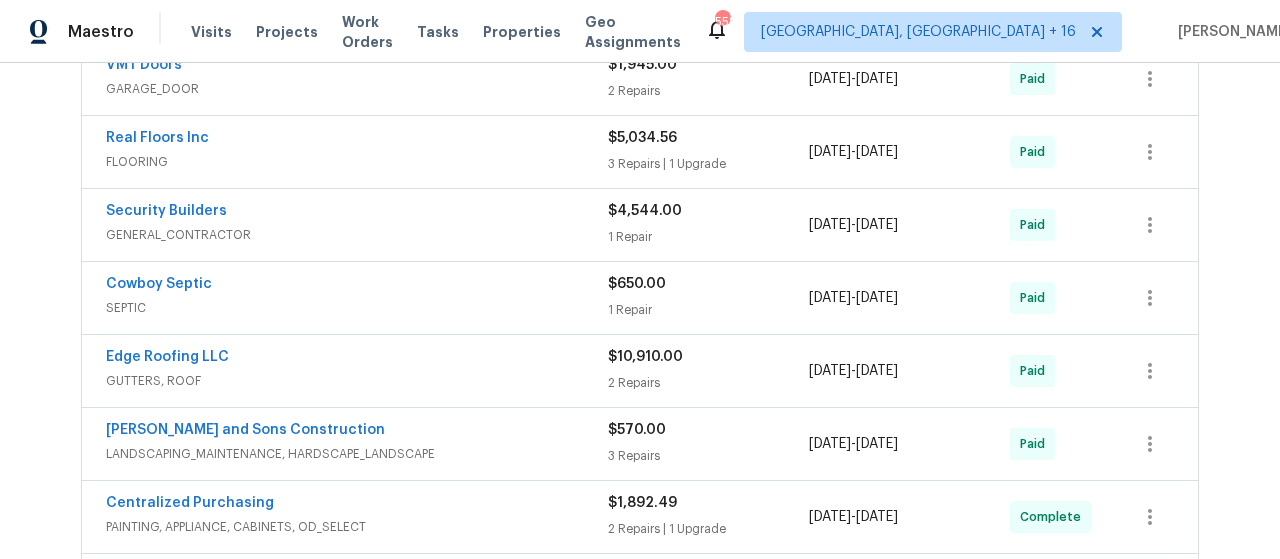 click on "$5,034.56 3 Repairs | 1 Upgrade" at bounding box center (708, 152) 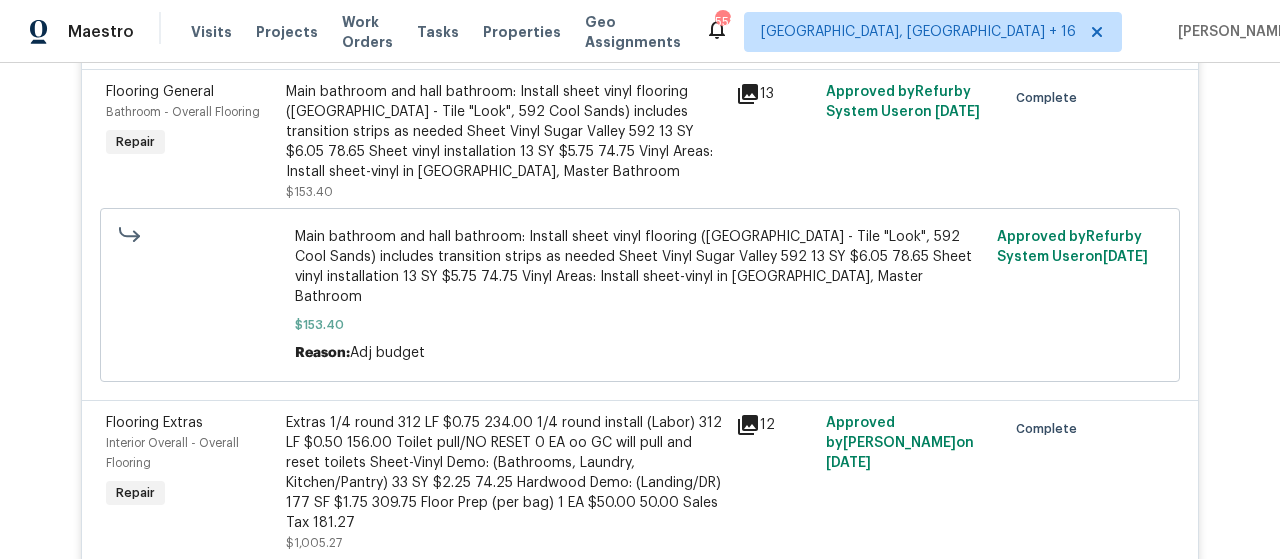 scroll, scrollTop: 700, scrollLeft: 0, axis: vertical 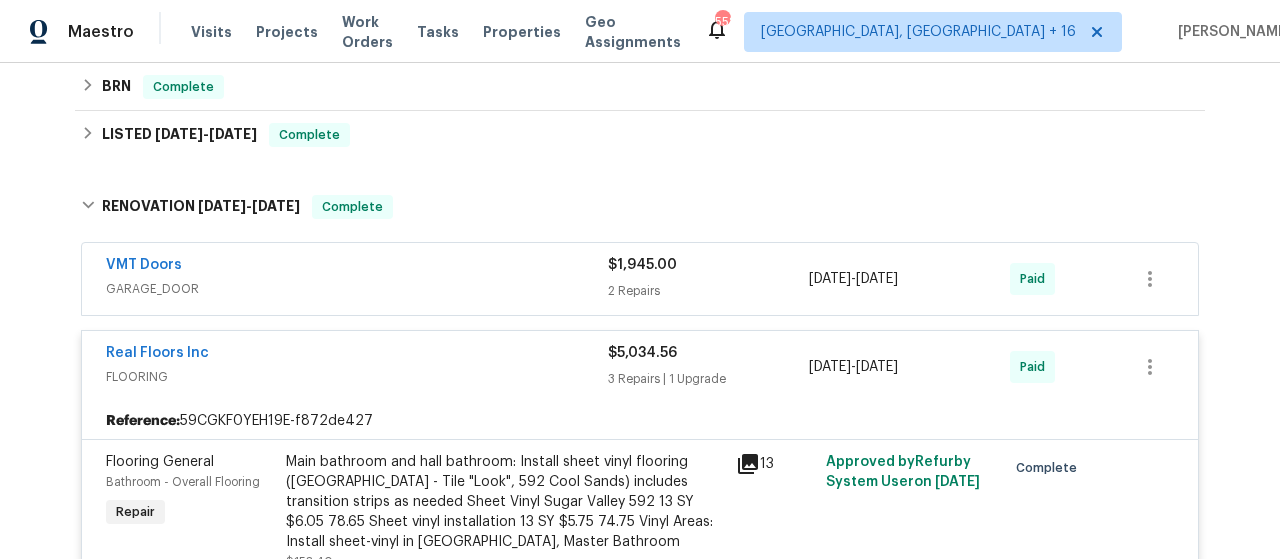 click on "$5,034.56" at bounding box center (642, 353) 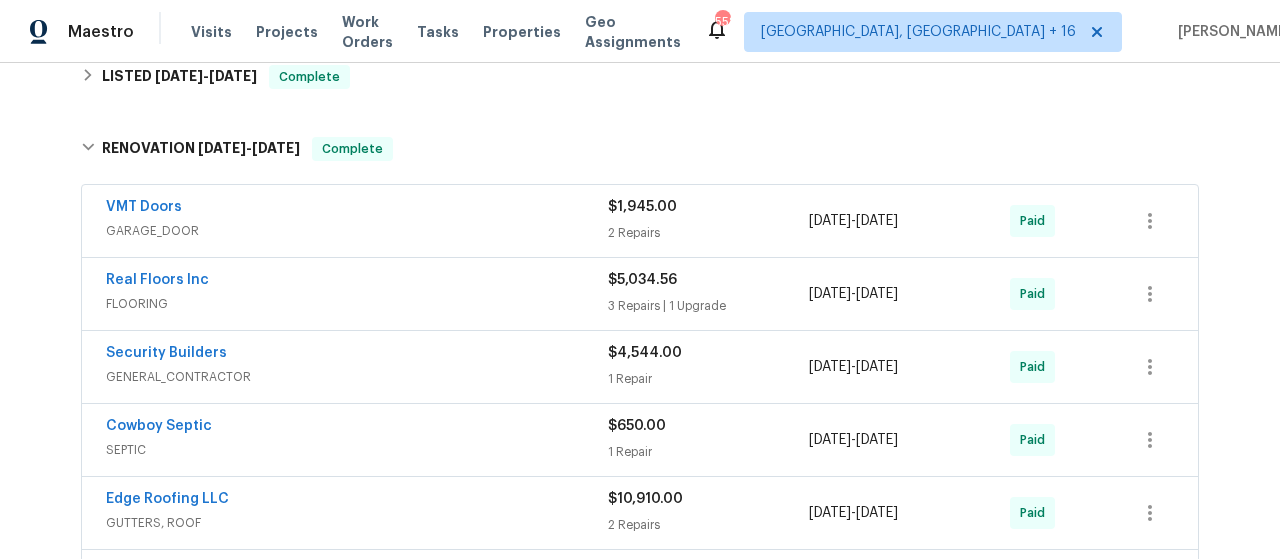 scroll, scrollTop: 400, scrollLeft: 0, axis: vertical 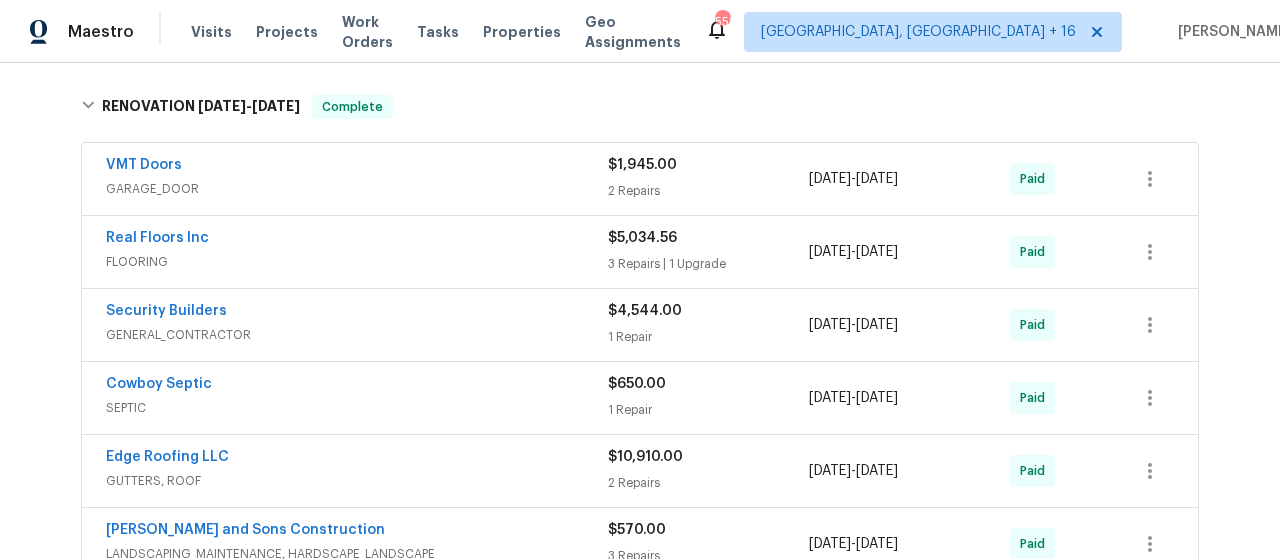click on "$4,544.00" at bounding box center [645, 311] 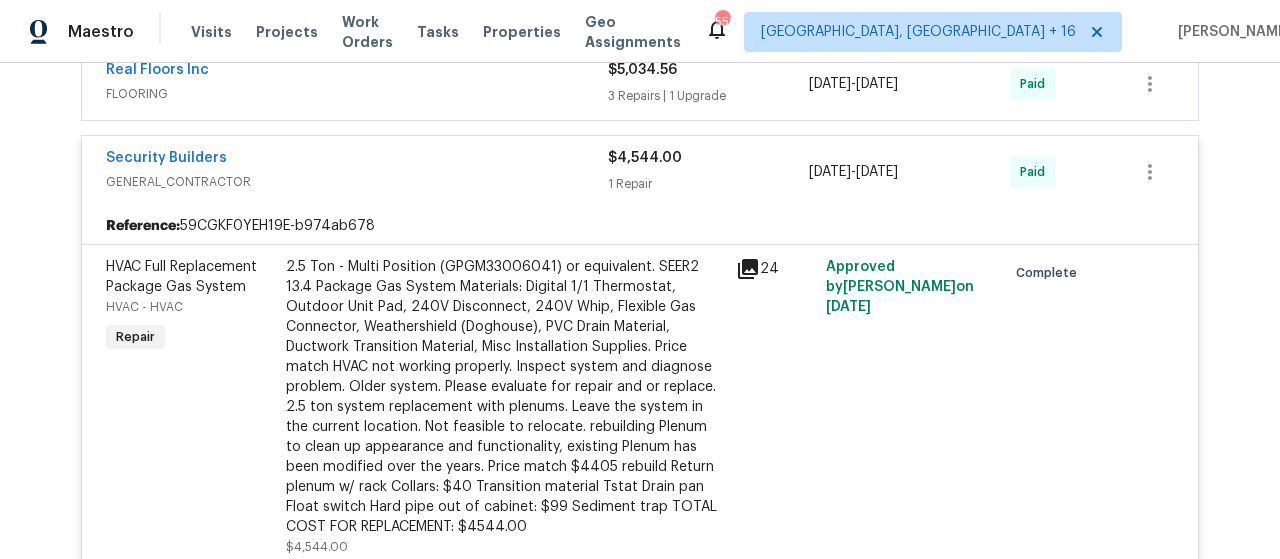 scroll, scrollTop: 600, scrollLeft: 0, axis: vertical 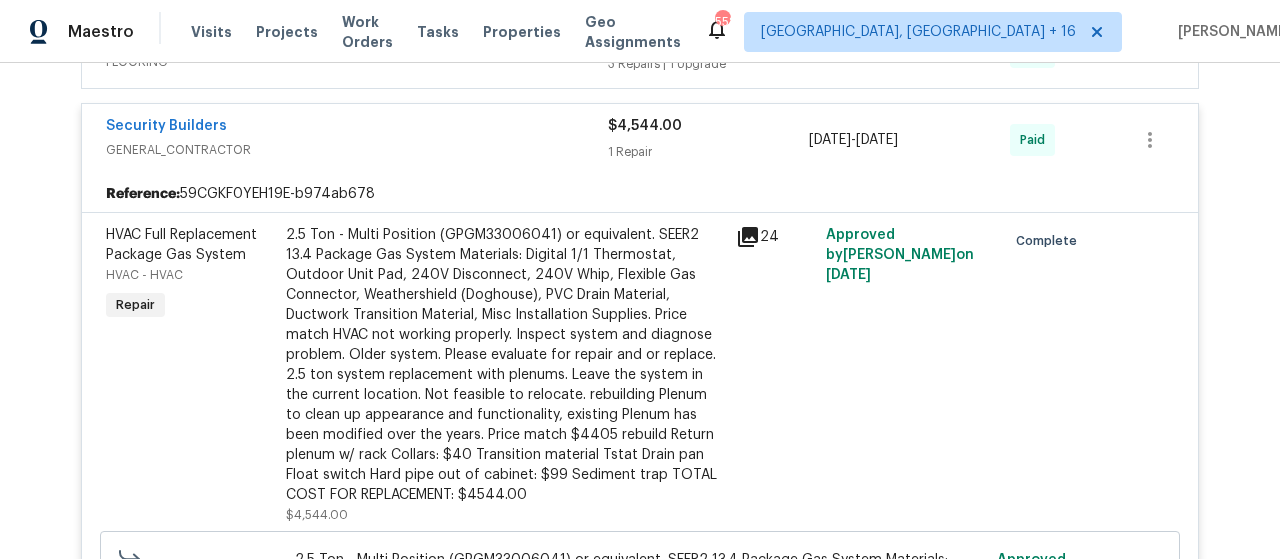 click 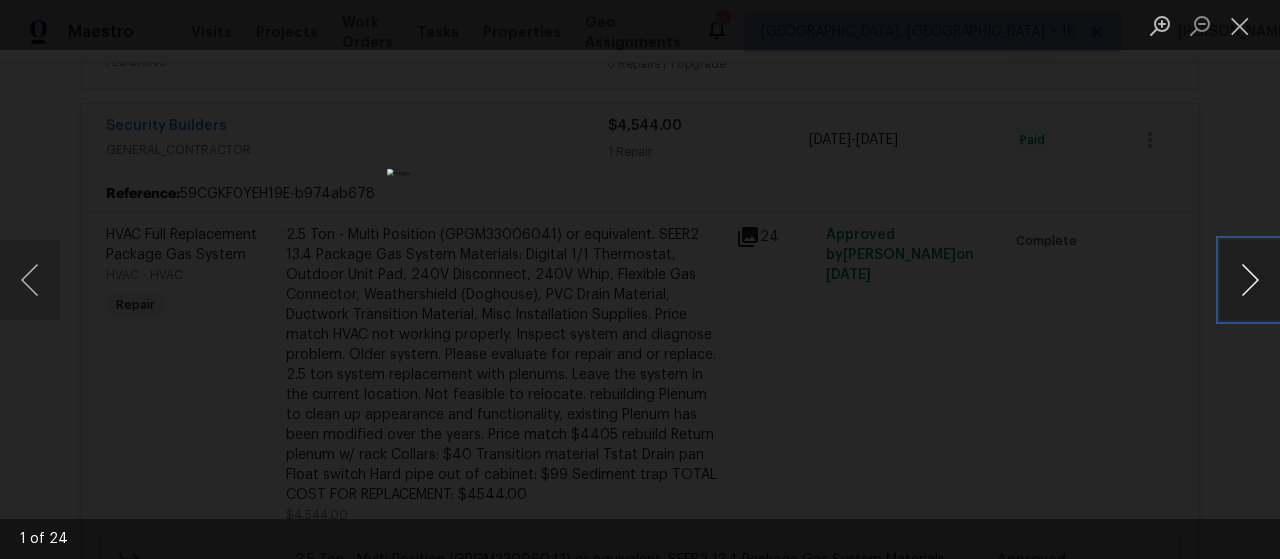 click at bounding box center [1250, 280] 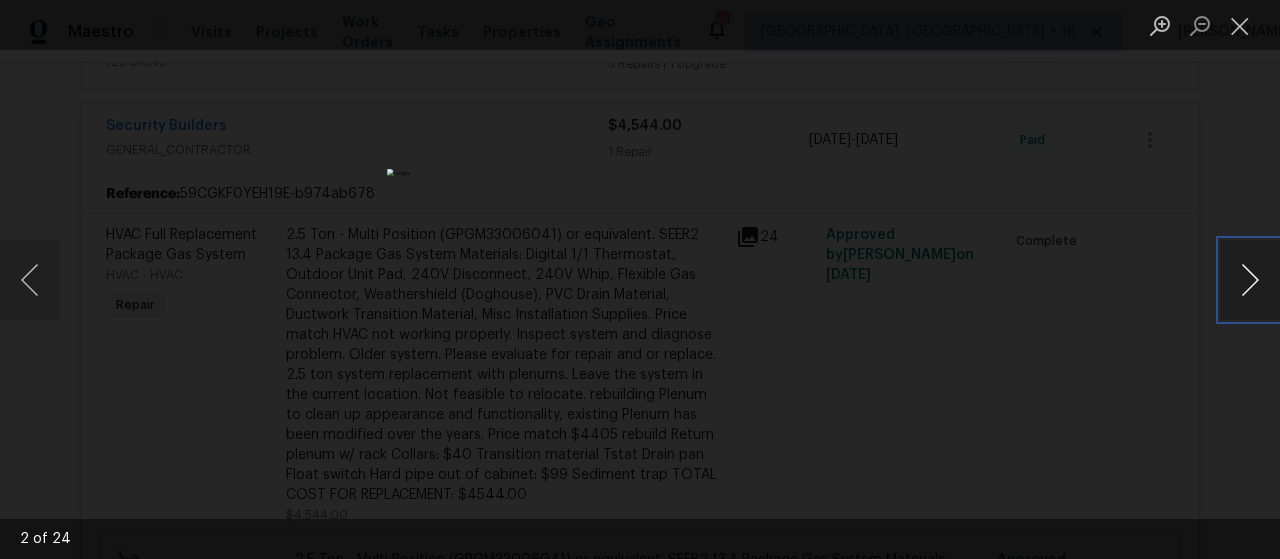 click at bounding box center [1250, 280] 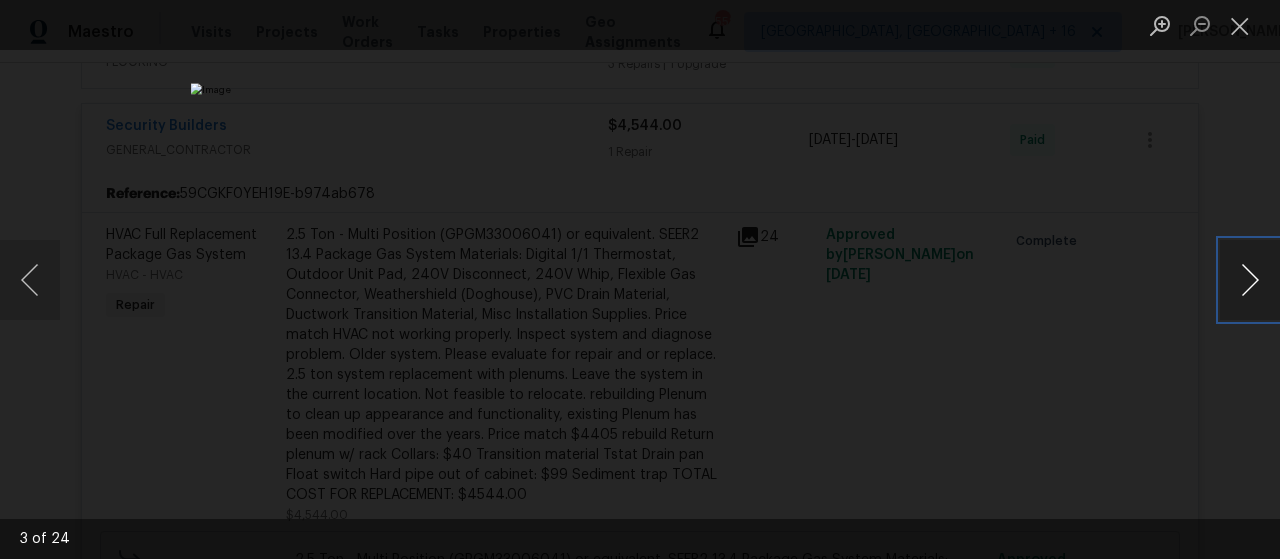 click at bounding box center [1250, 280] 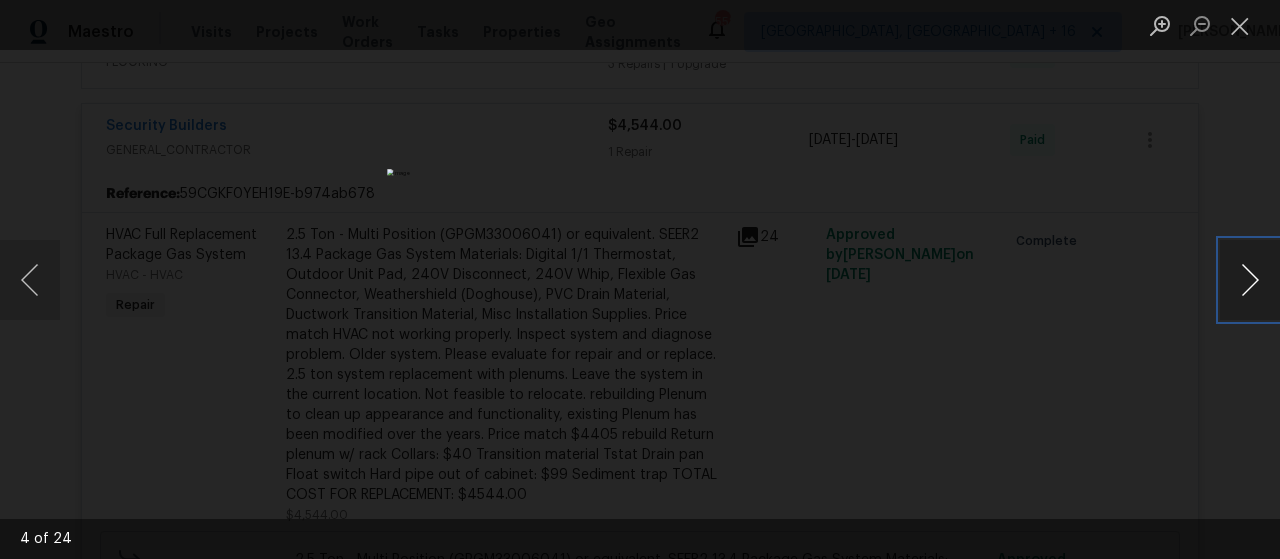 click at bounding box center (1250, 280) 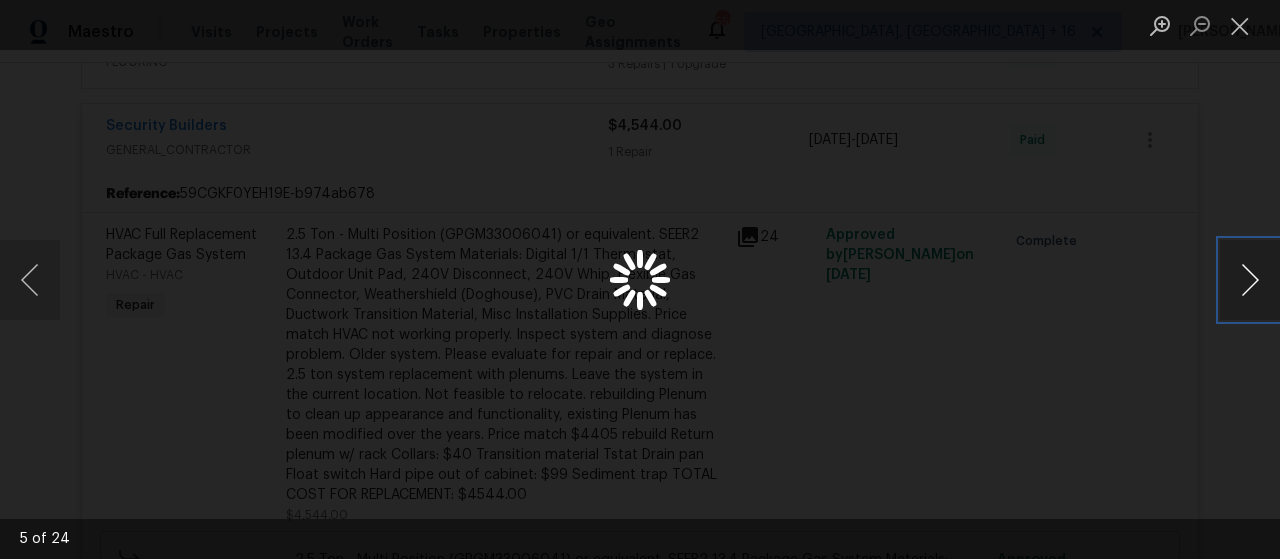 click at bounding box center (1250, 280) 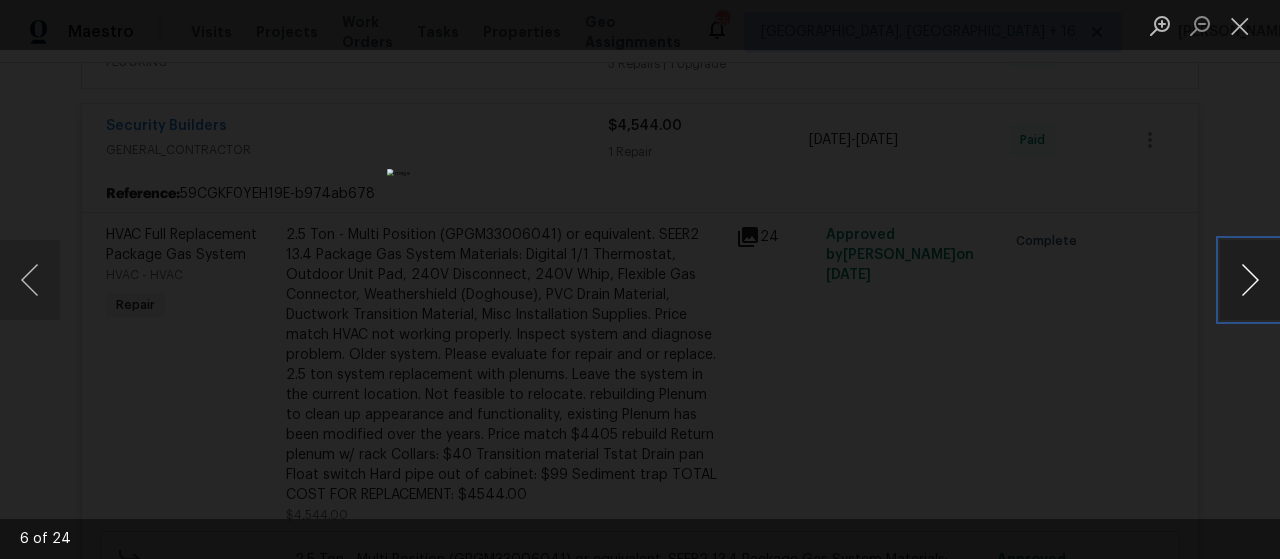 click at bounding box center (1250, 280) 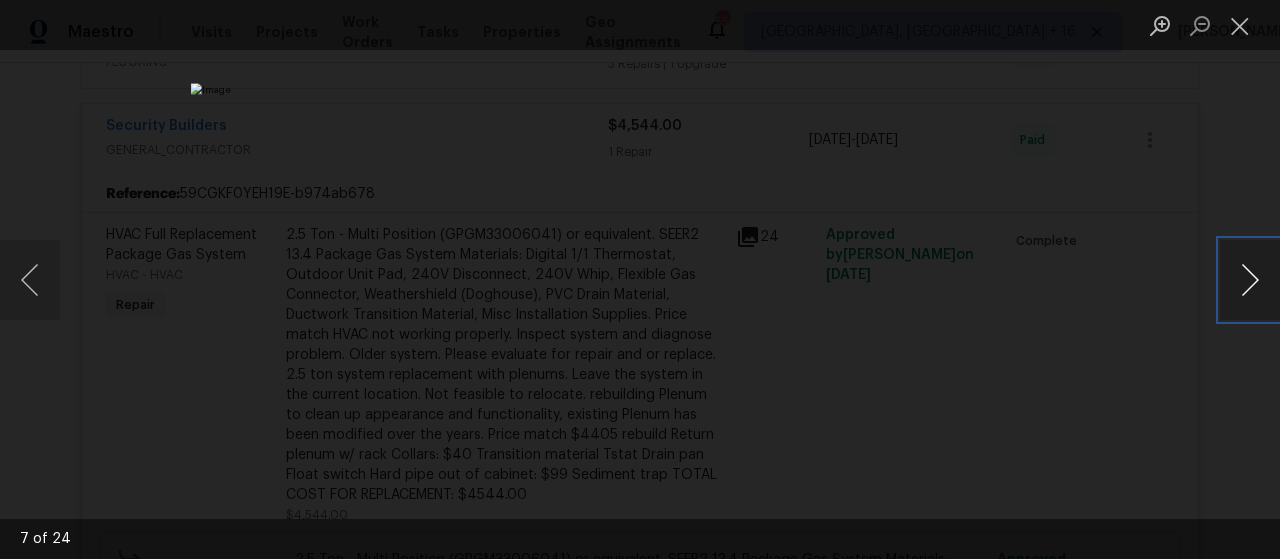 click at bounding box center (1250, 280) 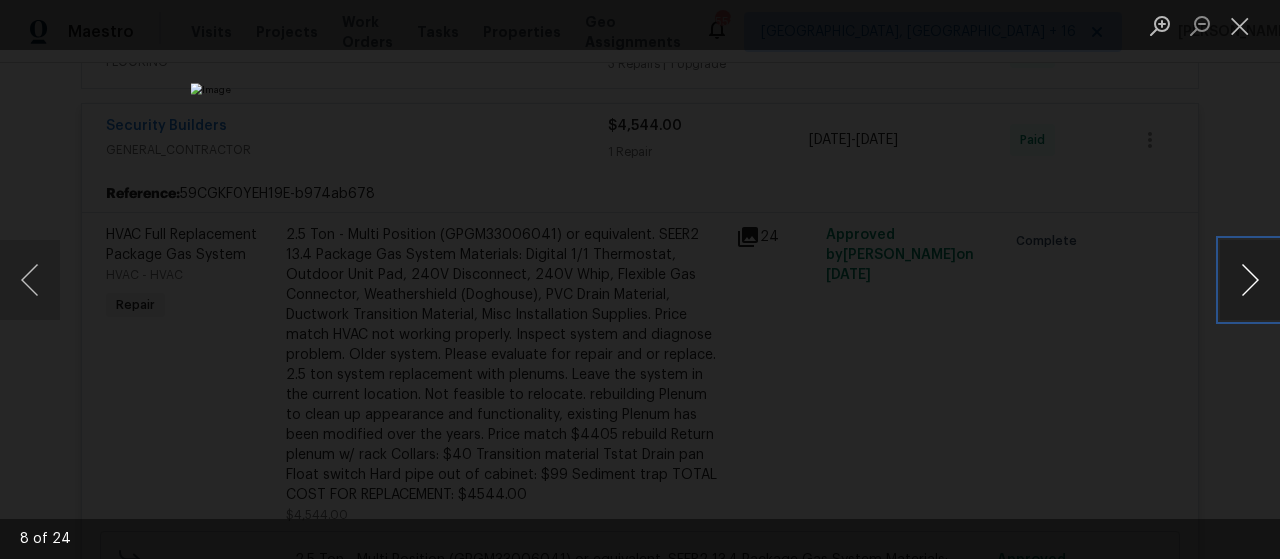click at bounding box center [1250, 280] 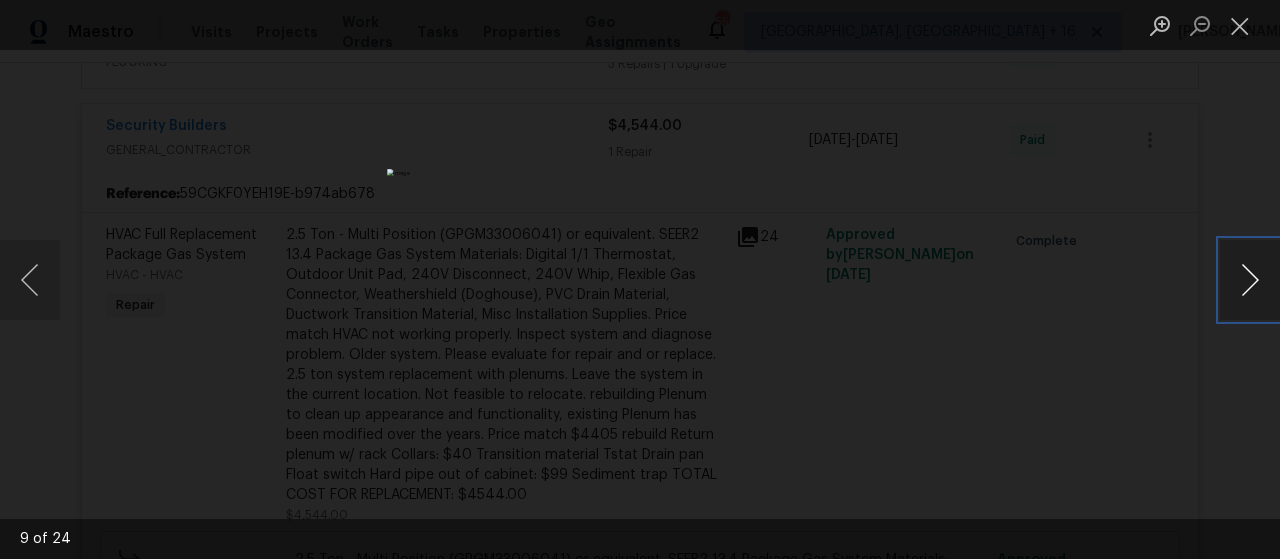 click at bounding box center (1250, 280) 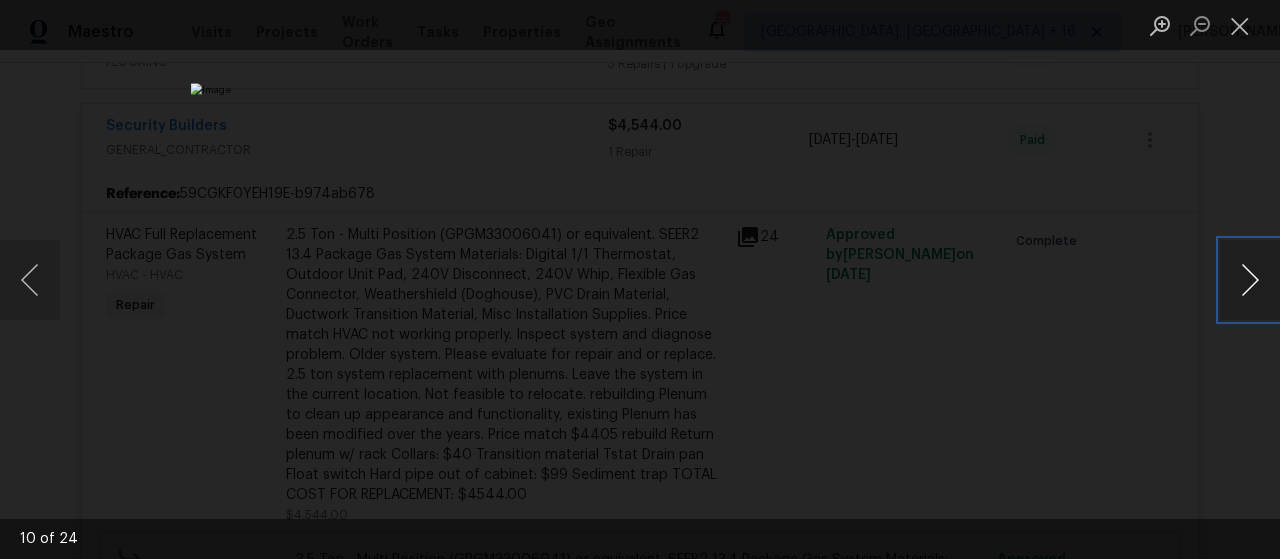 click at bounding box center (1250, 280) 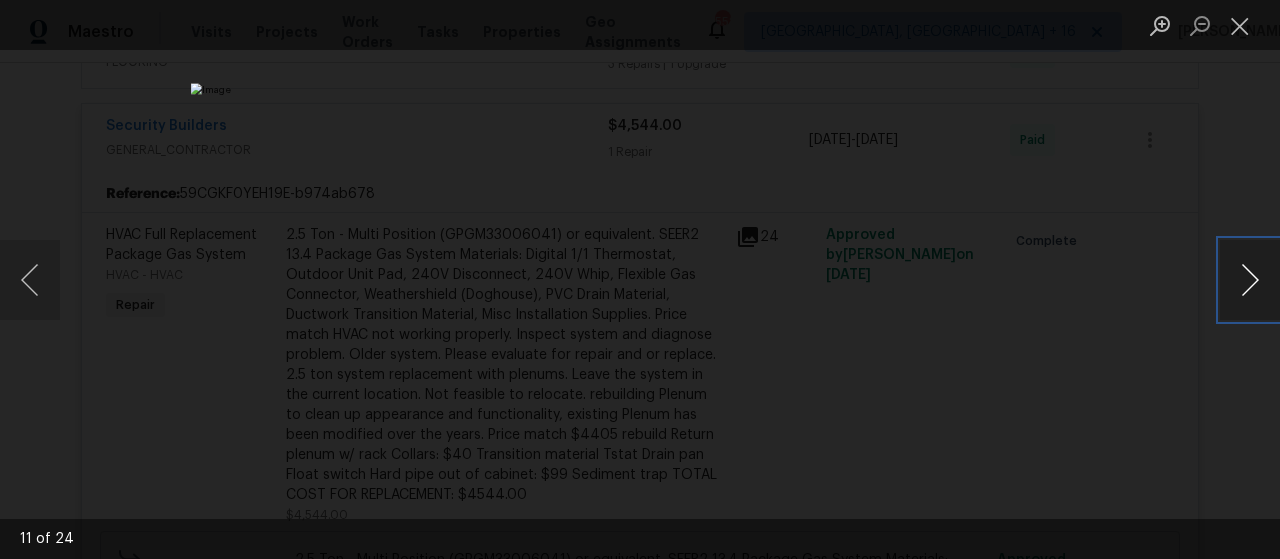 click at bounding box center (1250, 280) 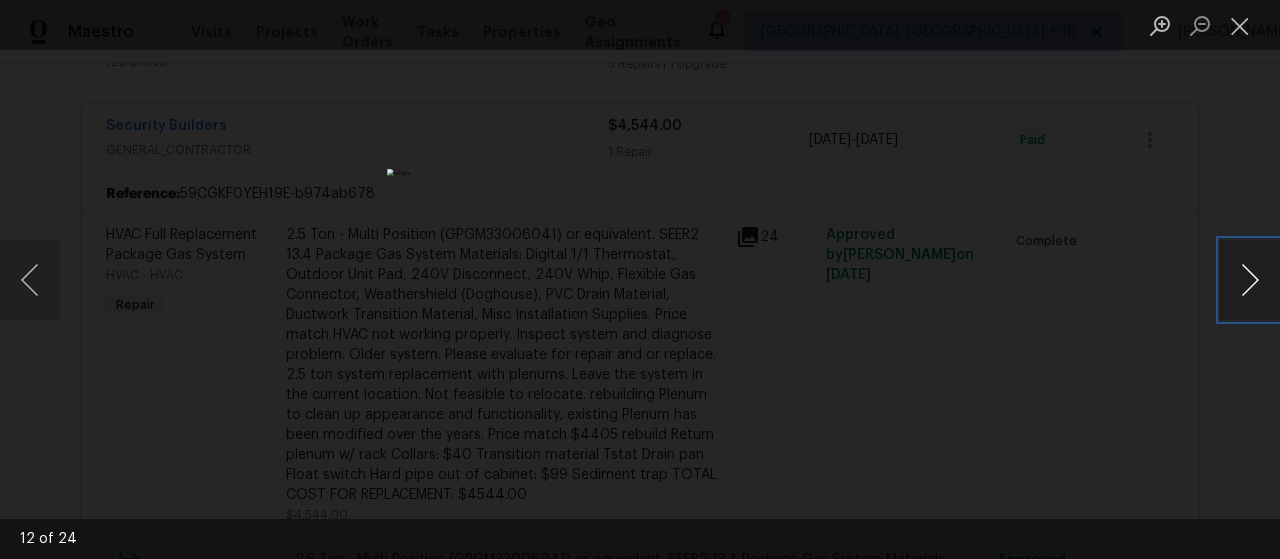 click at bounding box center [1250, 280] 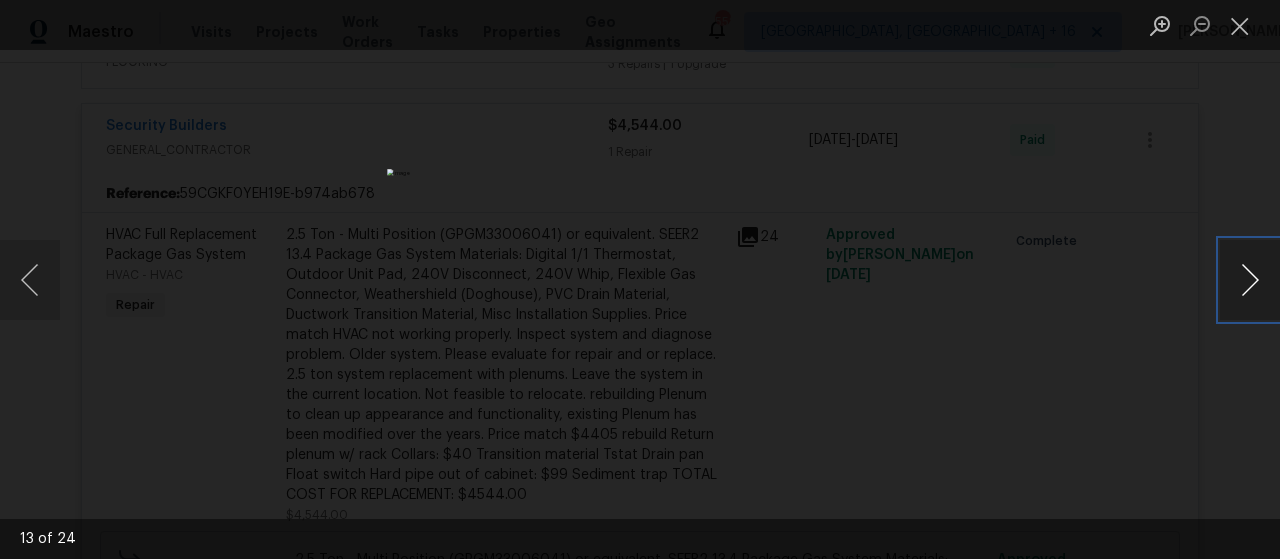 click at bounding box center [1250, 280] 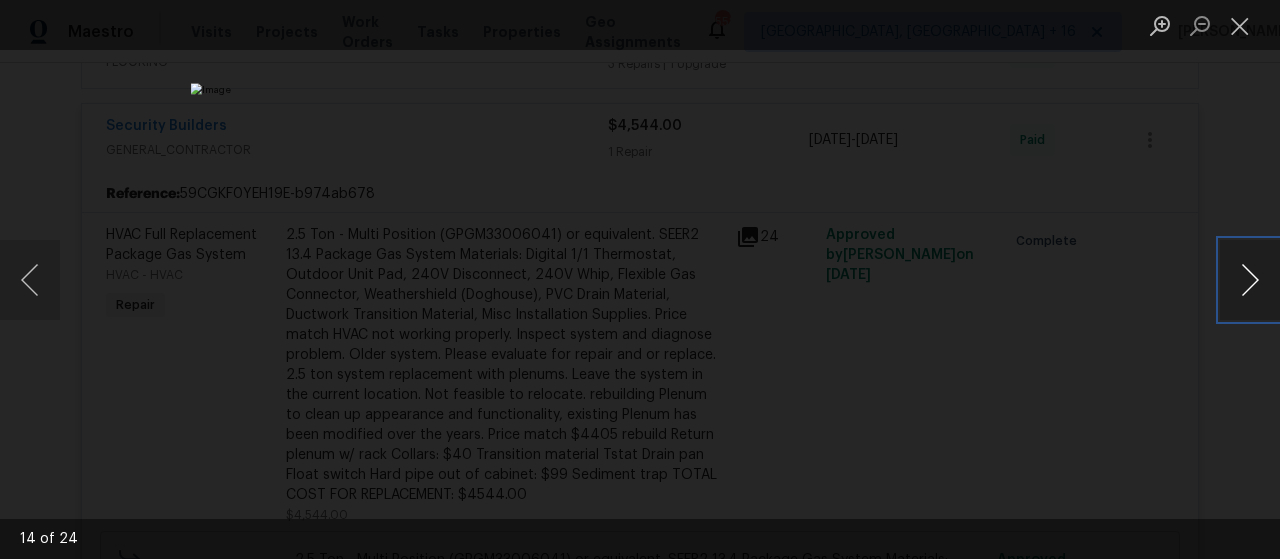 click at bounding box center (1250, 280) 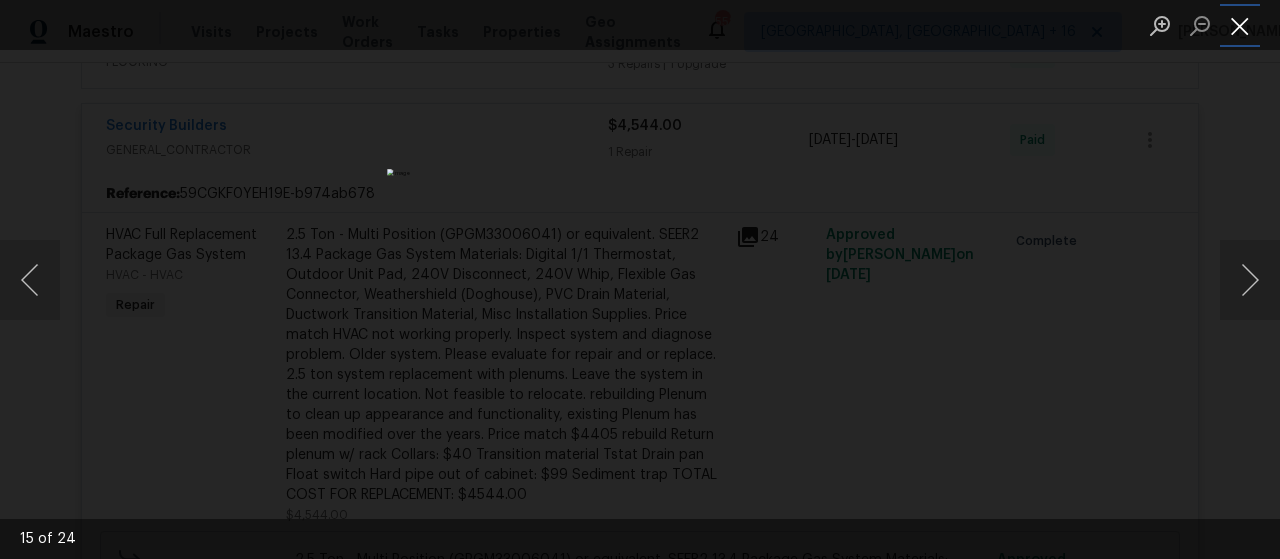 click at bounding box center [1240, 25] 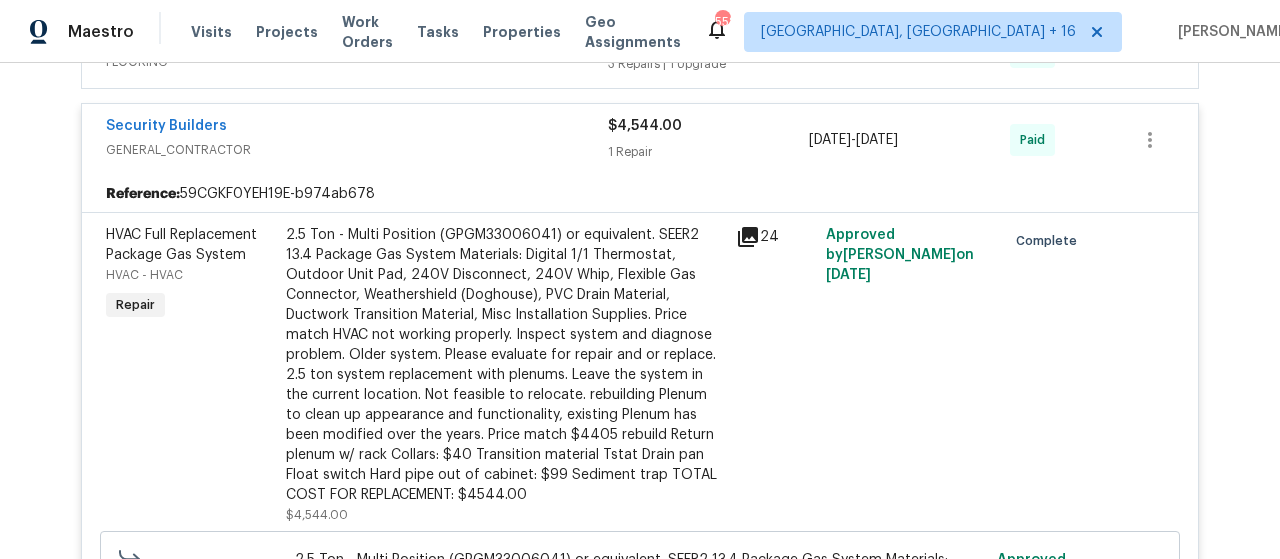 click on "24" at bounding box center [775, 375] 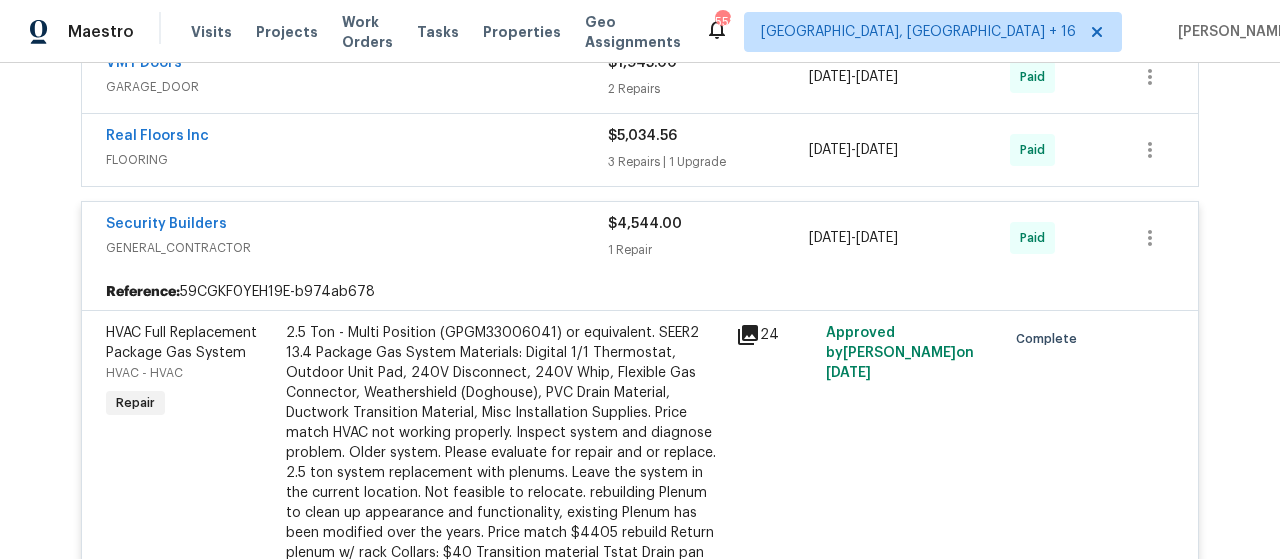 scroll, scrollTop: 500, scrollLeft: 0, axis: vertical 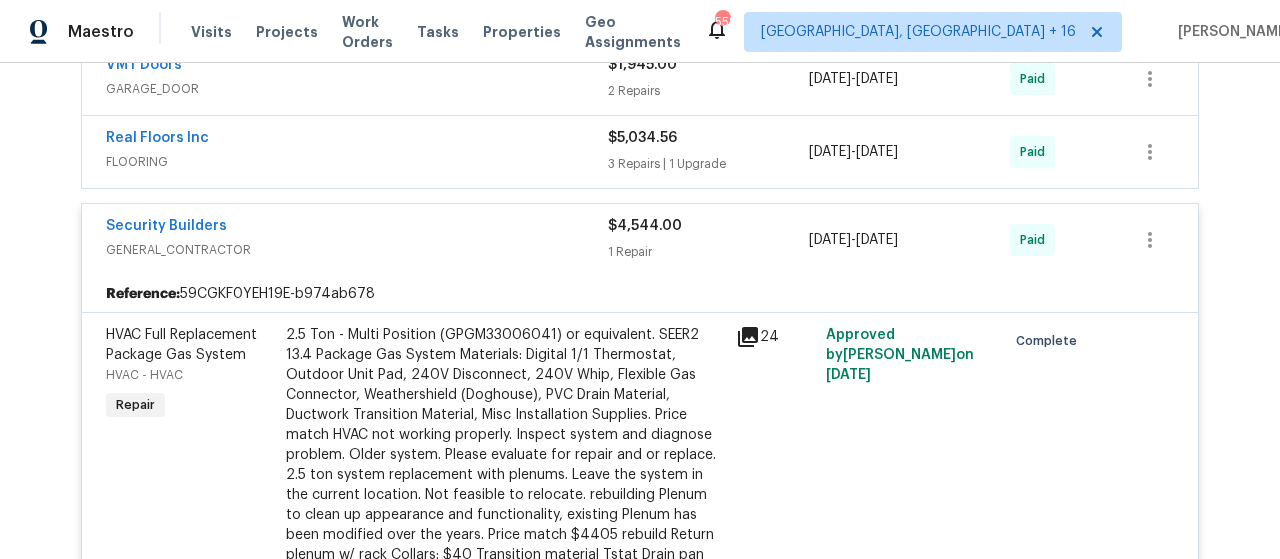 click on "$4,544.00" at bounding box center (645, 226) 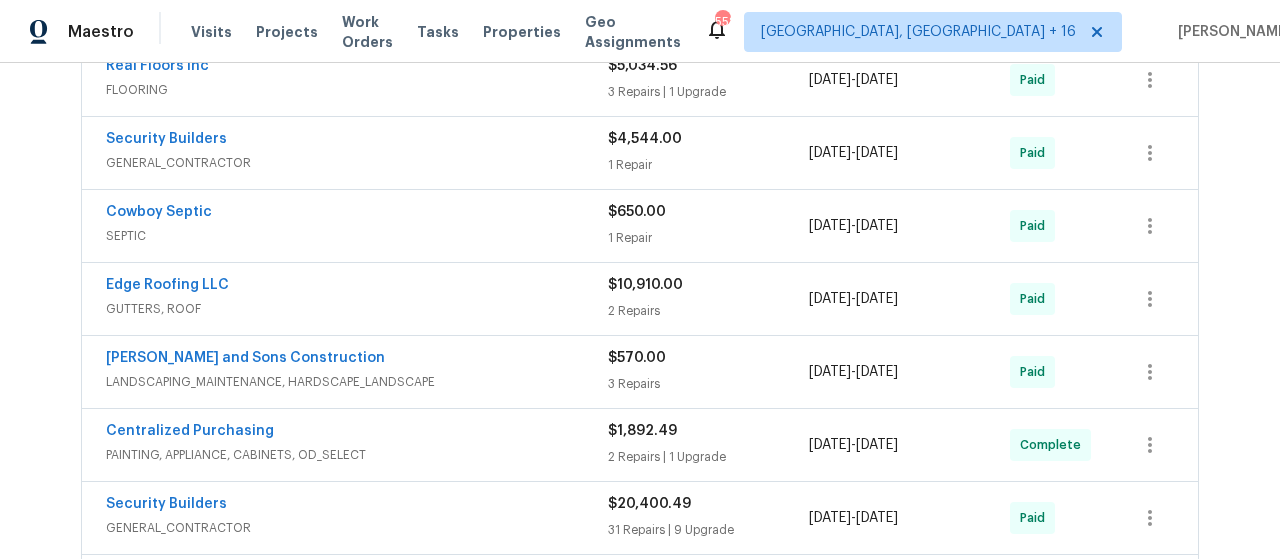 scroll, scrollTop: 600, scrollLeft: 0, axis: vertical 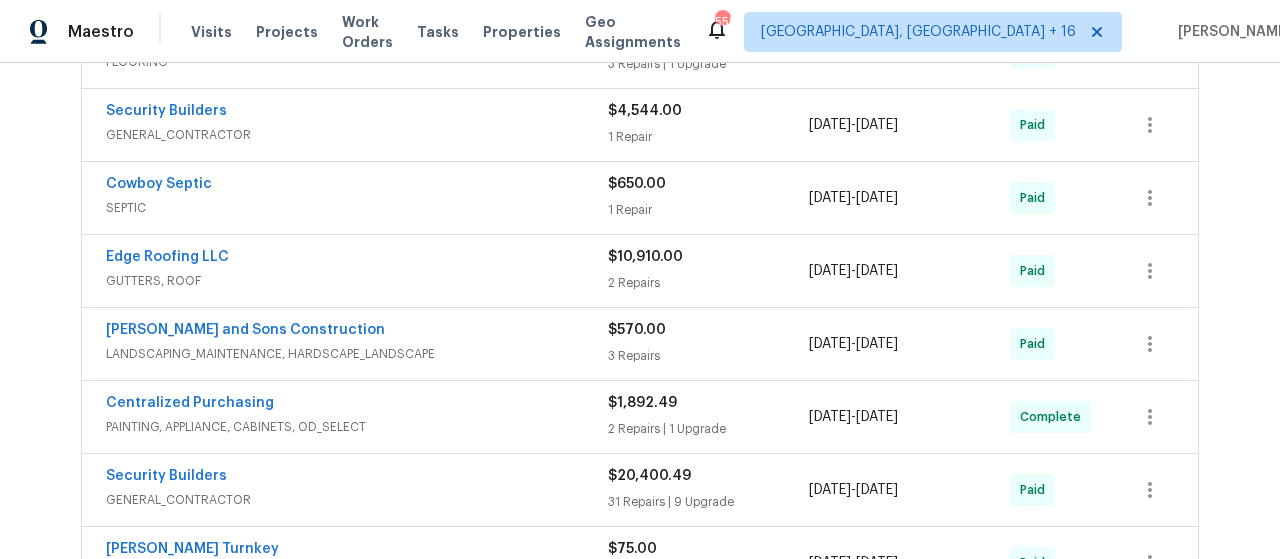 click on "$650.00" at bounding box center [637, 184] 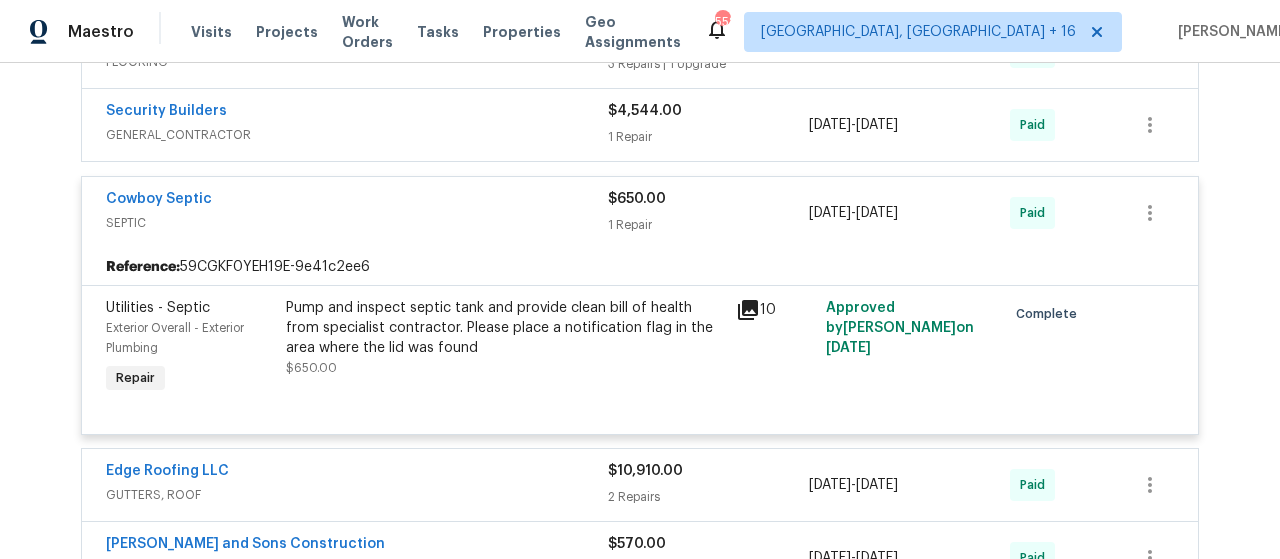 click 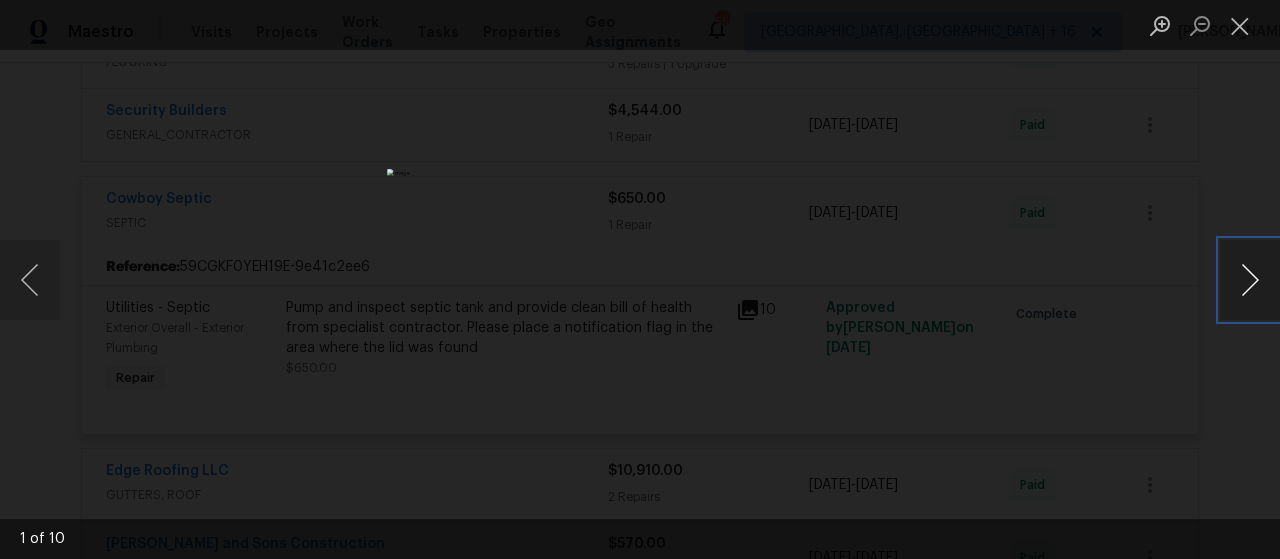 click at bounding box center [1250, 280] 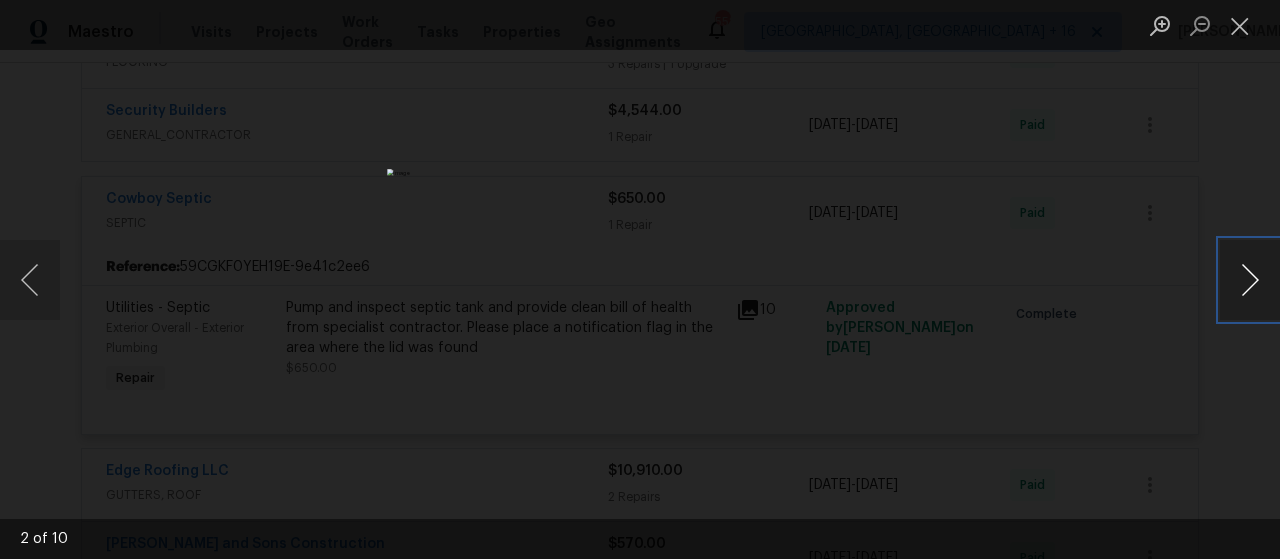 click at bounding box center [1250, 280] 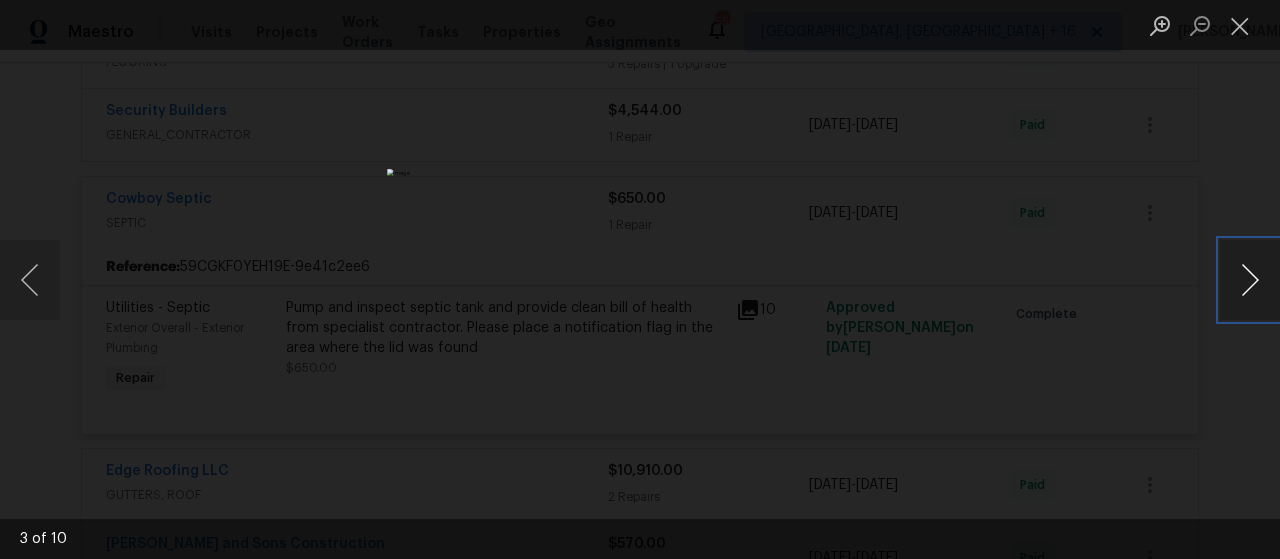 click at bounding box center (1250, 280) 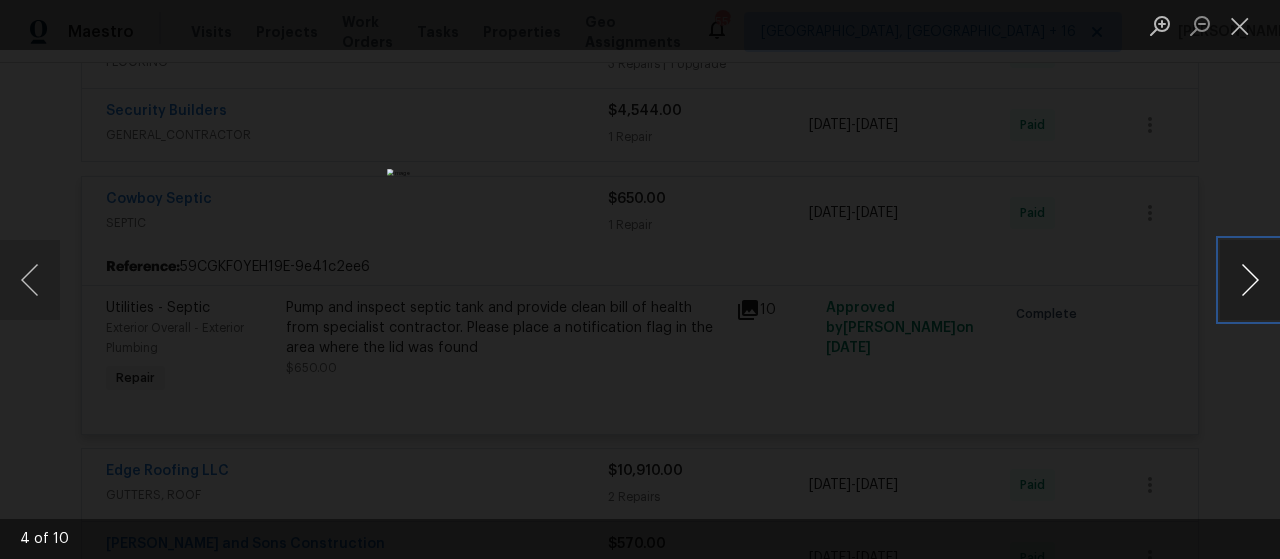 click at bounding box center (1250, 280) 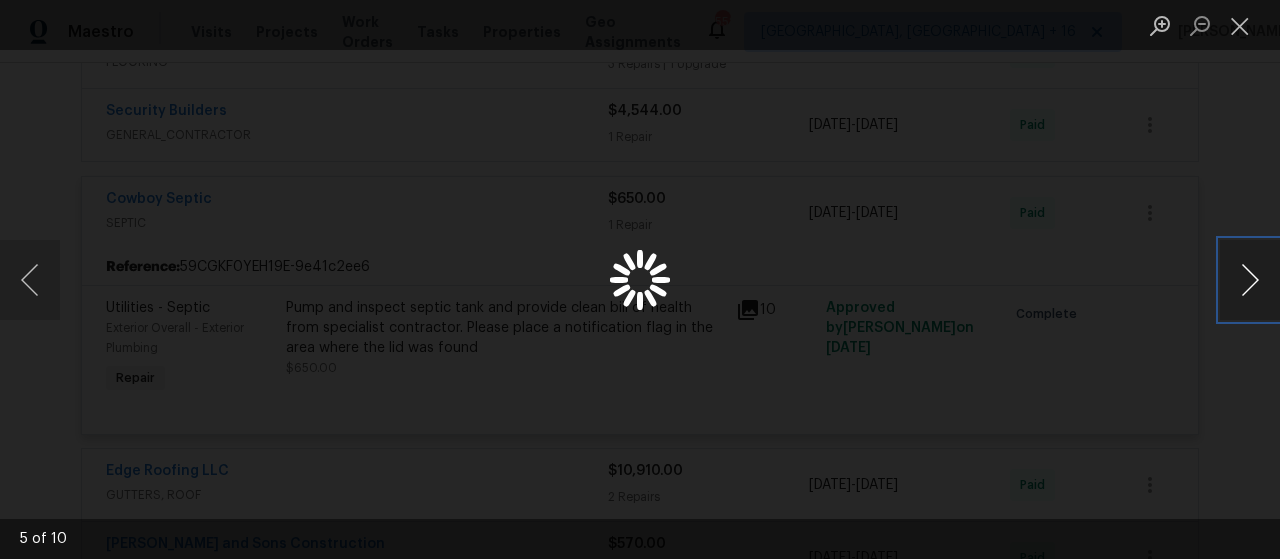 click at bounding box center [1250, 280] 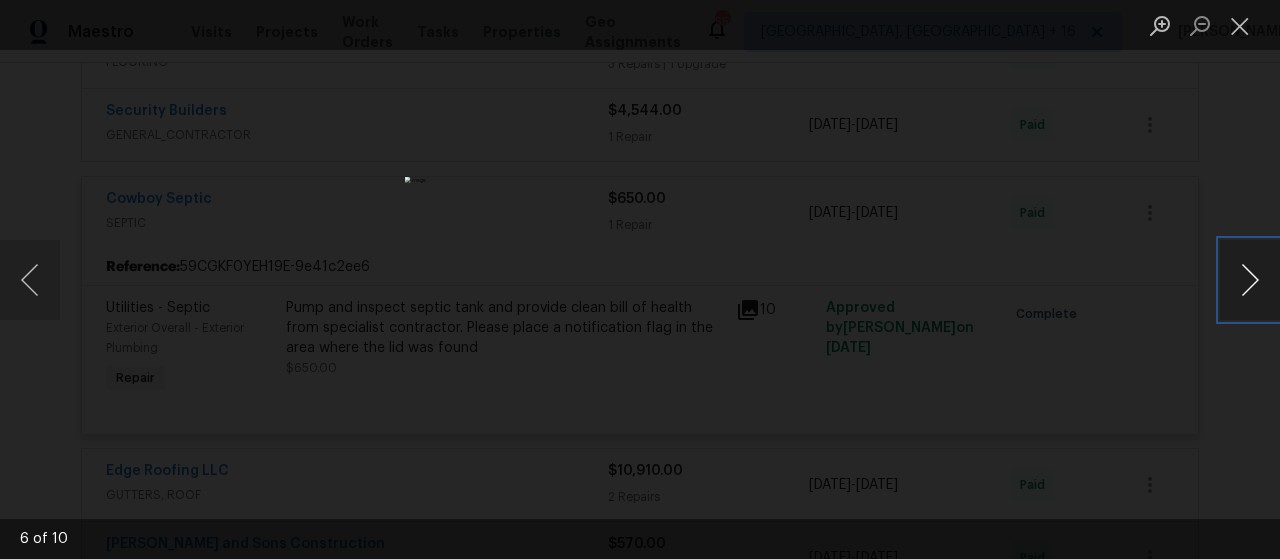 click at bounding box center [1250, 280] 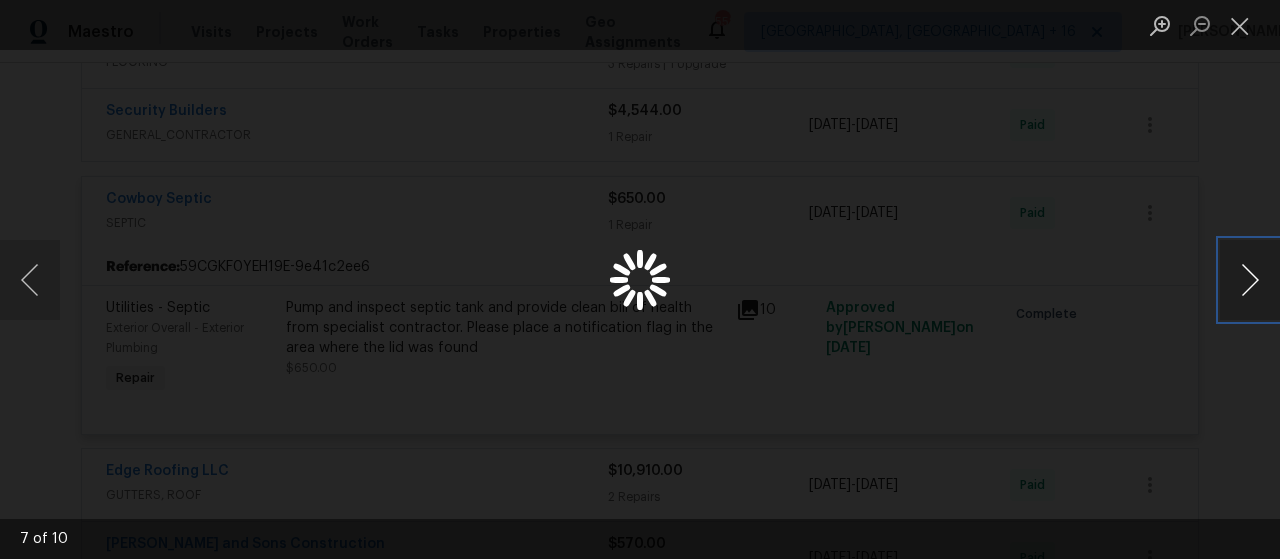 click at bounding box center (1250, 280) 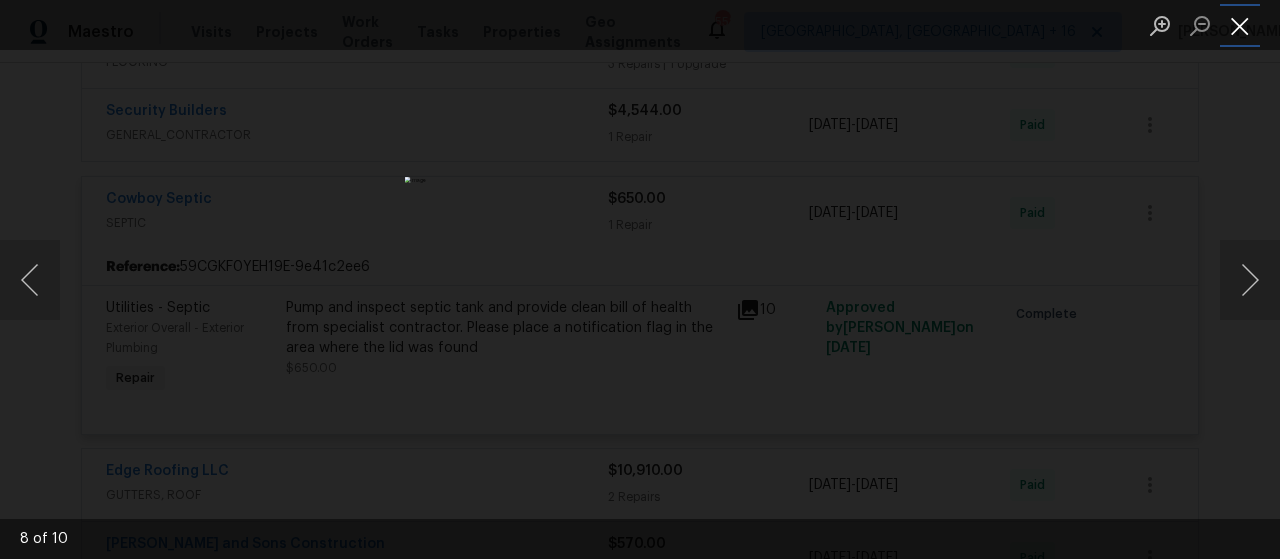 click at bounding box center (1240, 25) 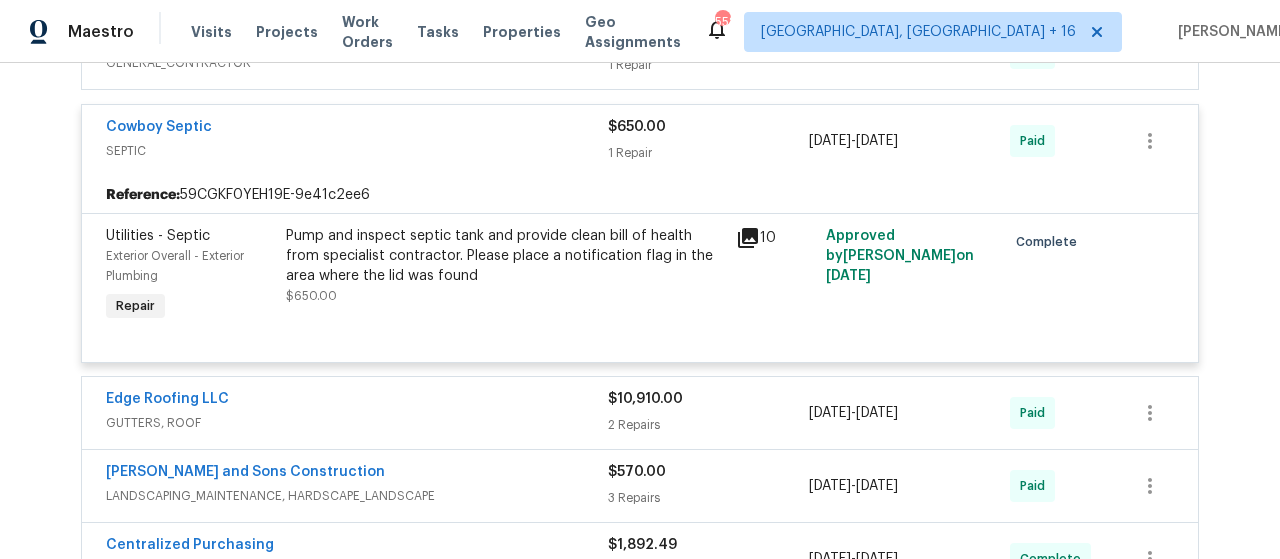 scroll, scrollTop: 600, scrollLeft: 0, axis: vertical 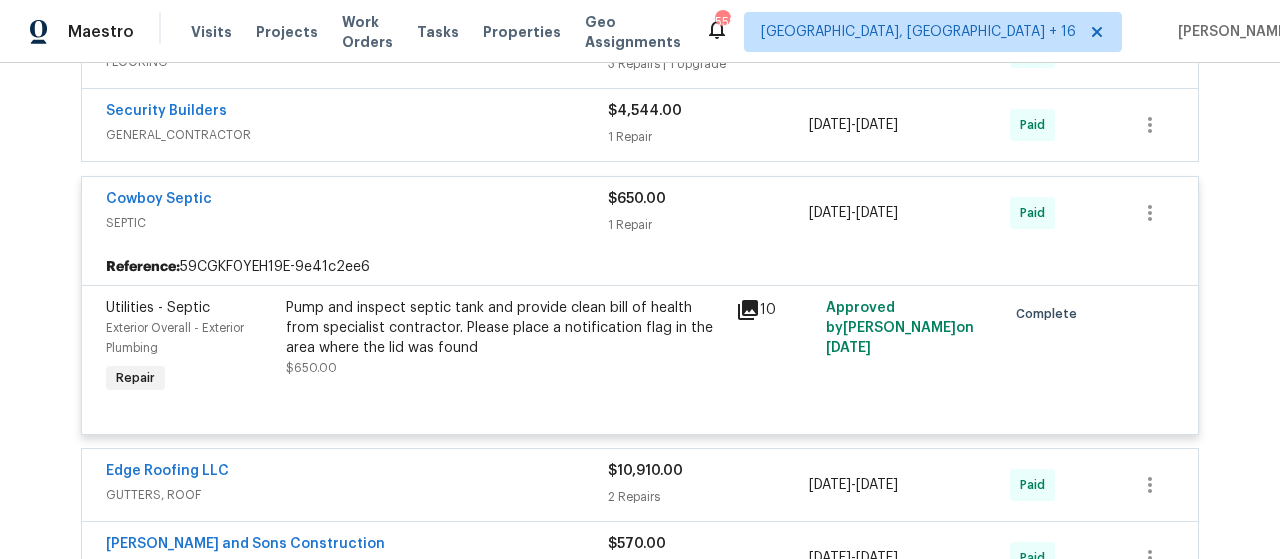click on "$650.00" at bounding box center [637, 199] 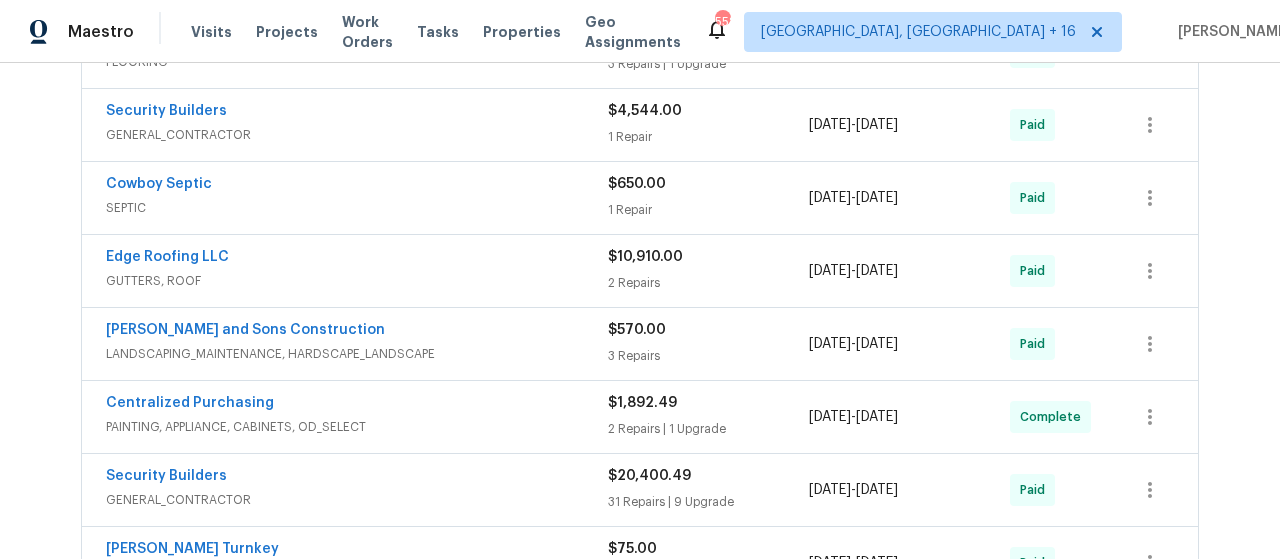click on "$10,910.00" at bounding box center (645, 257) 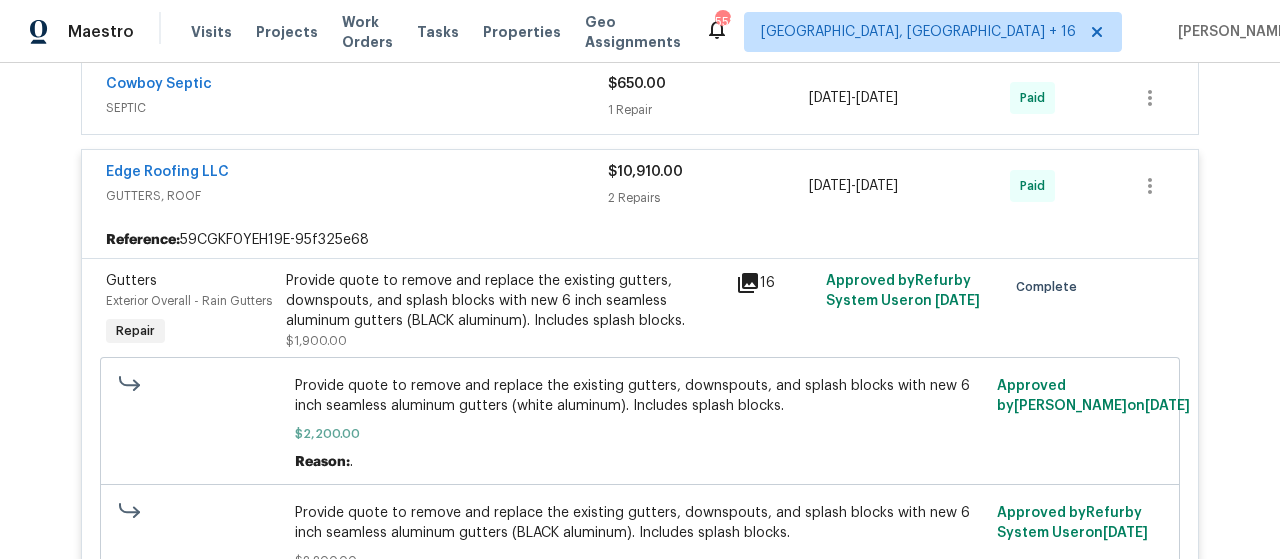 scroll, scrollTop: 800, scrollLeft: 0, axis: vertical 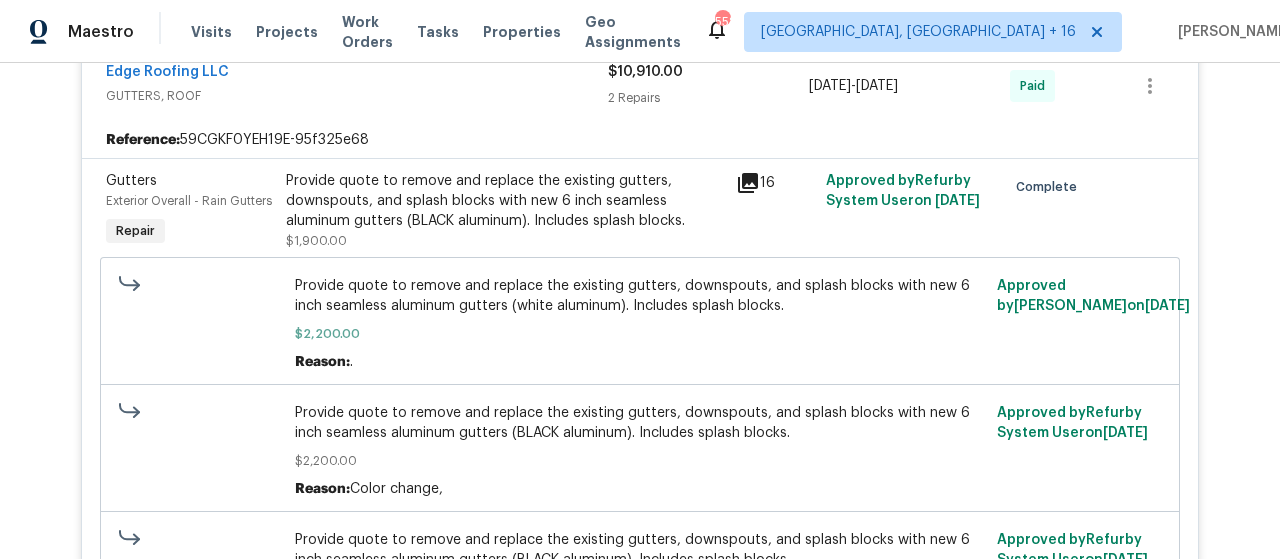 click 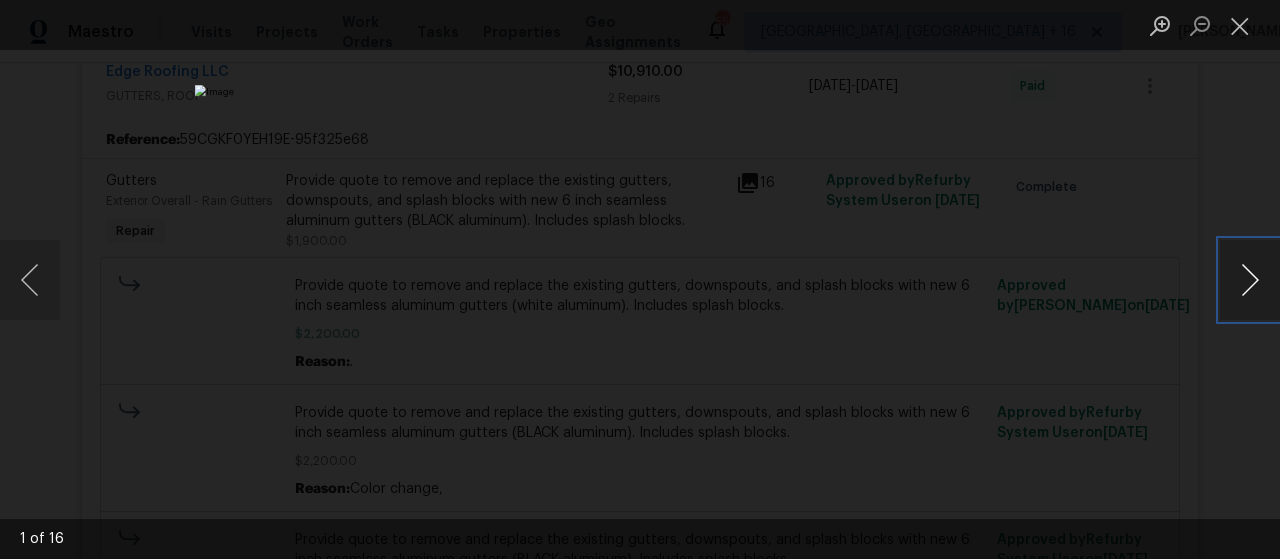 click at bounding box center [1250, 280] 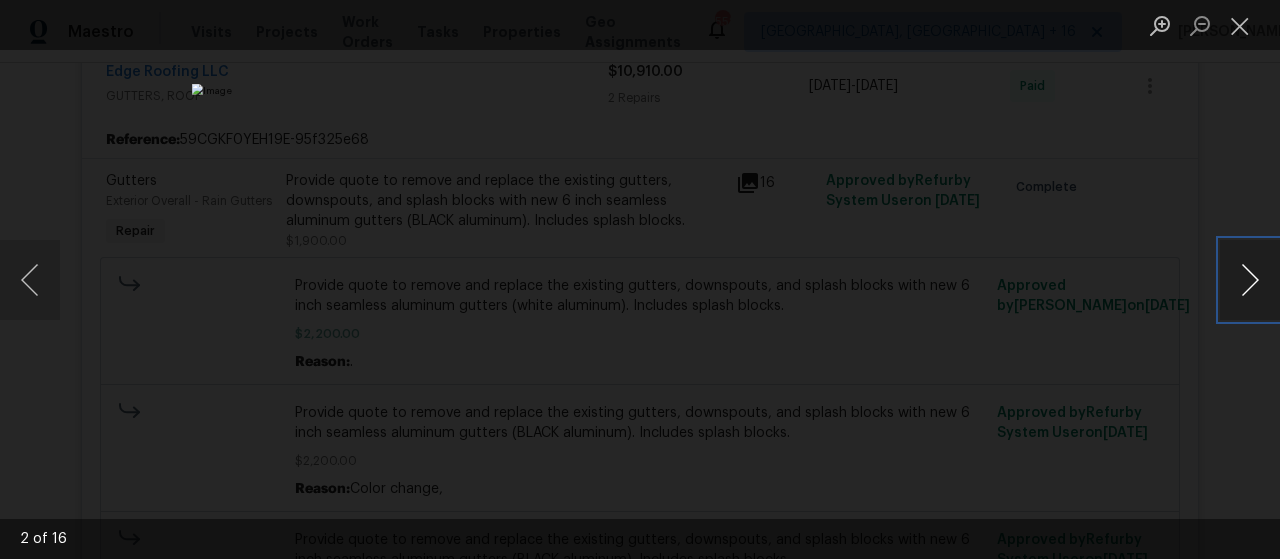 click at bounding box center [1250, 280] 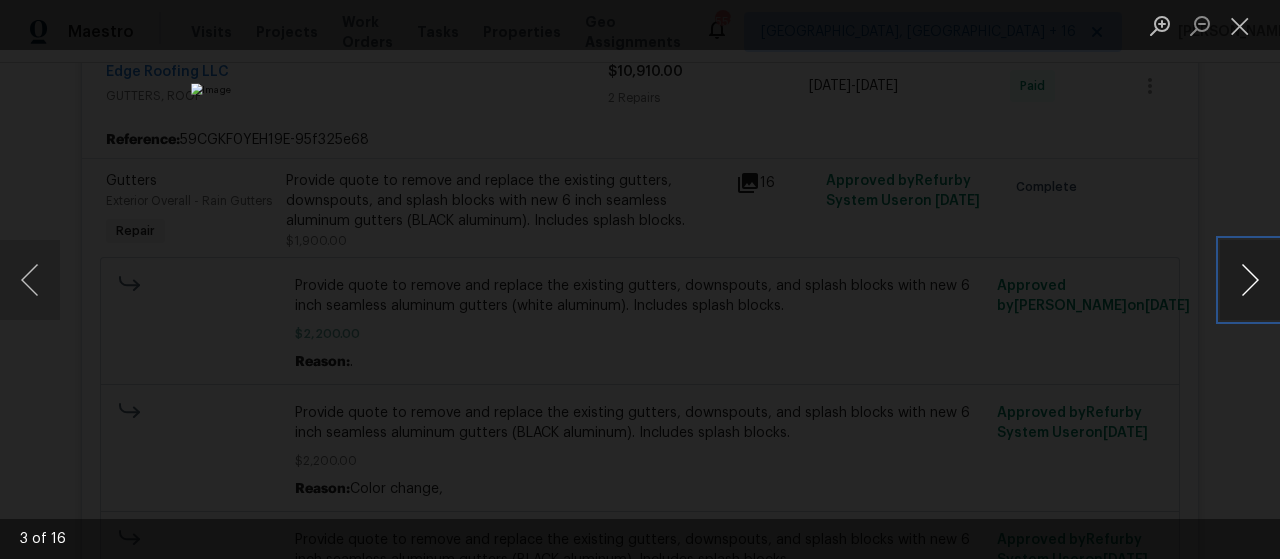 click at bounding box center (1250, 280) 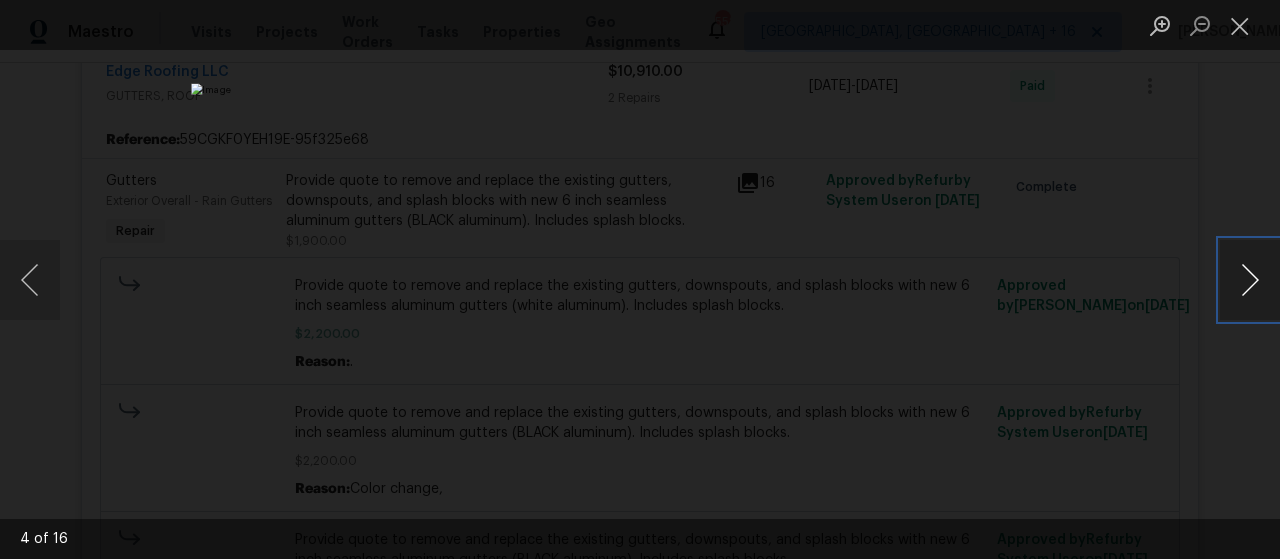 click at bounding box center [1250, 280] 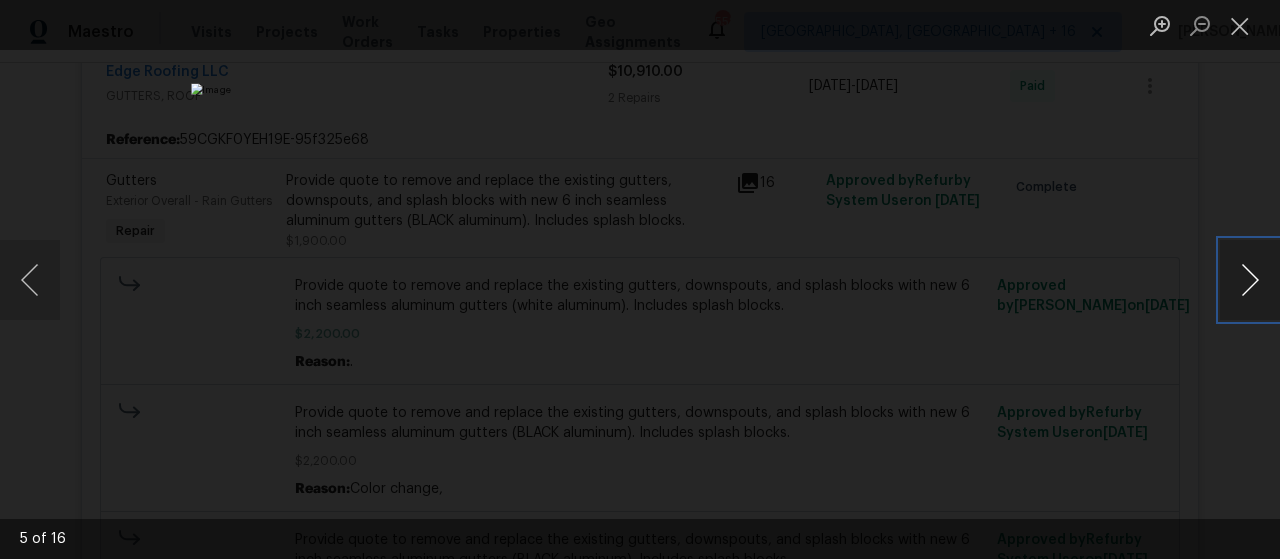click at bounding box center (1250, 280) 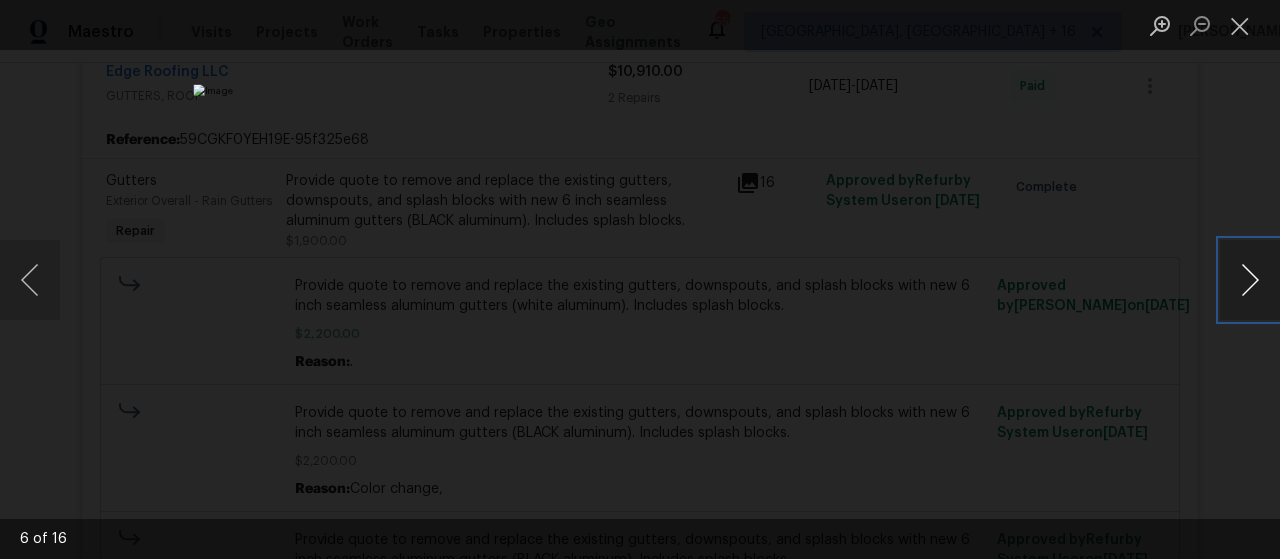 click at bounding box center (1250, 280) 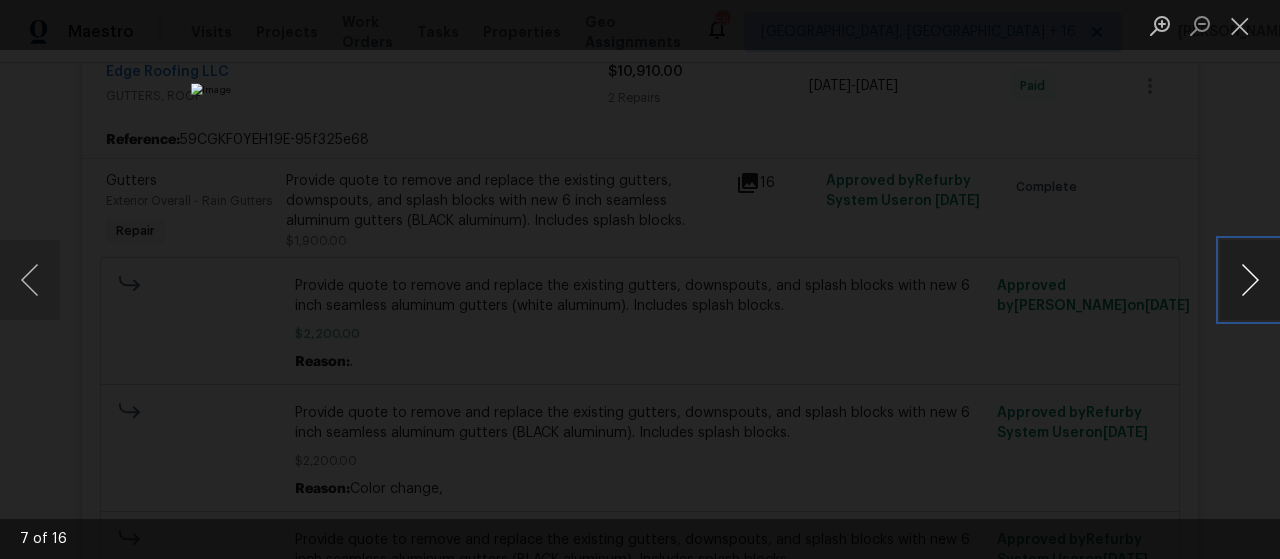 click at bounding box center [1250, 280] 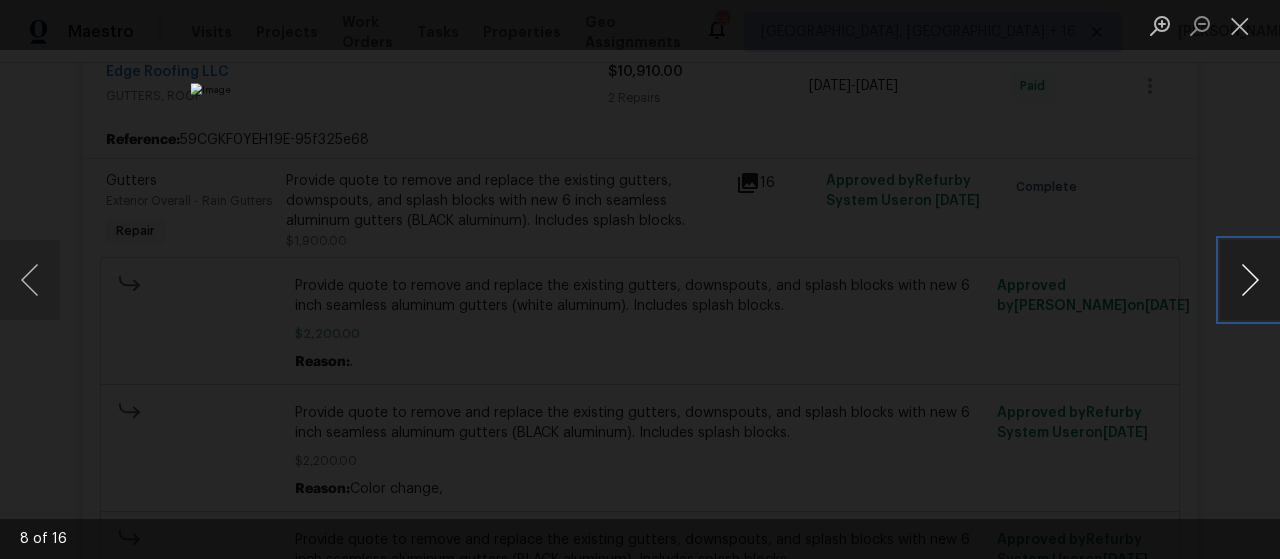 click at bounding box center (1250, 280) 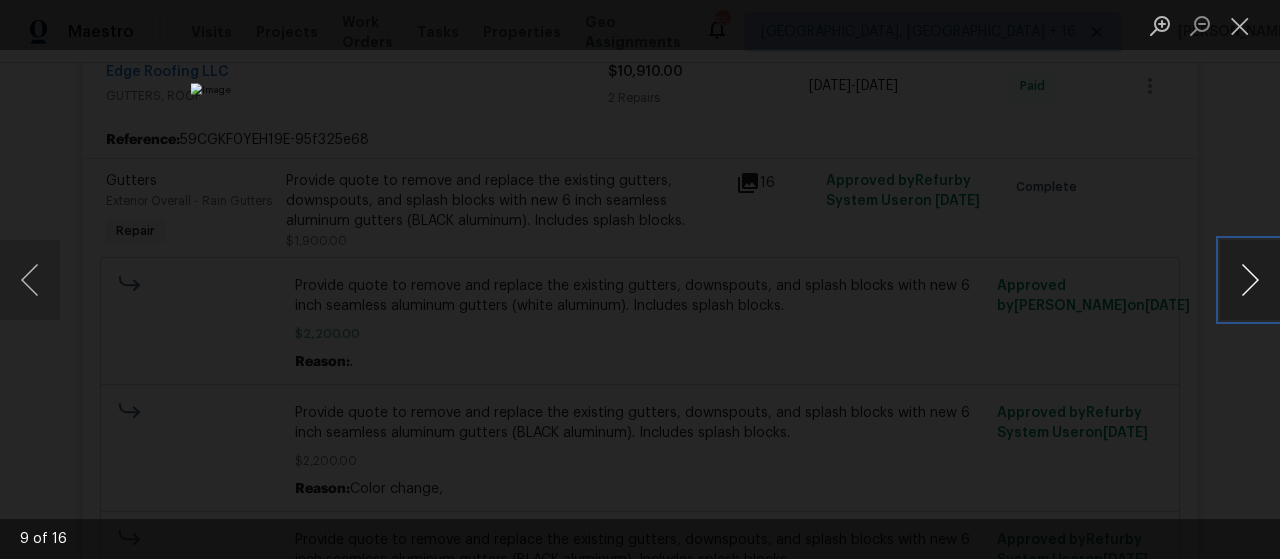 click at bounding box center (1250, 280) 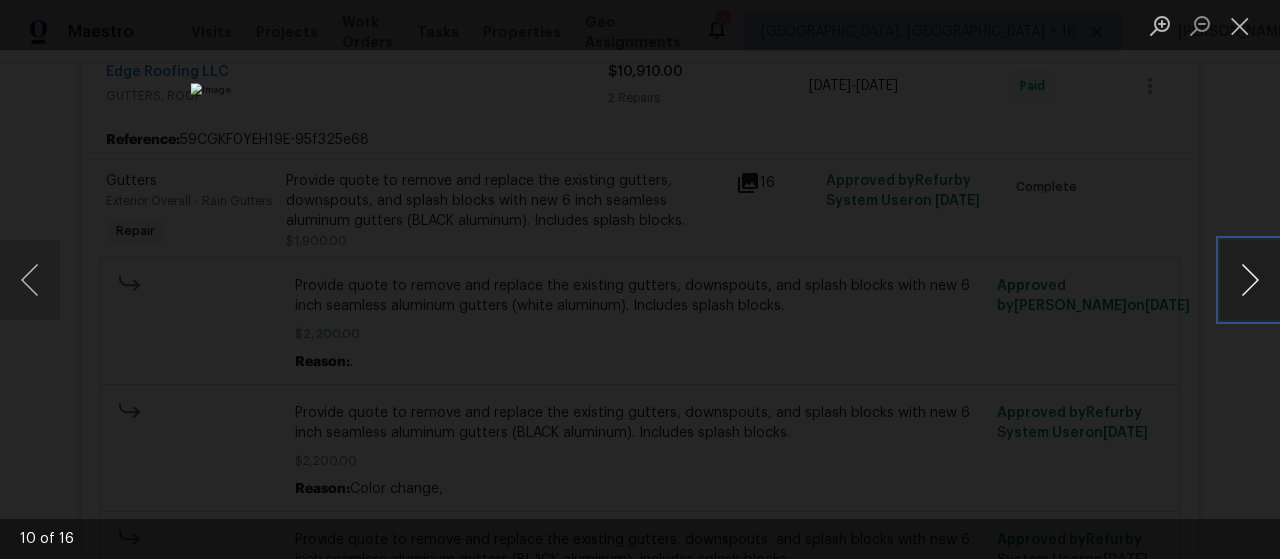 click at bounding box center (1250, 280) 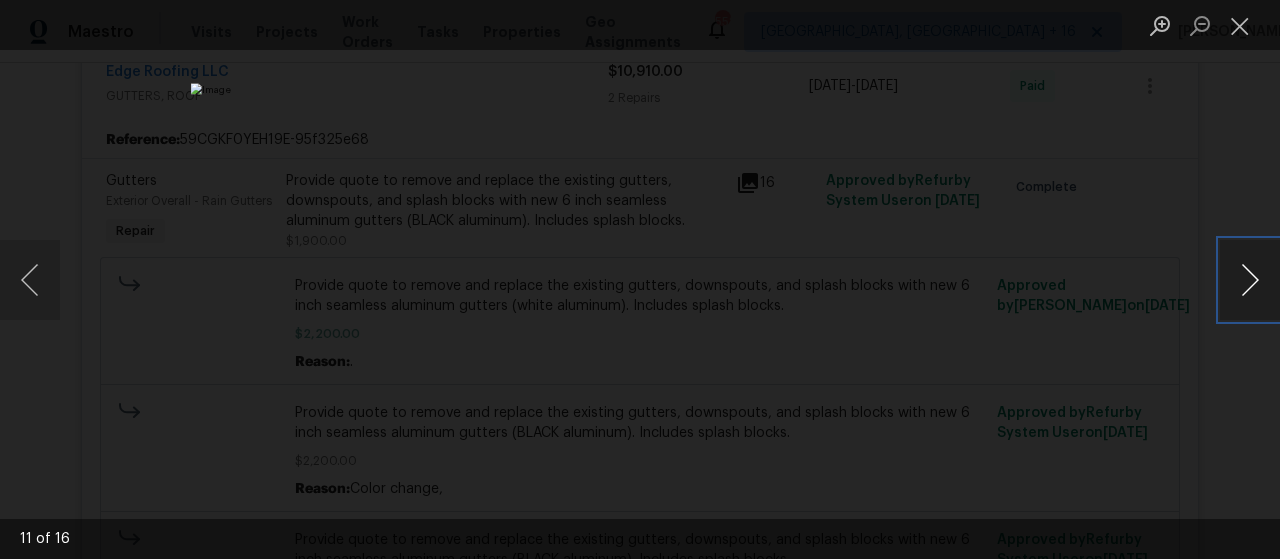 click at bounding box center [1250, 280] 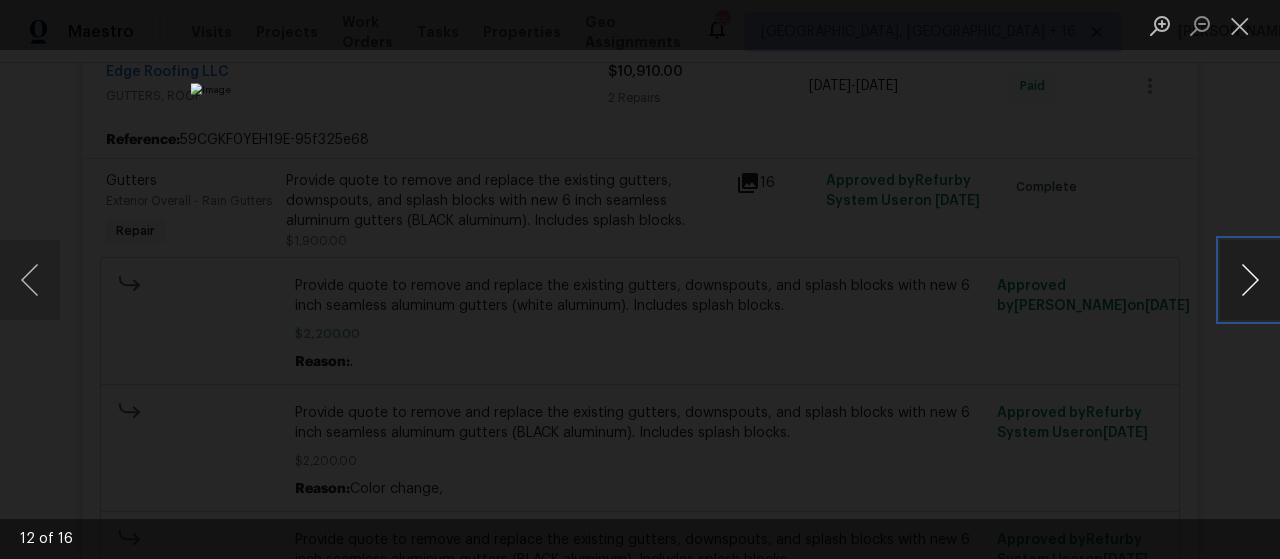 click at bounding box center (1250, 280) 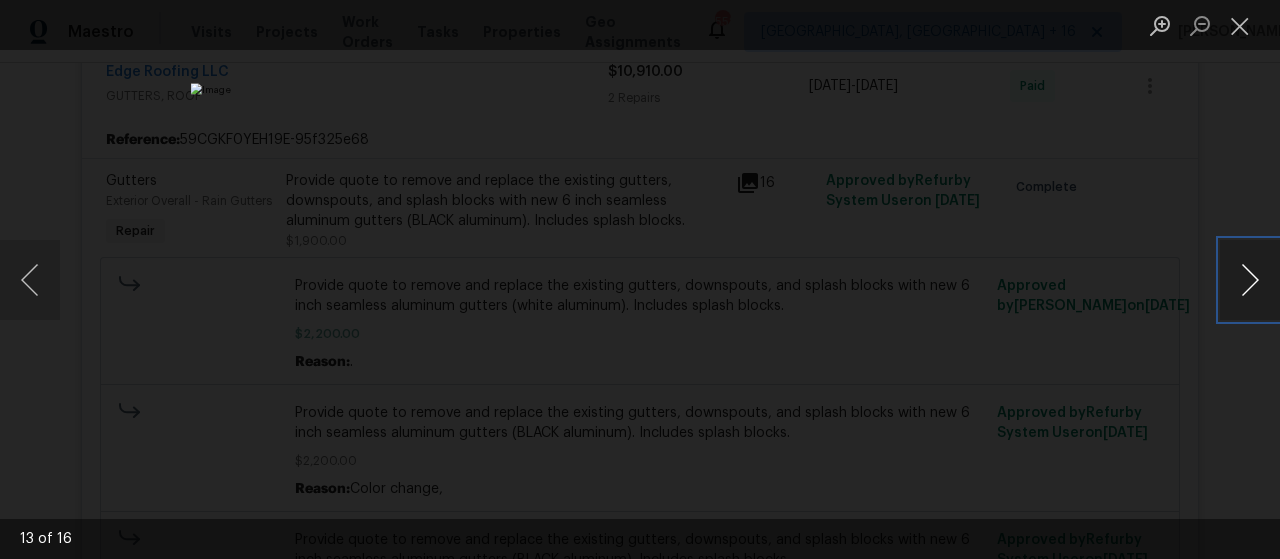 click at bounding box center [1250, 280] 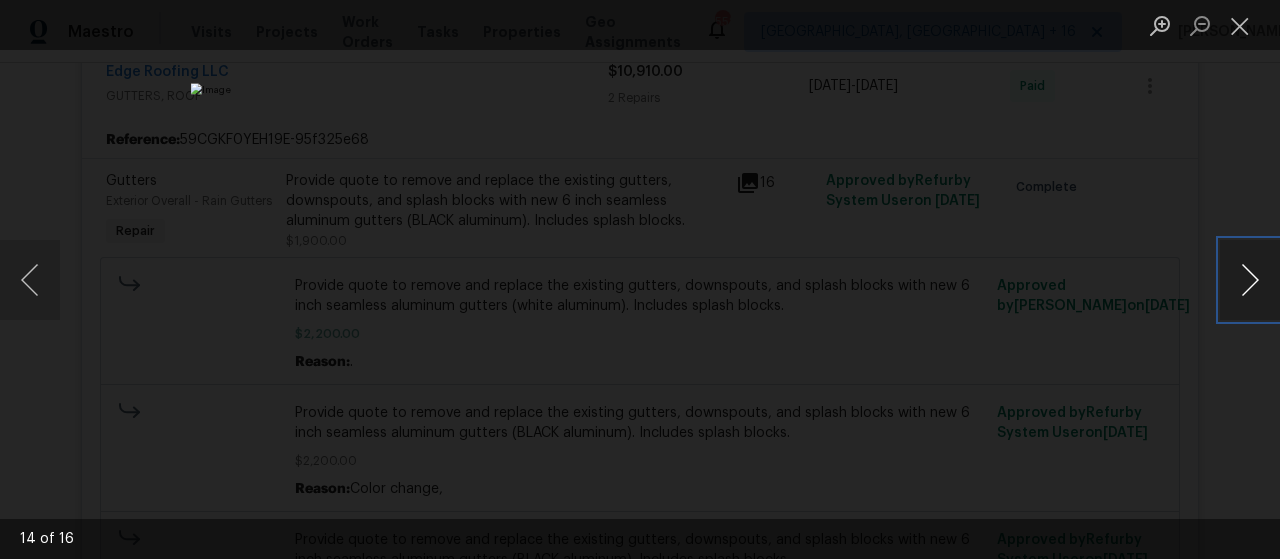 click at bounding box center [1250, 280] 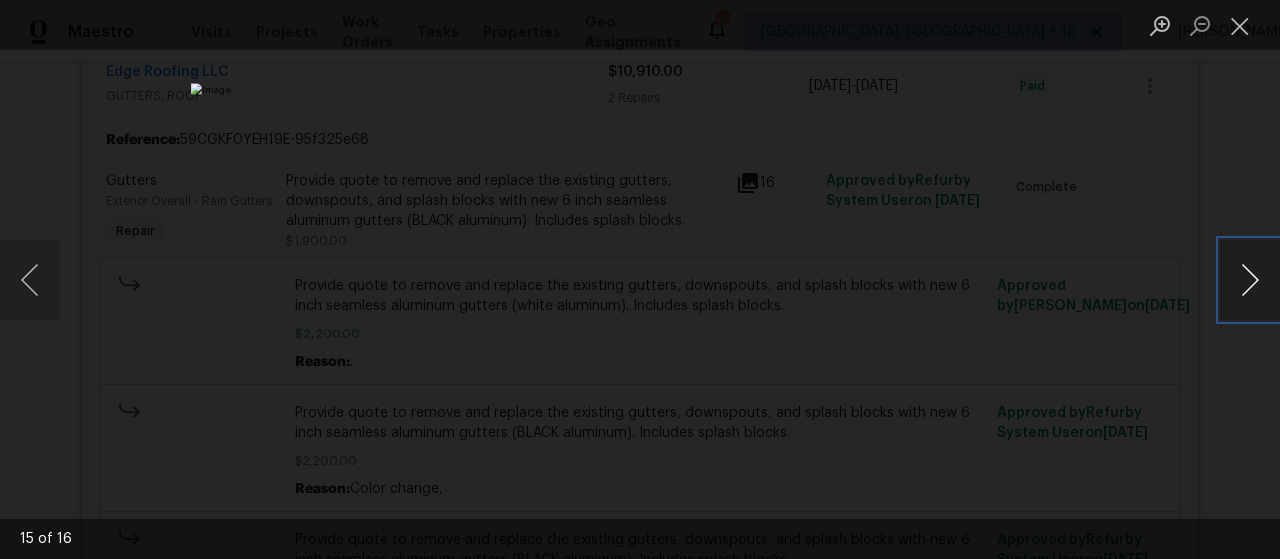 click at bounding box center [1250, 280] 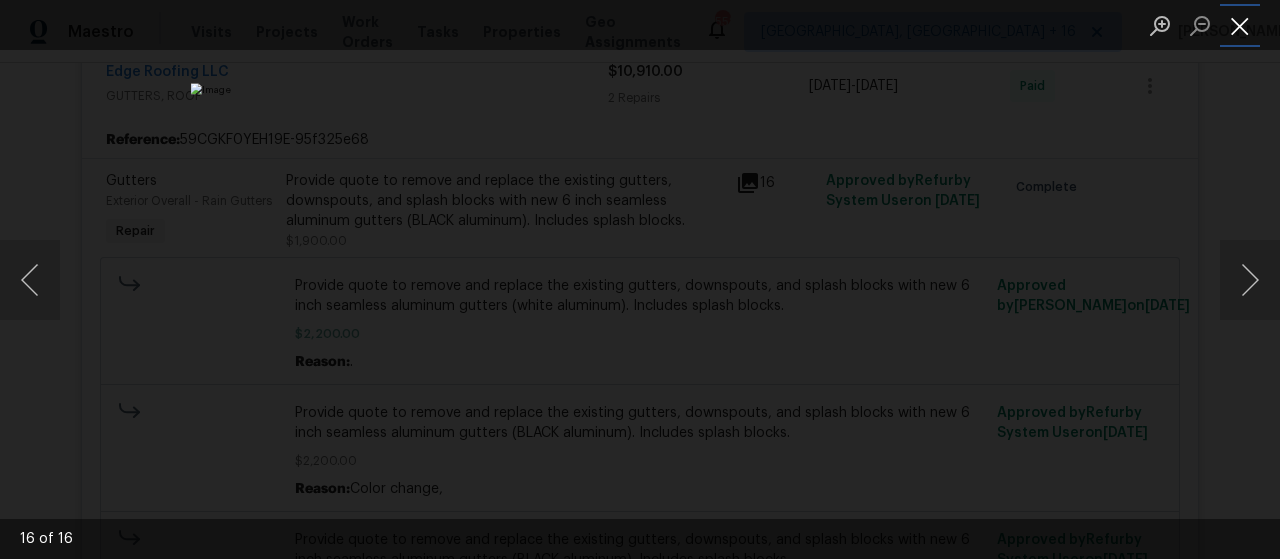 click at bounding box center (1240, 25) 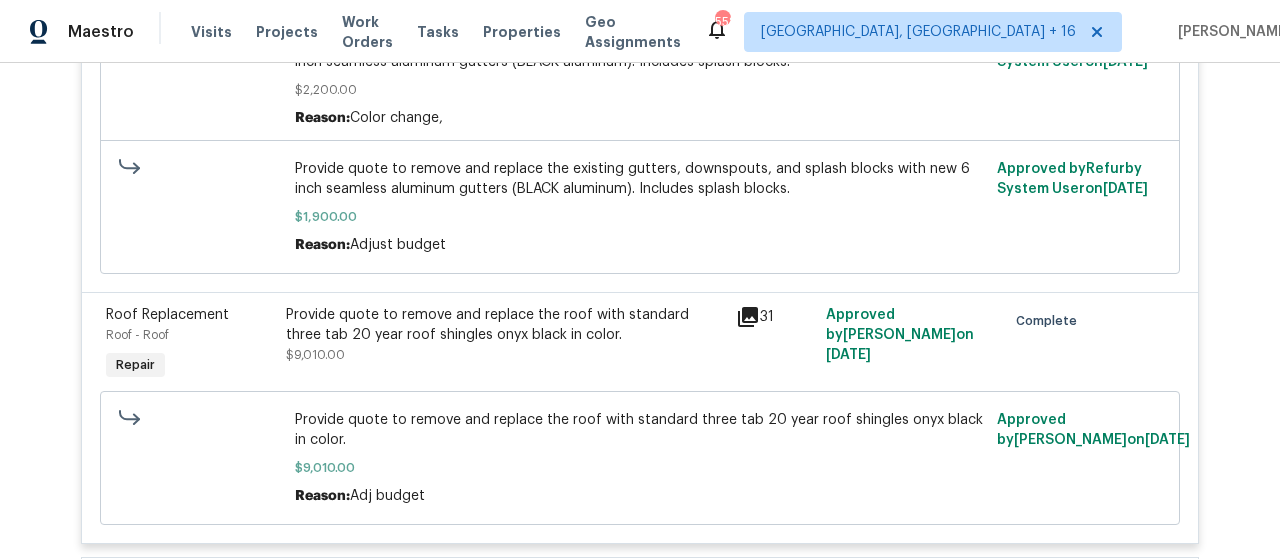 scroll, scrollTop: 1200, scrollLeft: 0, axis: vertical 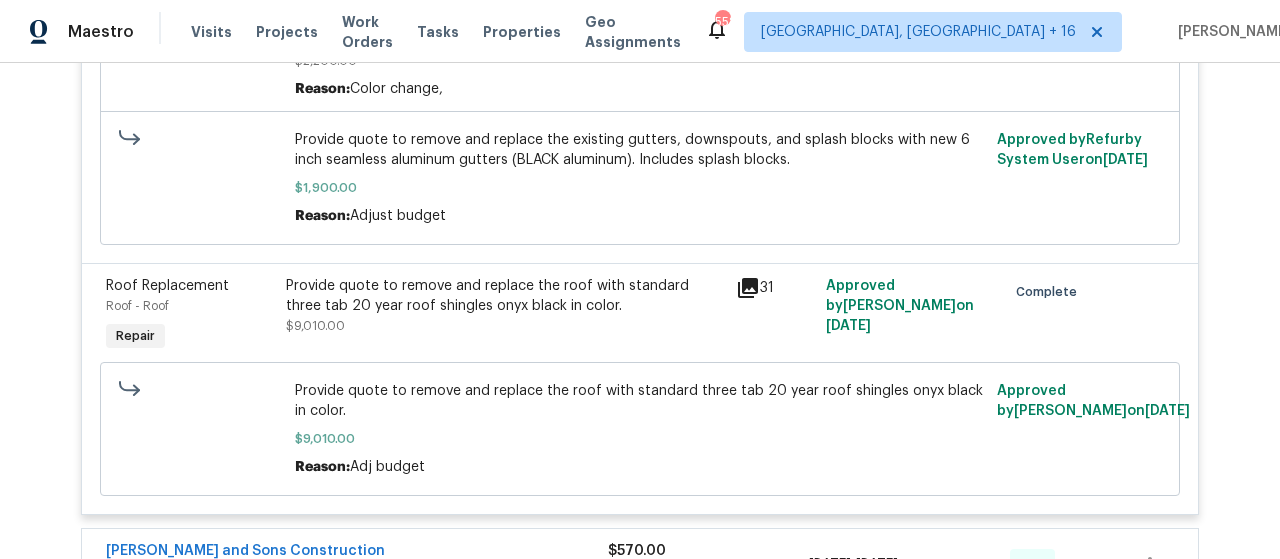 click 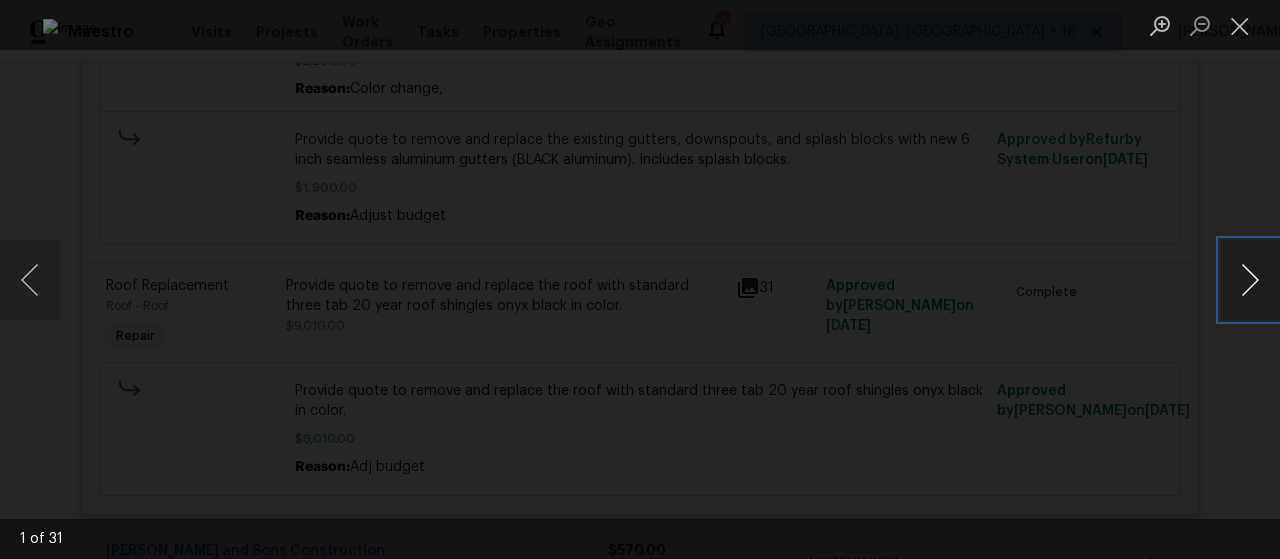 click at bounding box center (1250, 280) 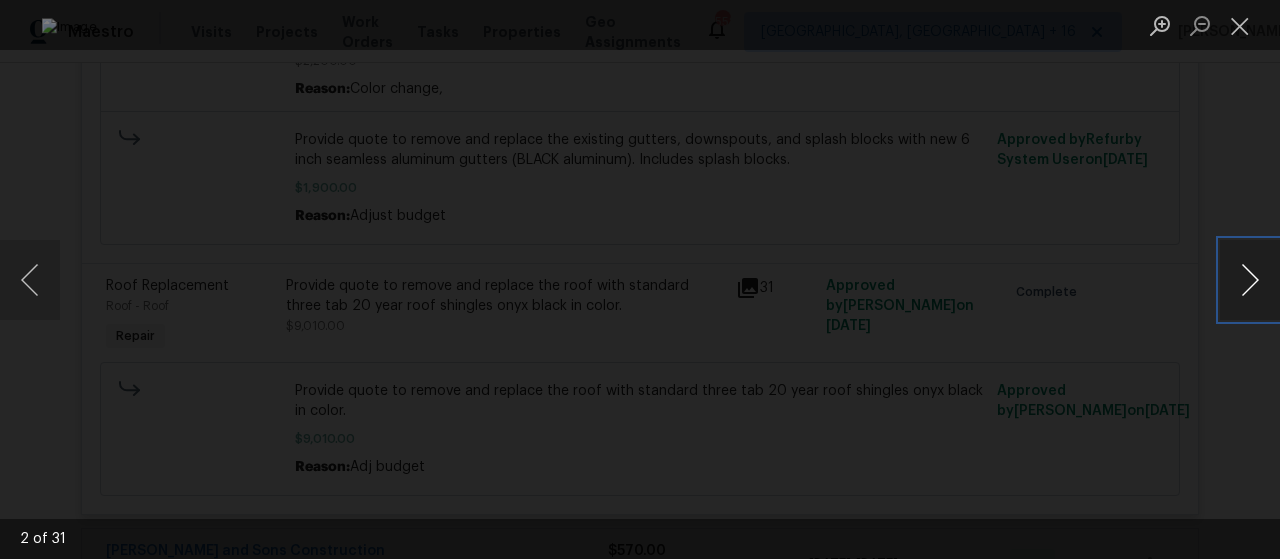 click at bounding box center (1250, 280) 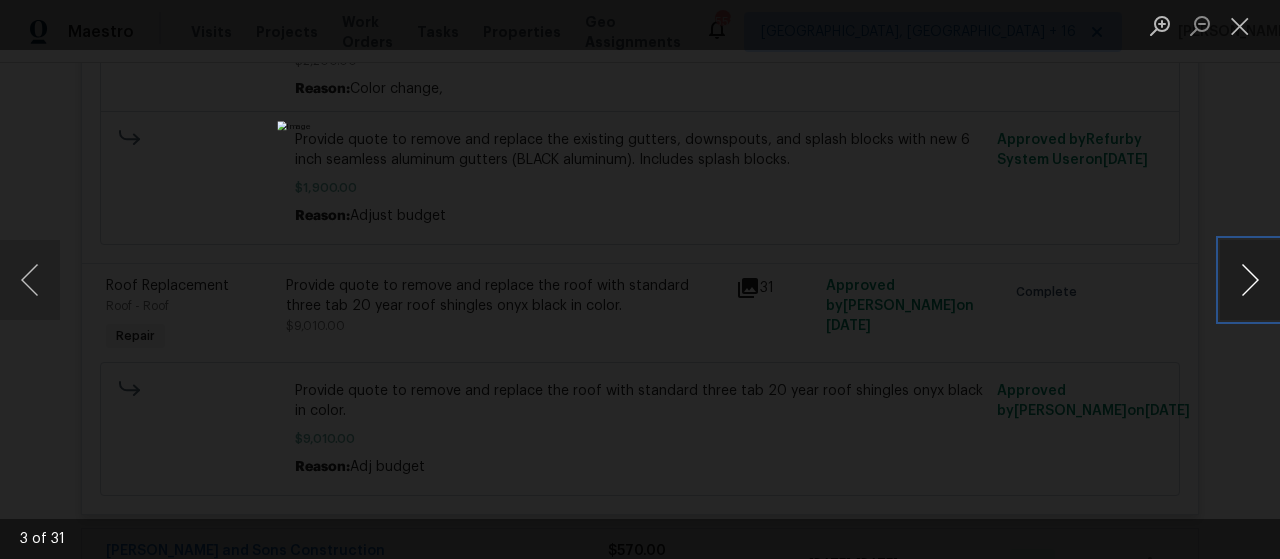 click at bounding box center (1250, 280) 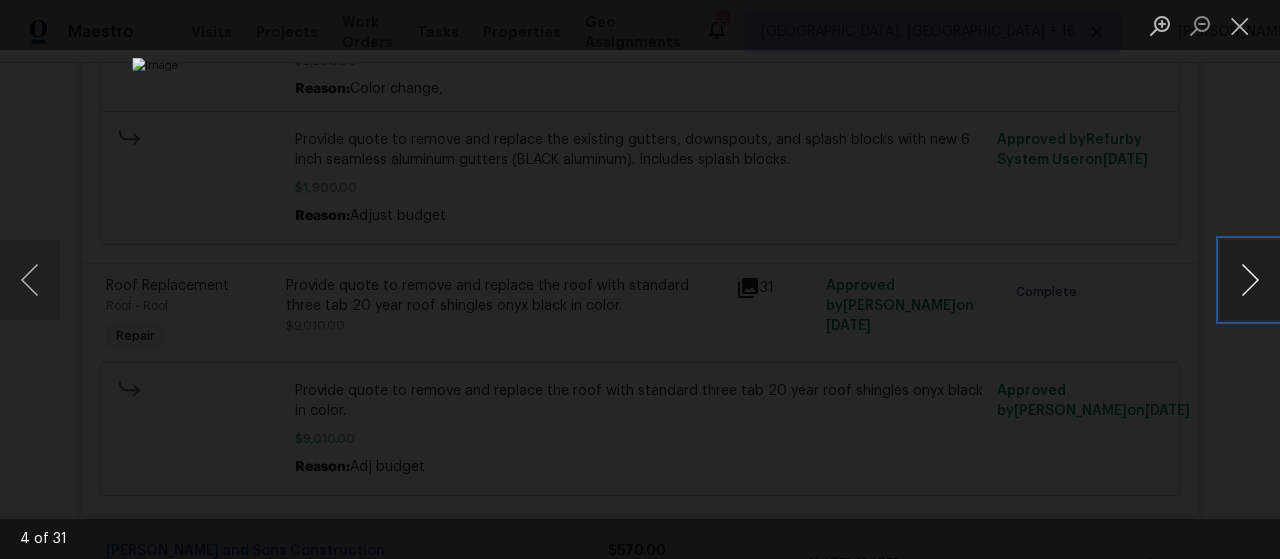 click at bounding box center (1250, 280) 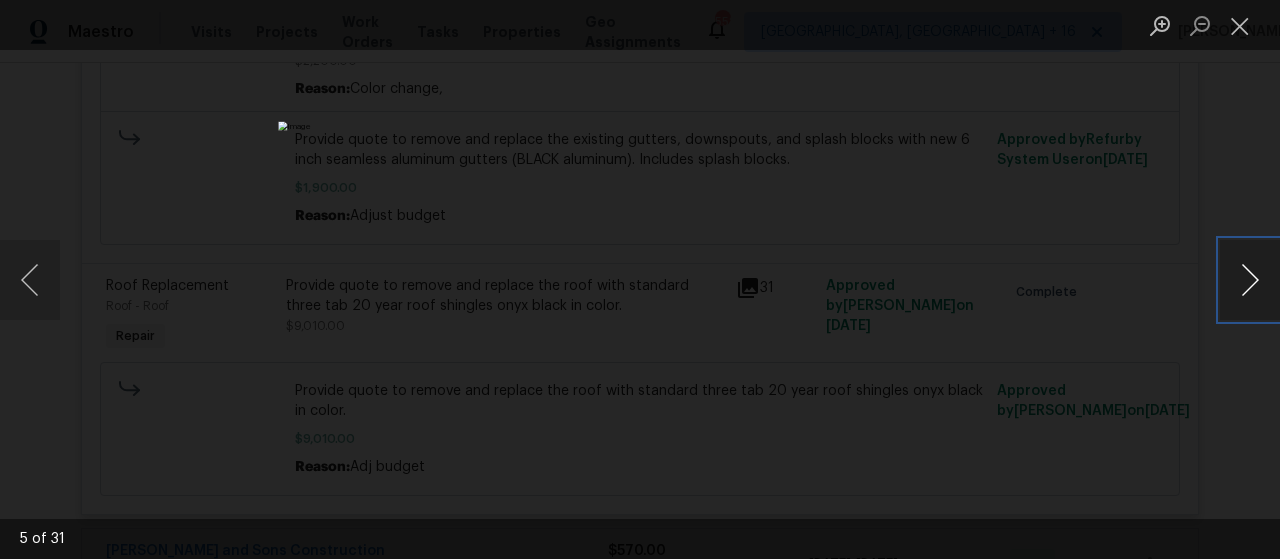 click at bounding box center [1250, 280] 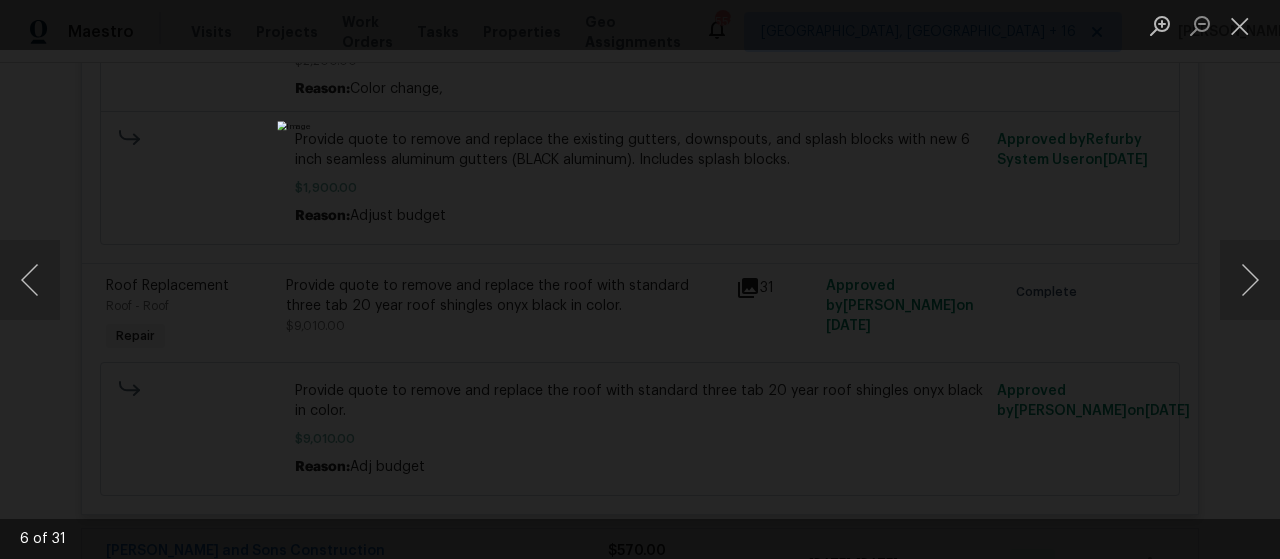 click at bounding box center (640, 279) 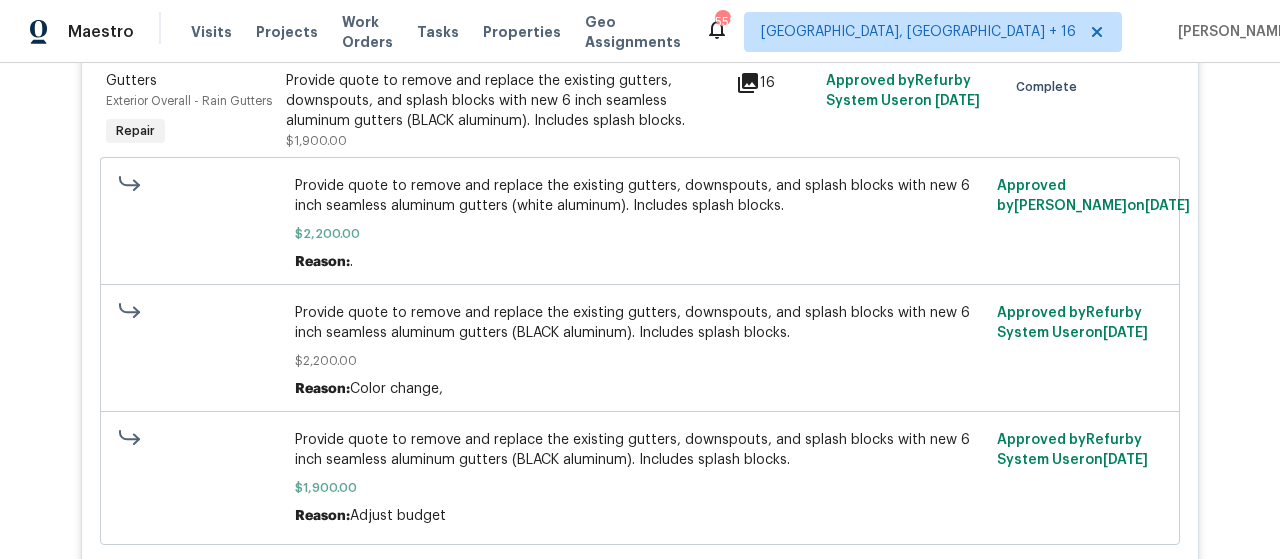 scroll, scrollTop: 600, scrollLeft: 0, axis: vertical 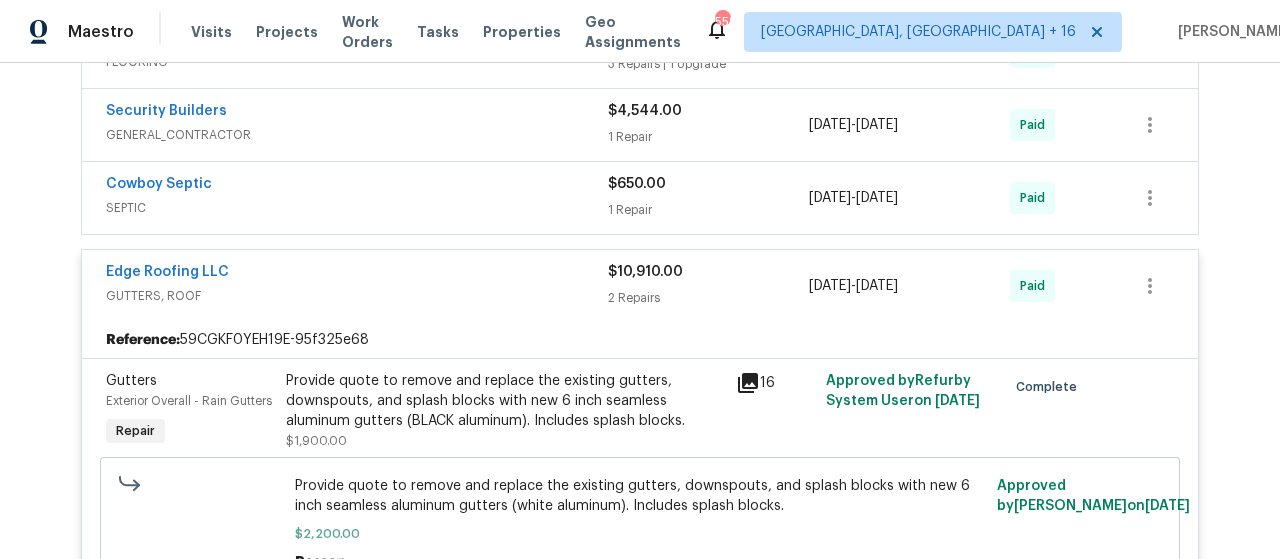 click on "$10,910.00" at bounding box center (645, 272) 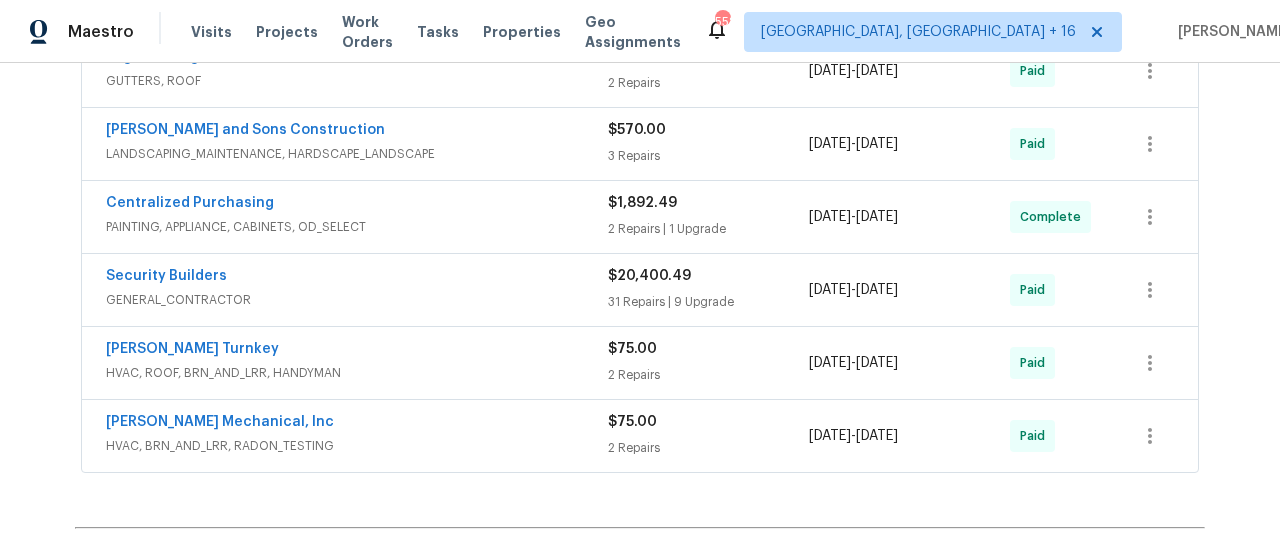scroll, scrollTop: 700, scrollLeft: 0, axis: vertical 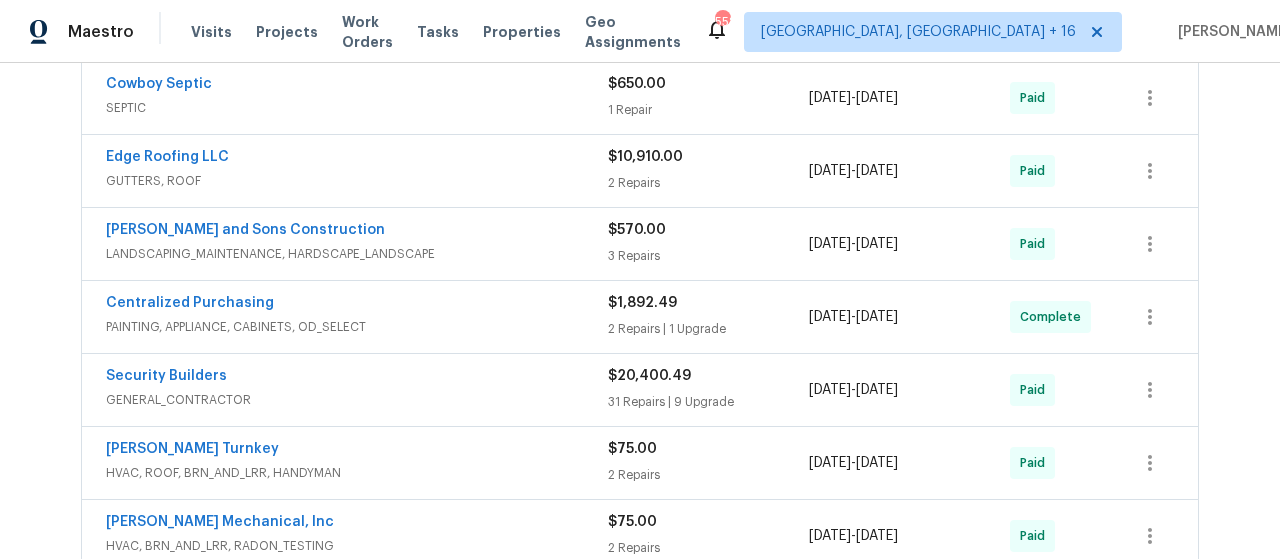 click on "3 Repairs" at bounding box center (708, 256) 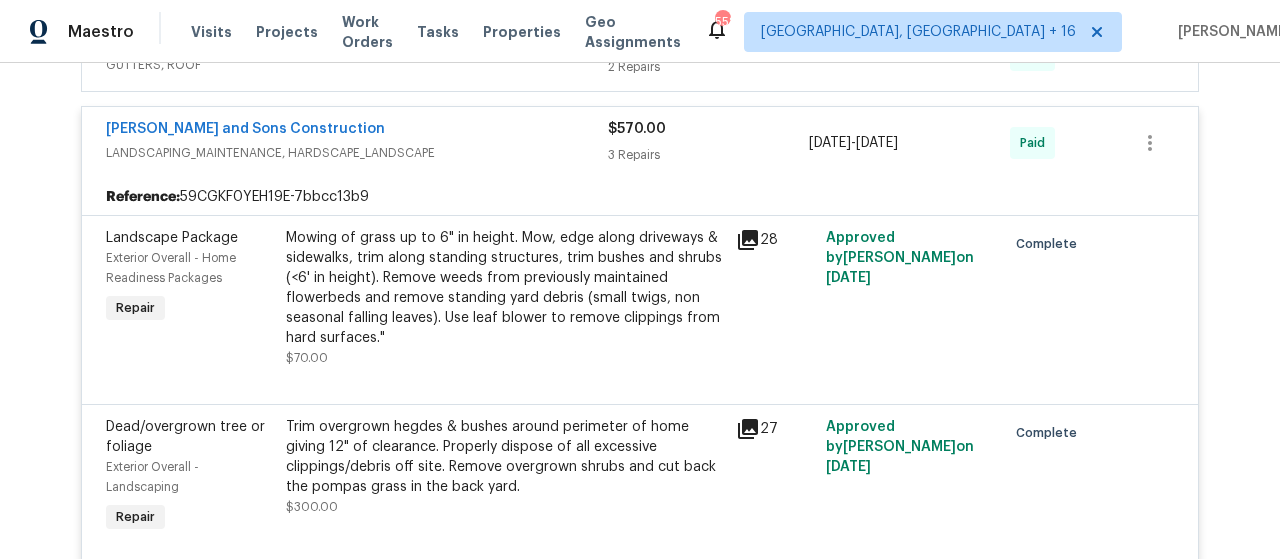 scroll, scrollTop: 800, scrollLeft: 0, axis: vertical 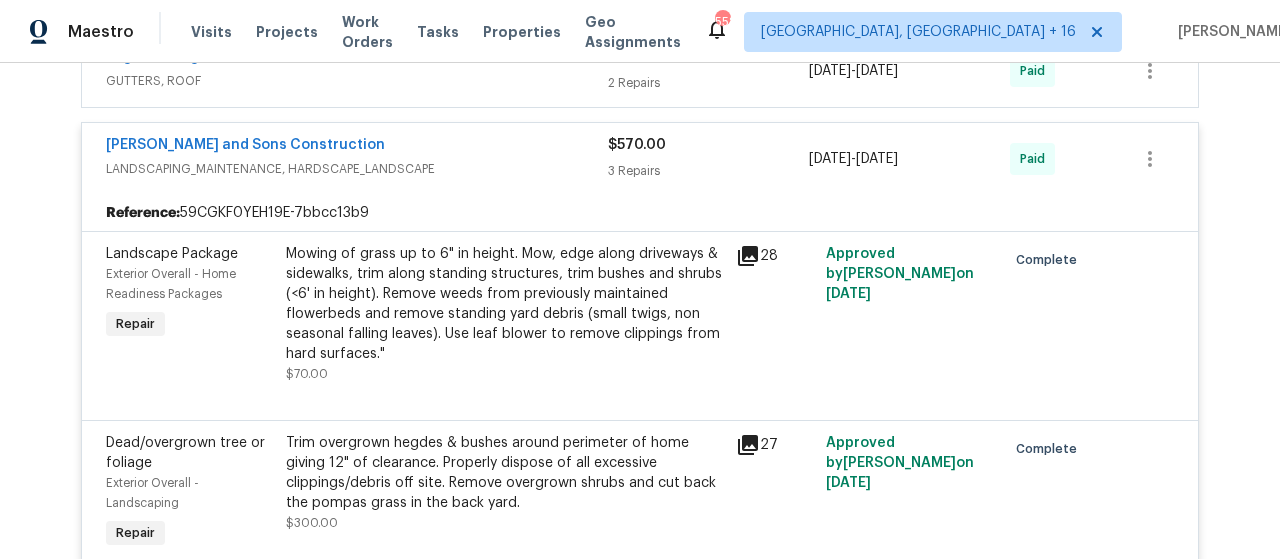 click on "$570.00" at bounding box center (637, 145) 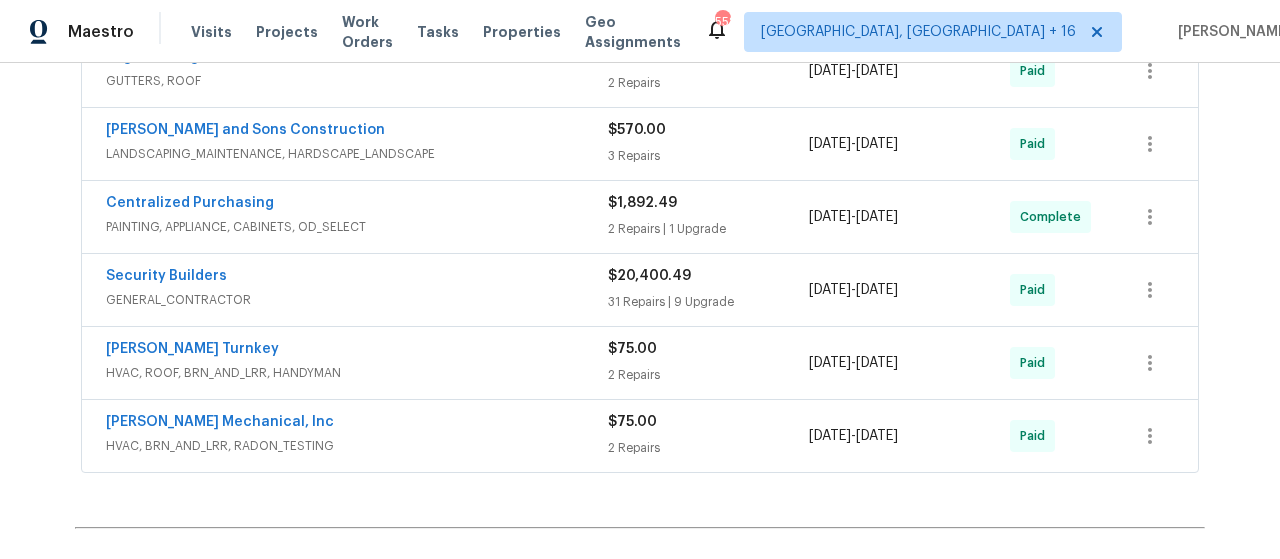 click on "$1,892.49" at bounding box center [708, 203] 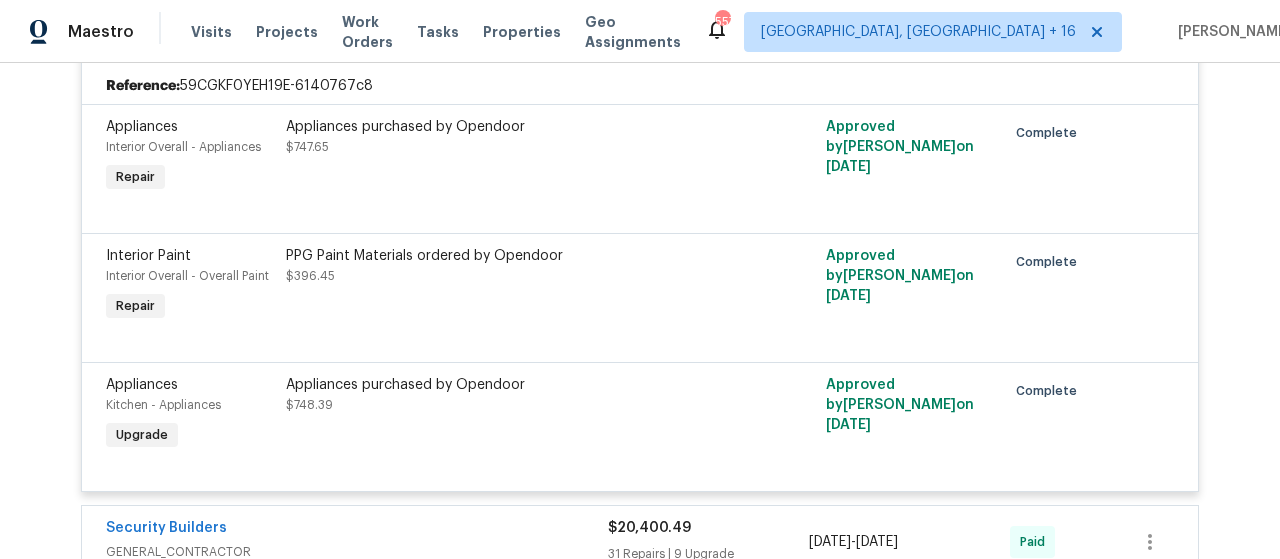 scroll, scrollTop: 900, scrollLeft: 0, axis: vertical 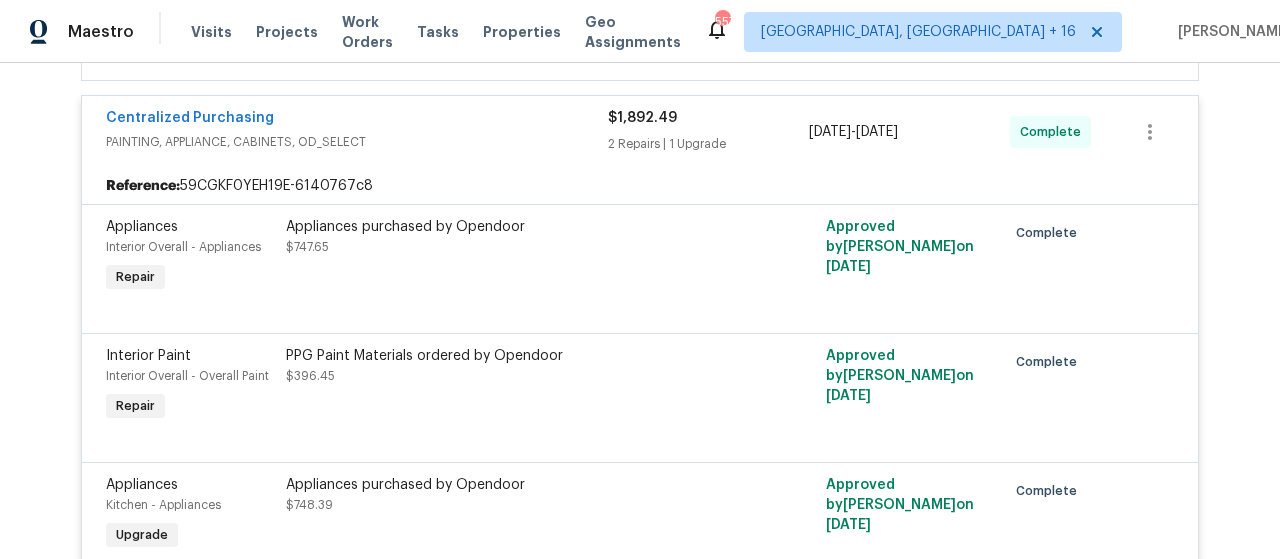 click on "$1,892.49" at bounding box center [708, 118] 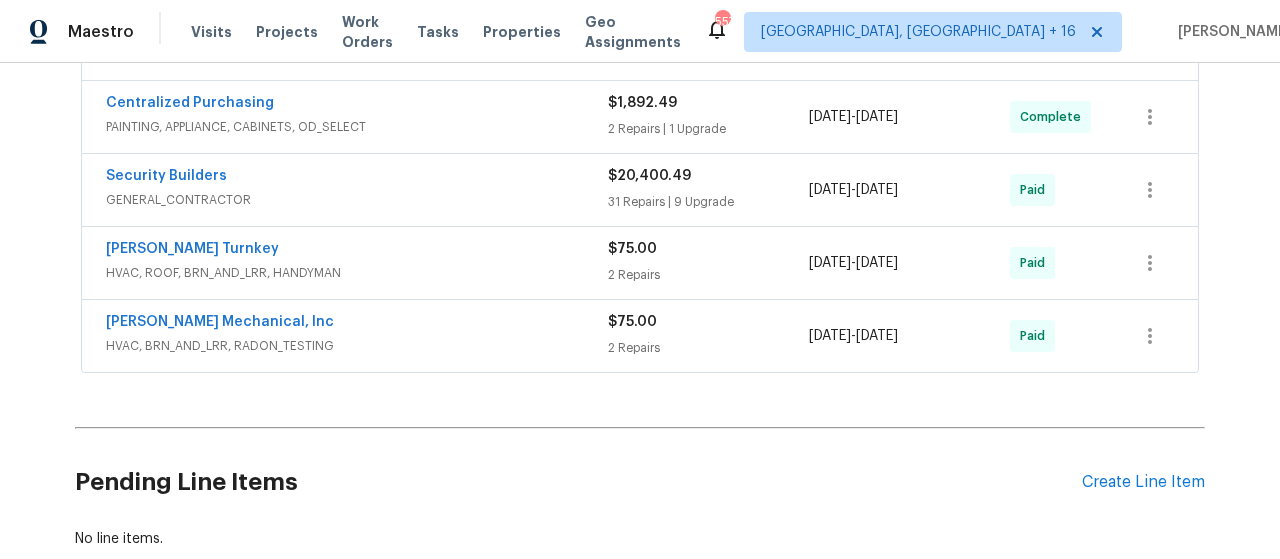 click on "31 Repairs | 9 Upgrade" at bounding box center [708, 202] 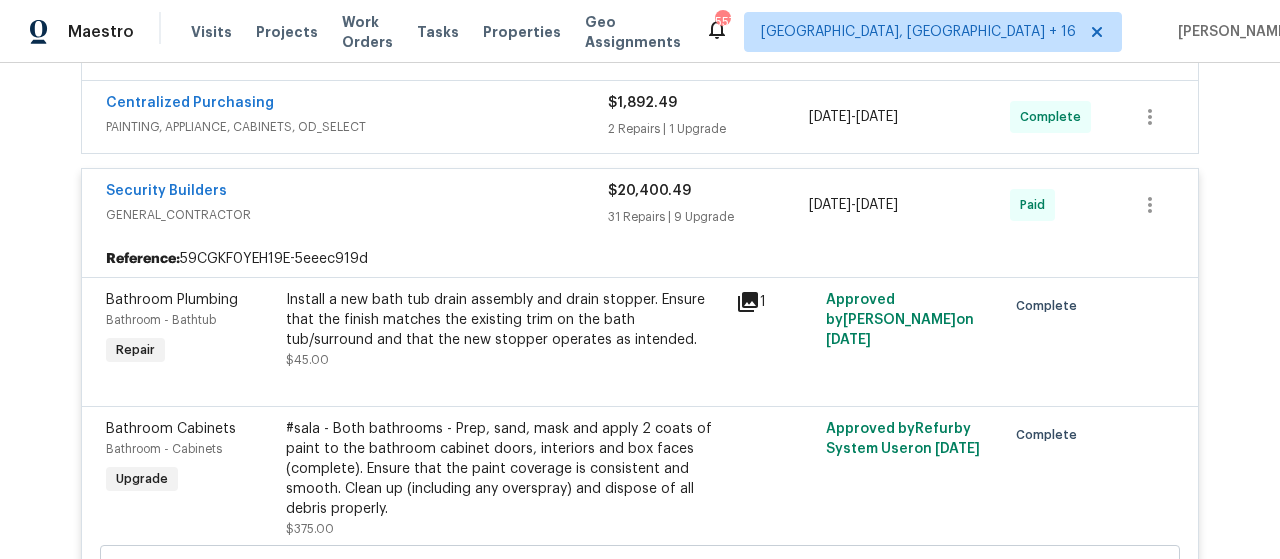 click 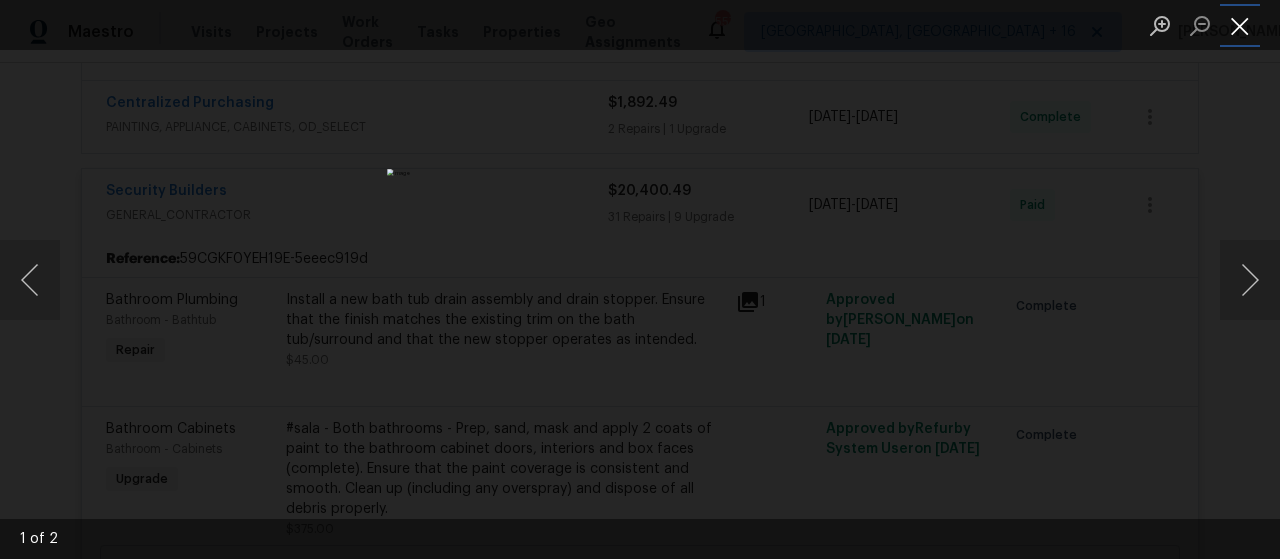 click at bounding box center [1240, 25] 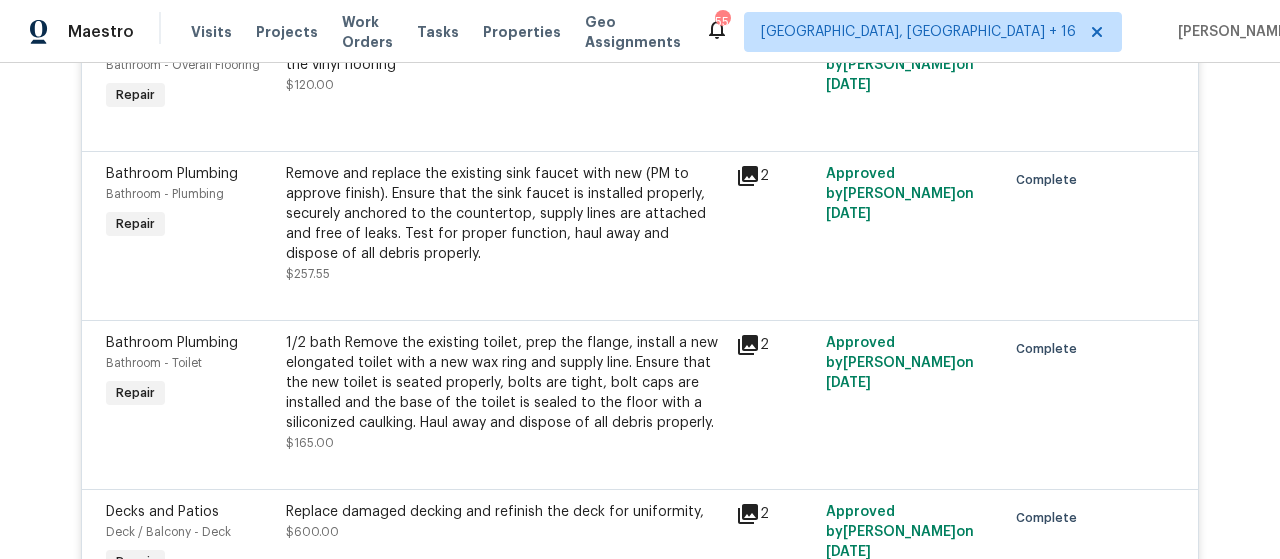 scroll, scrollTop: 1800, scrollLeft: 0, axis: vertical 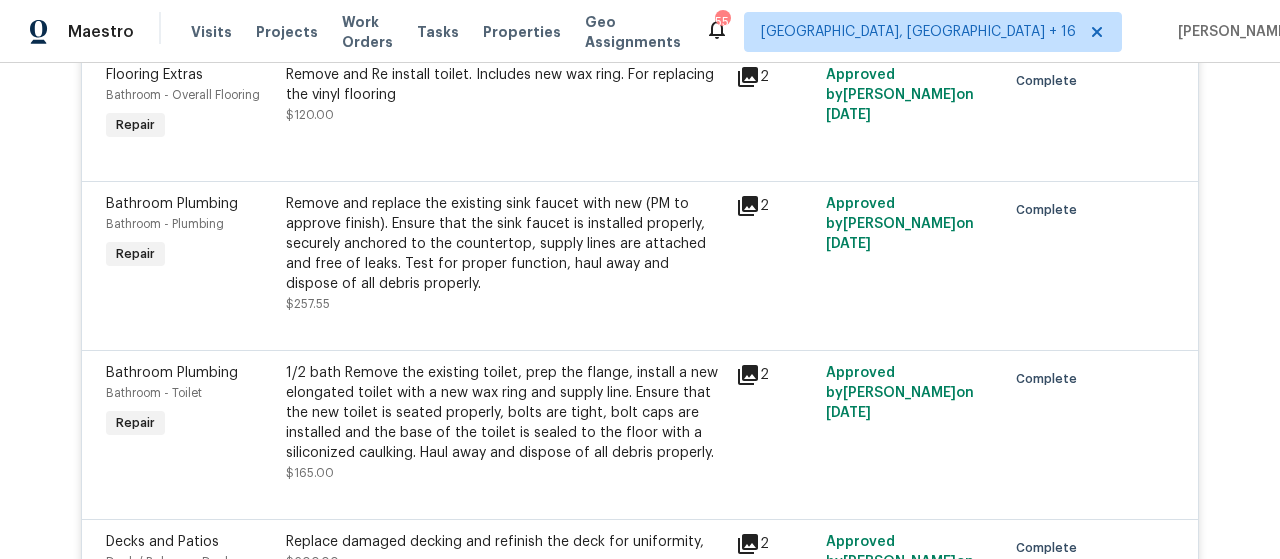 click on "Remove and replace the existing sink faucet with new (PM to approve finish). Ensure that the sink faucet is installed properly, securely anchored to the countertop, supply lines are attached and free of leaks. Test for proper function, haul away and dispose of all debris properly. $257.55" at bounding box center (505, 254) 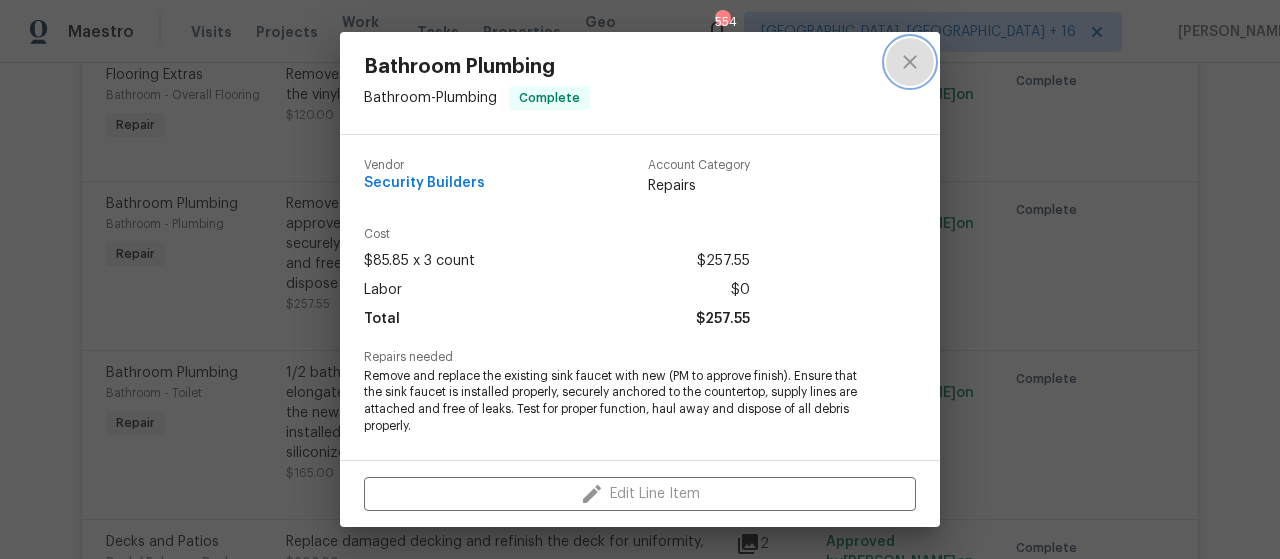click 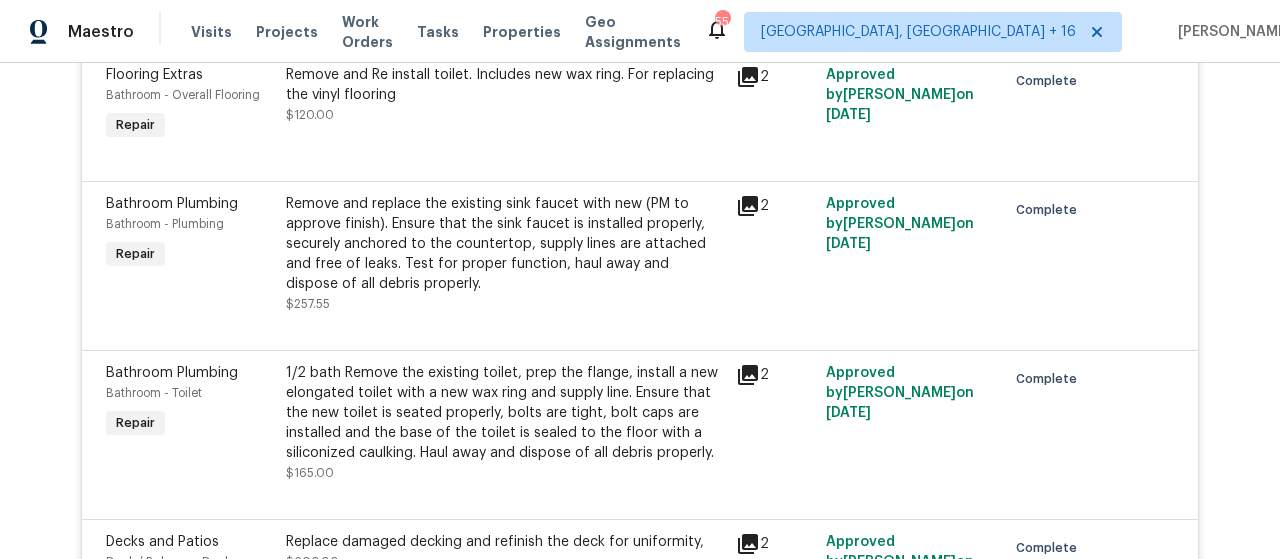 click 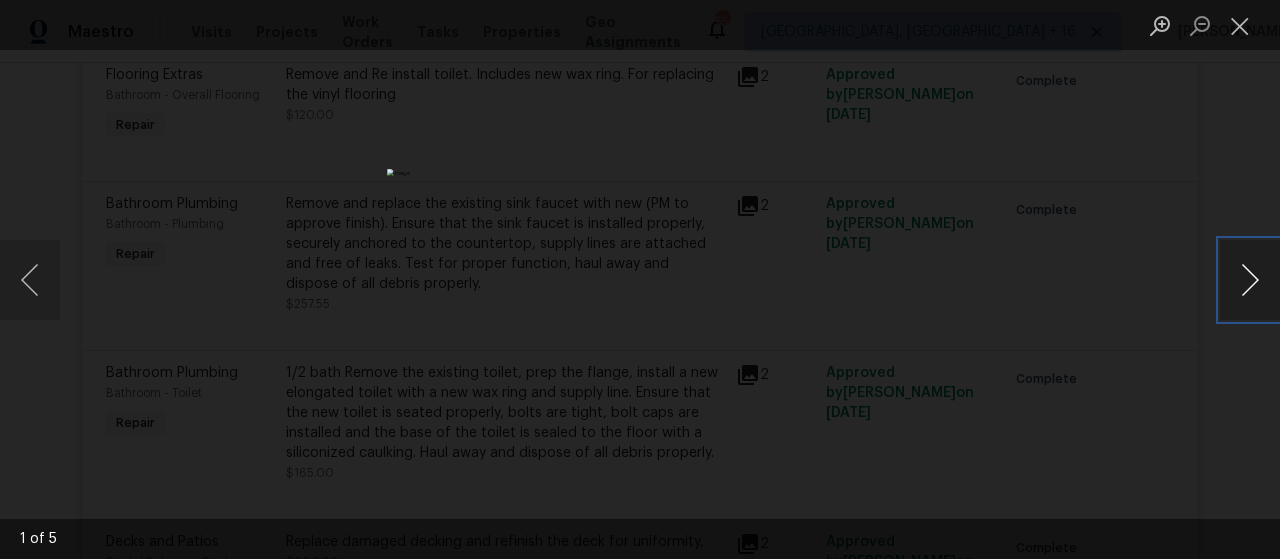 click at bounding box center (1250, 280) 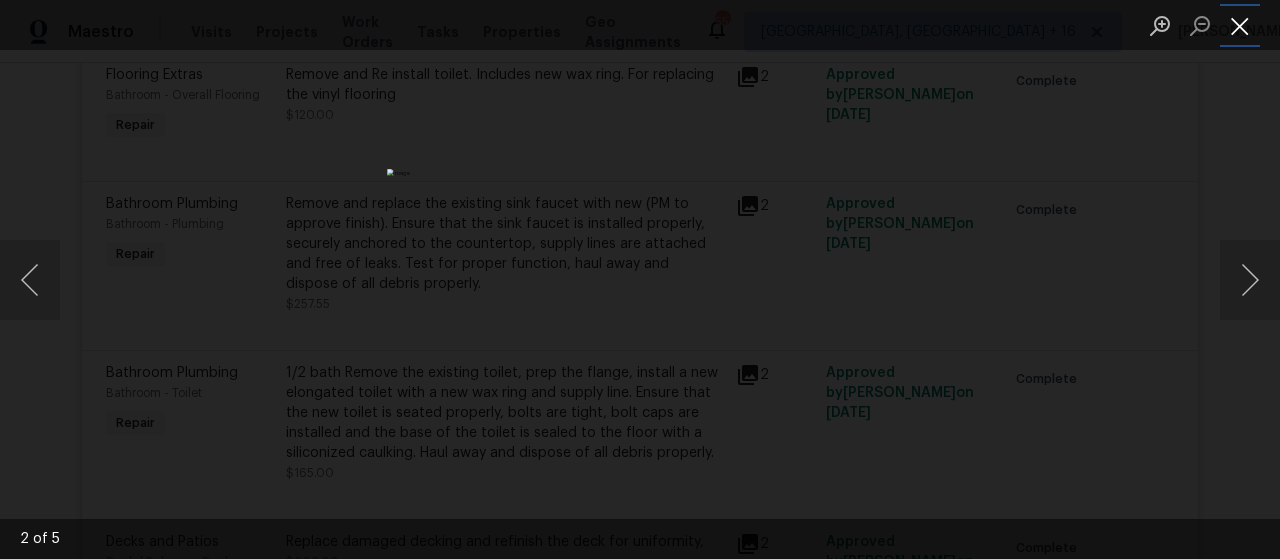 click at bounding box center (1240, 25) 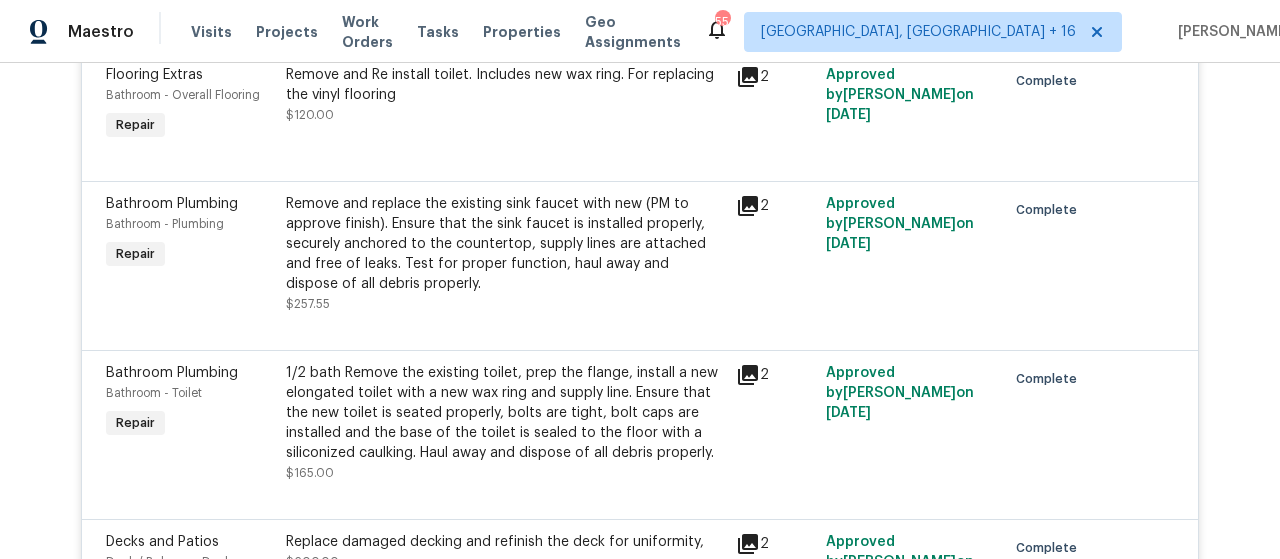 click 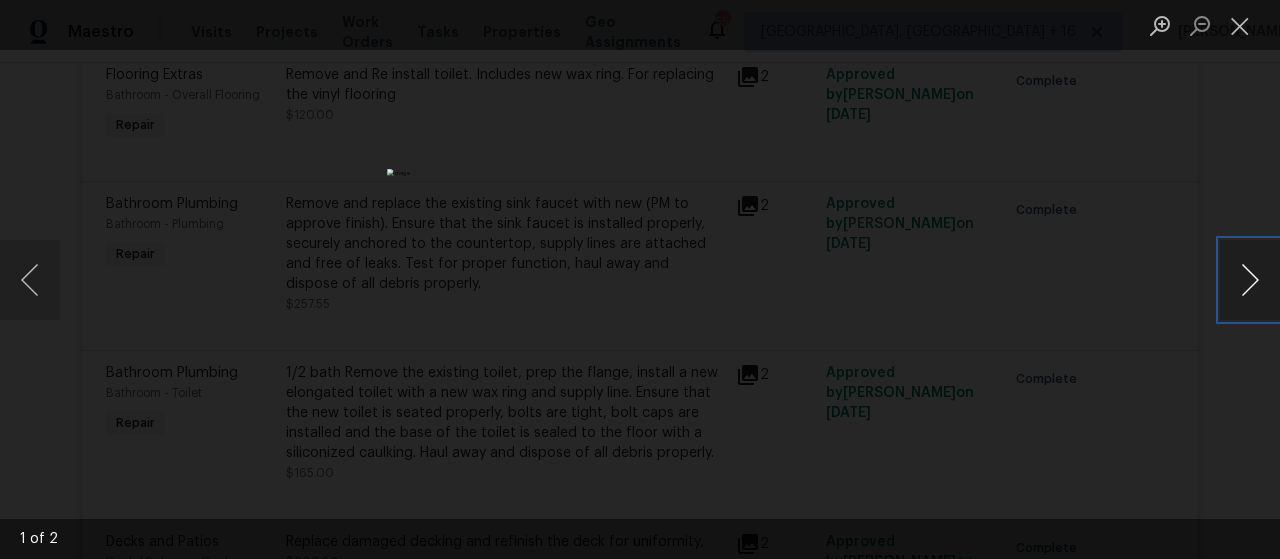 click at bounding box center (1250, 280) 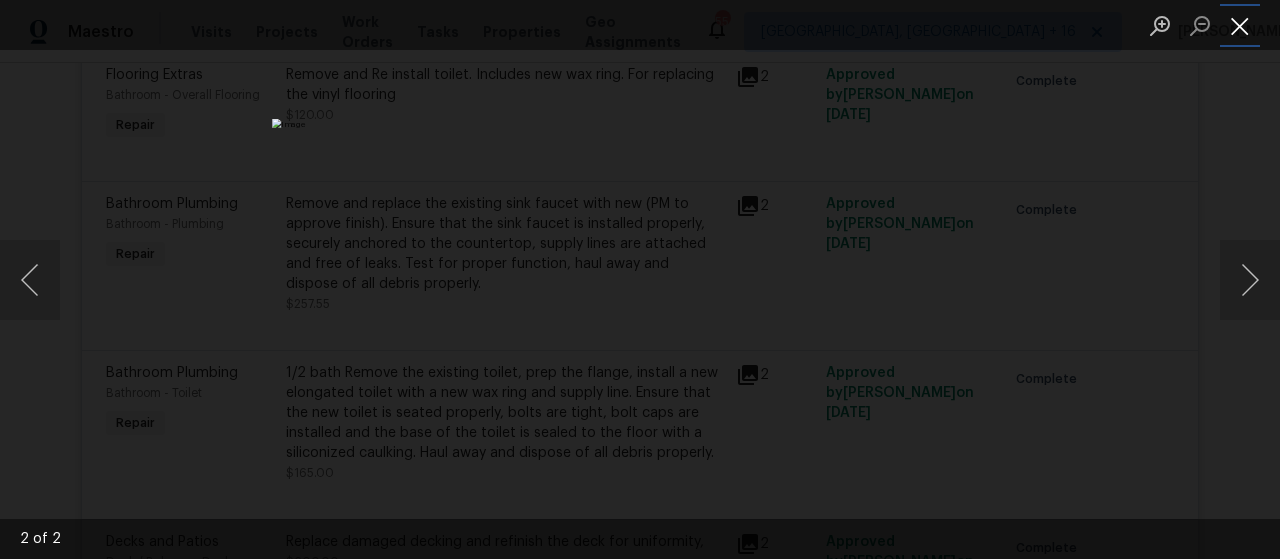 click at bounding box center [1240, 25] 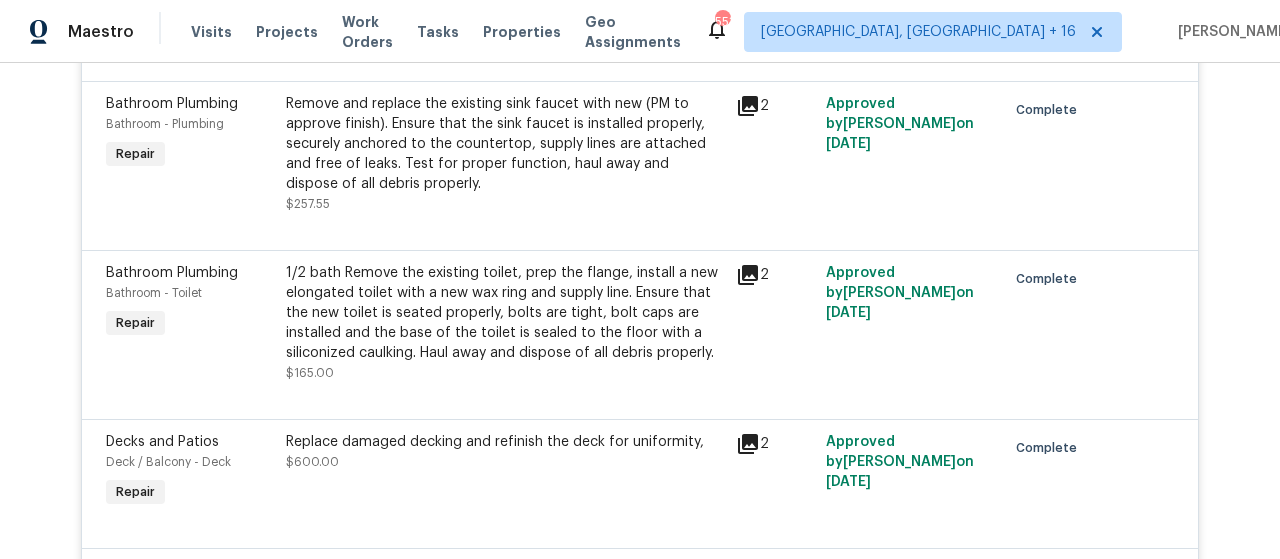 scroll, scrollTop: 1800, scrollLeft: 0, axis: vertical 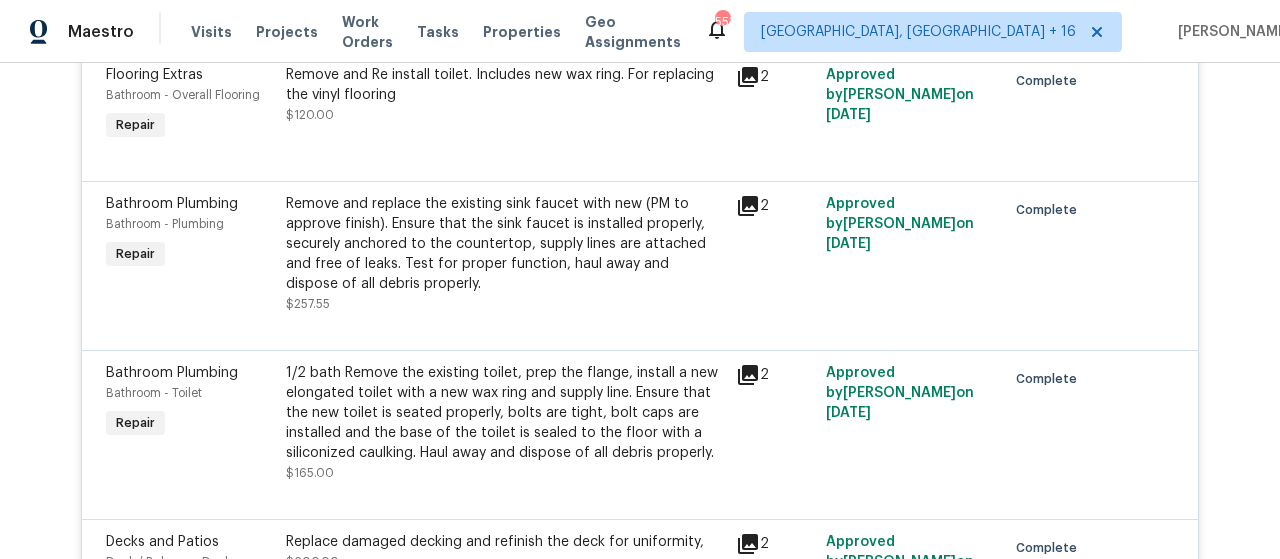 click at bounding box center (640, 326) 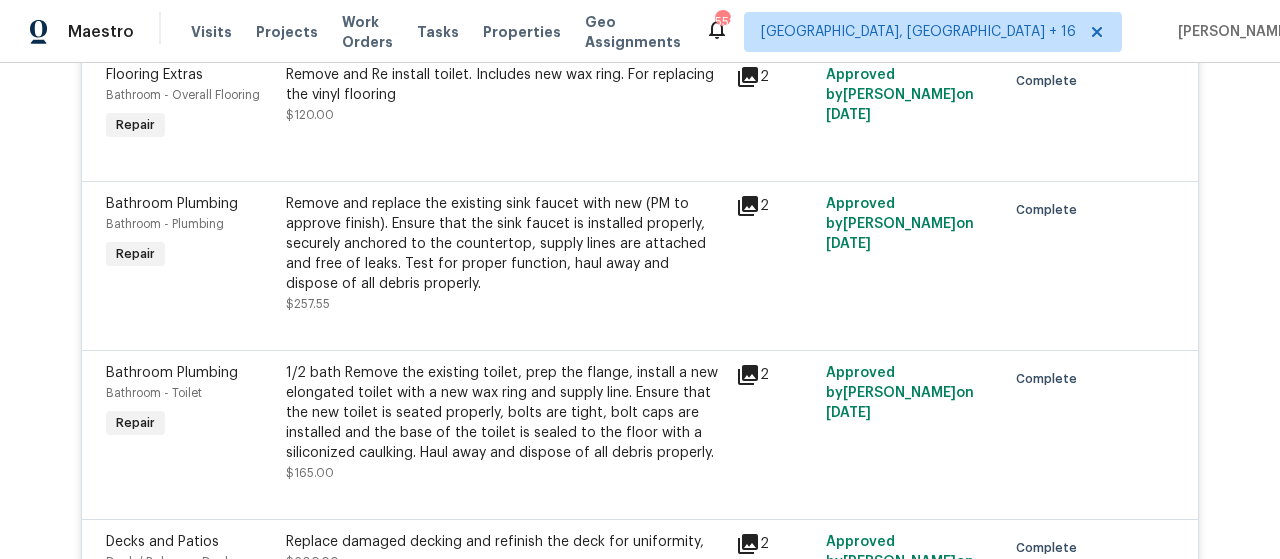 scroll, scrollTop: 1900, scrollLeft: 0, axis: vertical 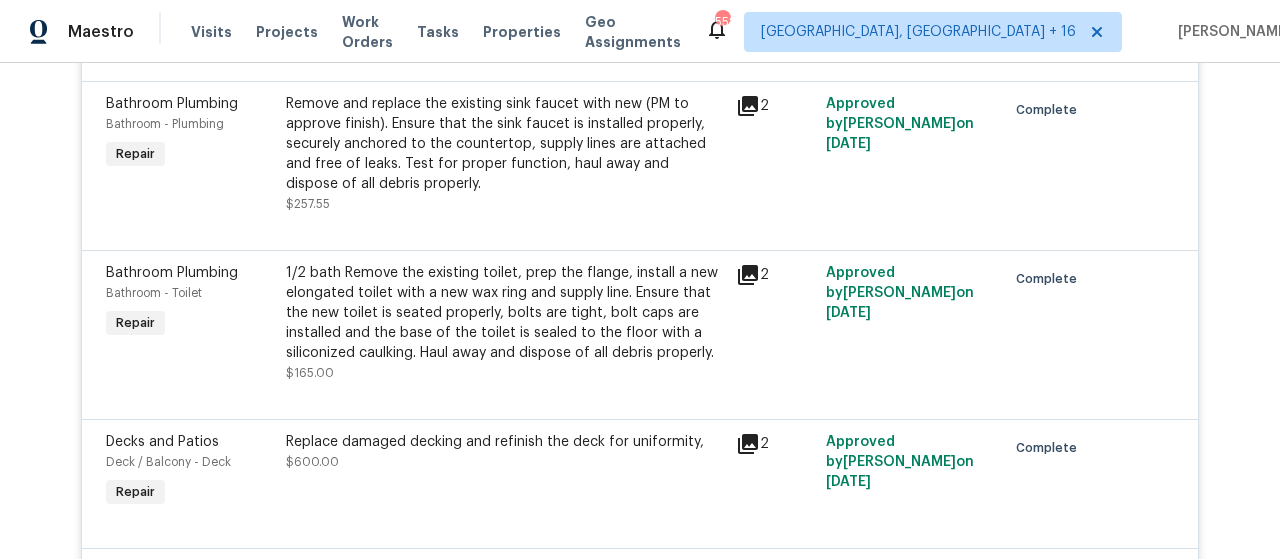 click 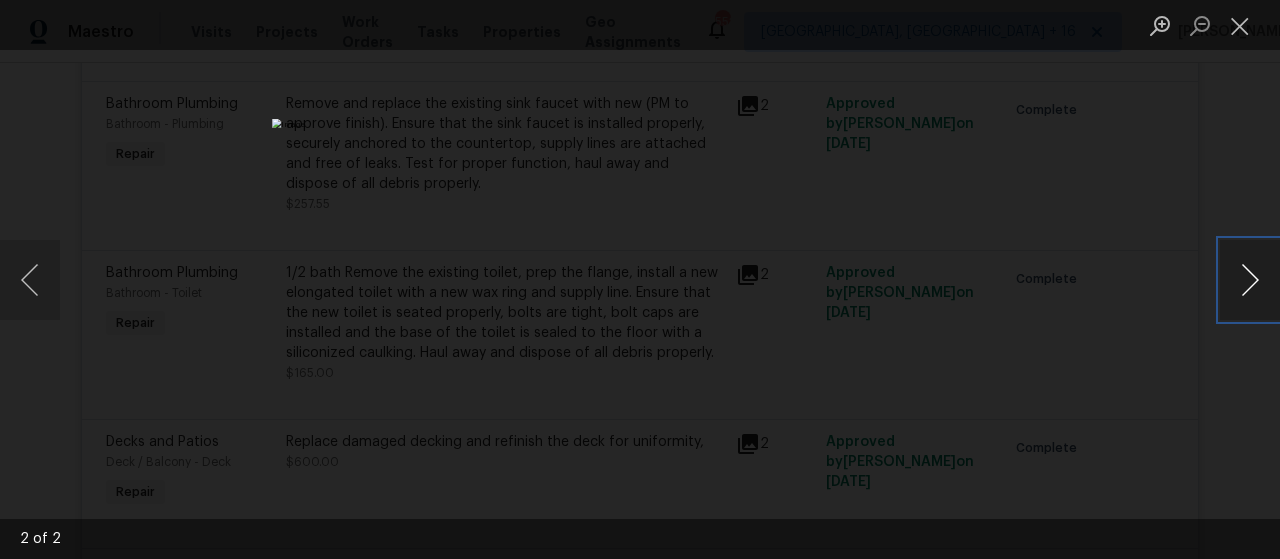 click at bounding box center [1250, 280] 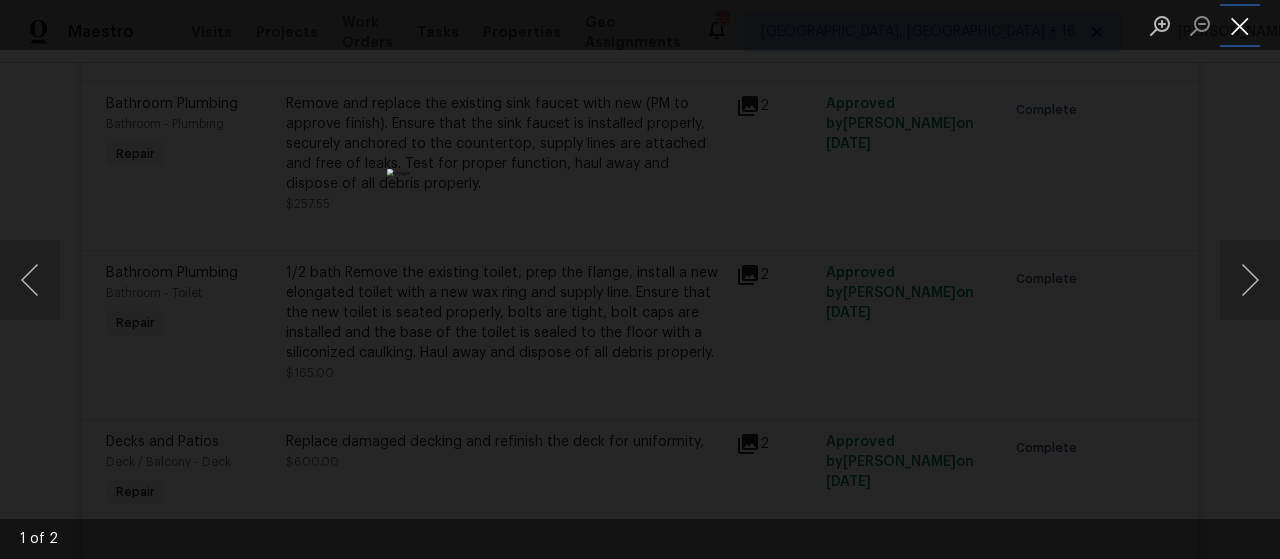 click at bounding box center (1240, 25) 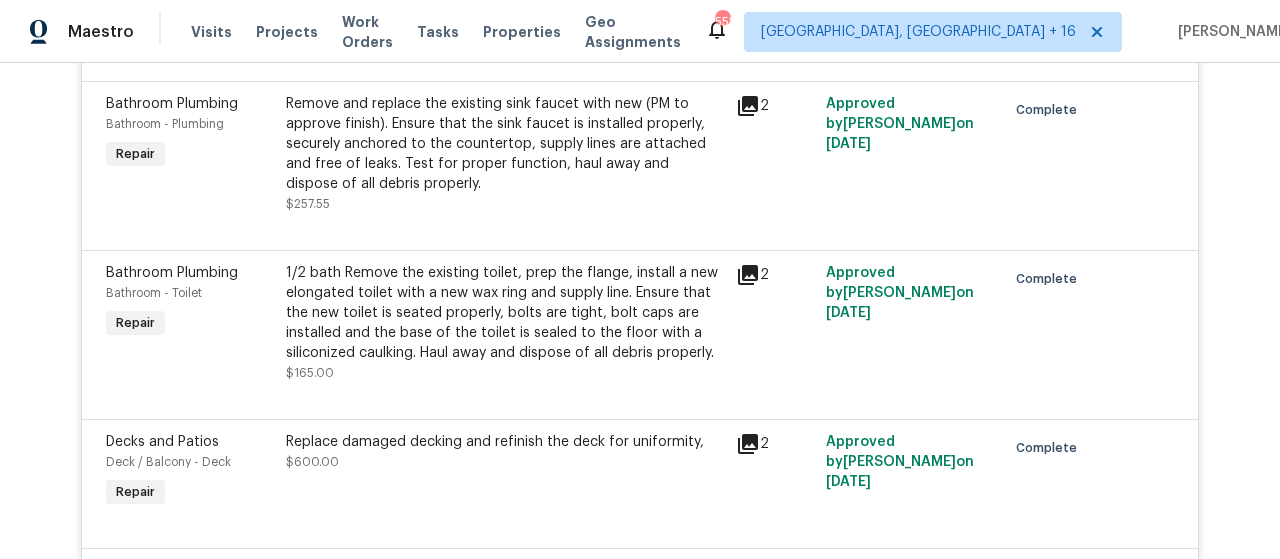 click 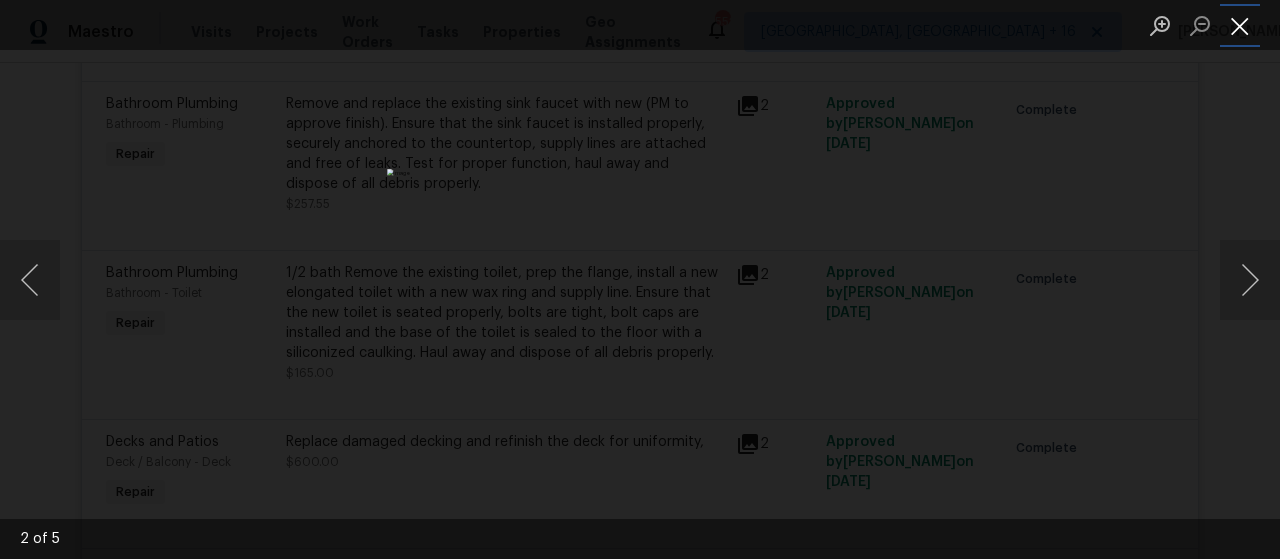 click at bounding box center (1240, 25) 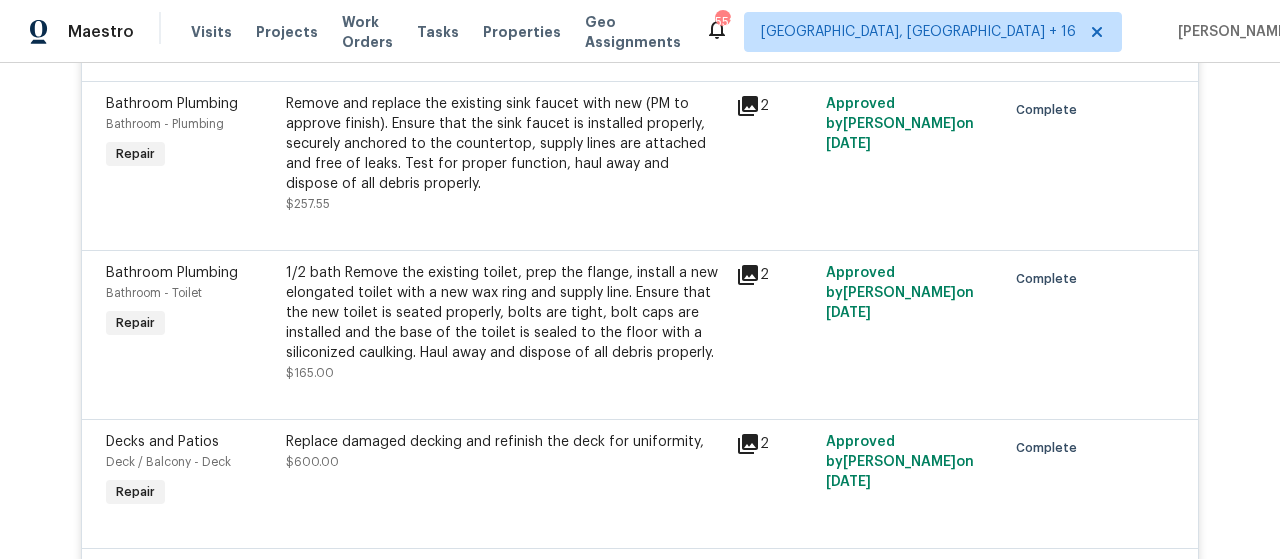 click 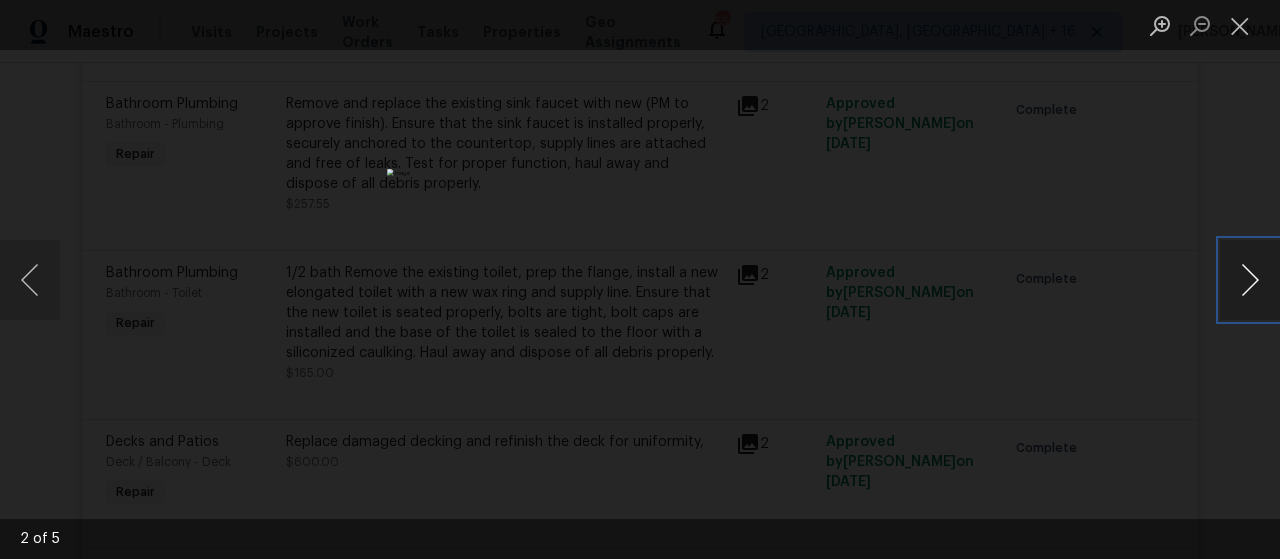 click at bounding box center (1250, 280) 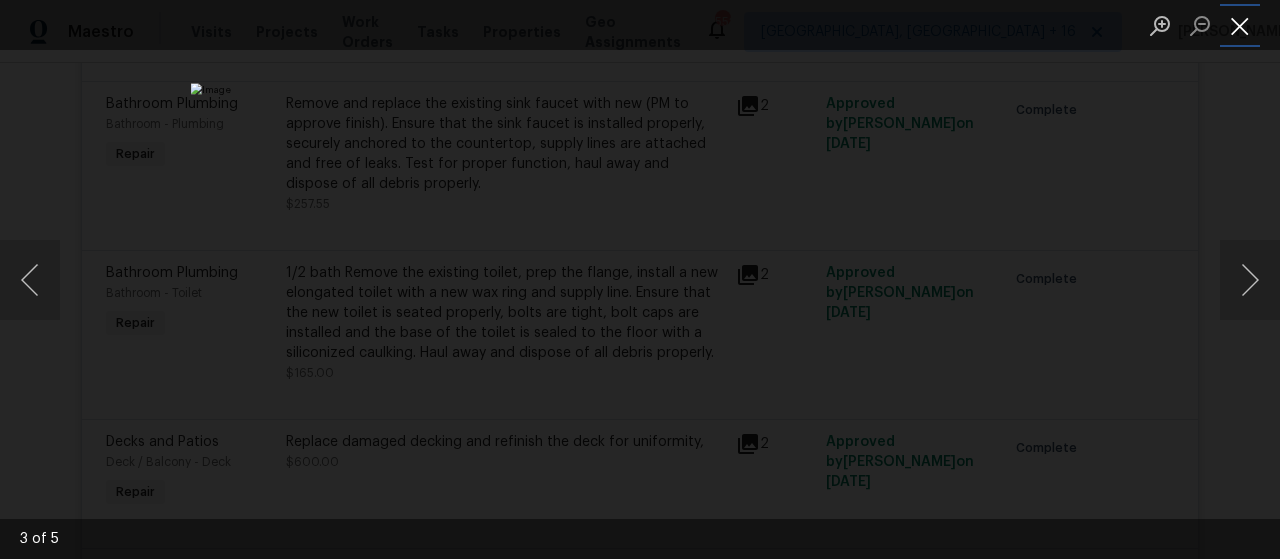 click at bounding box center (1240, 25) 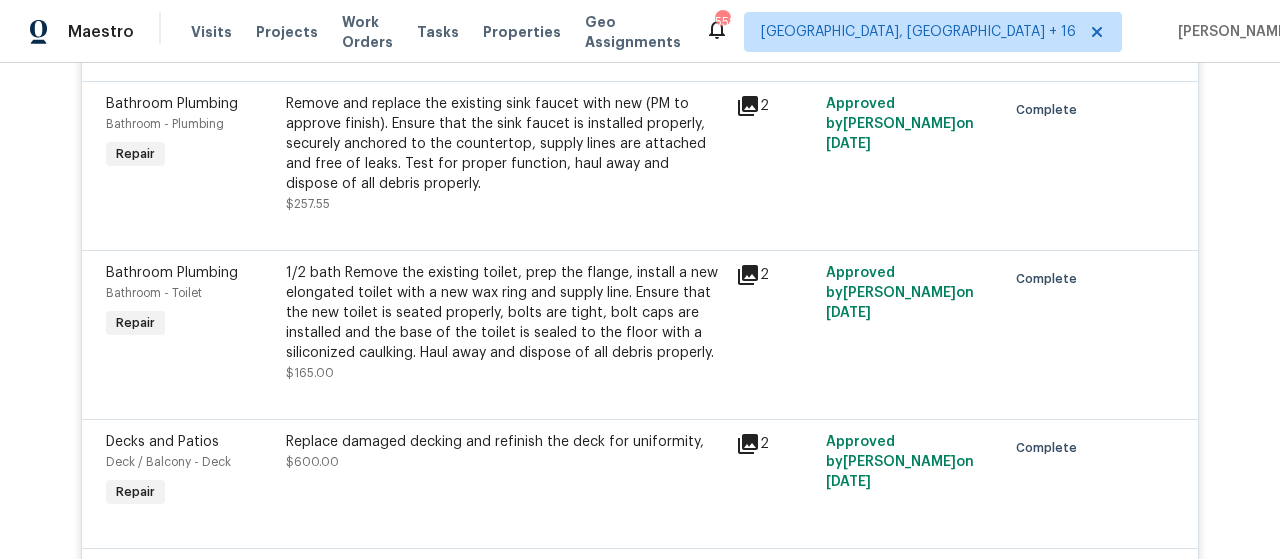 click 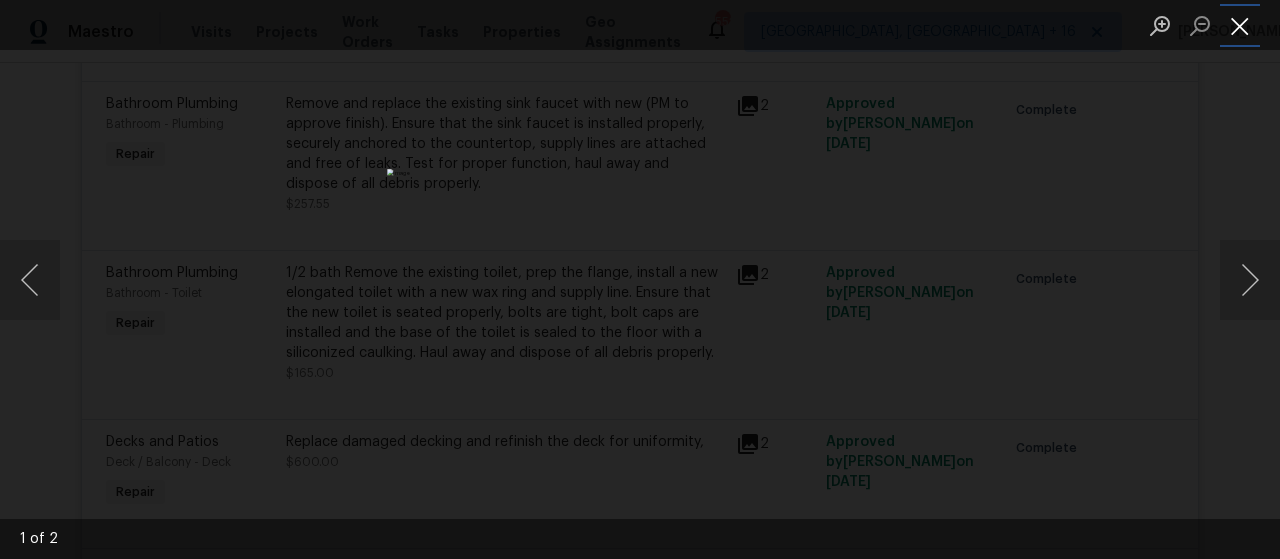 click at bounding box center (1240, 25) 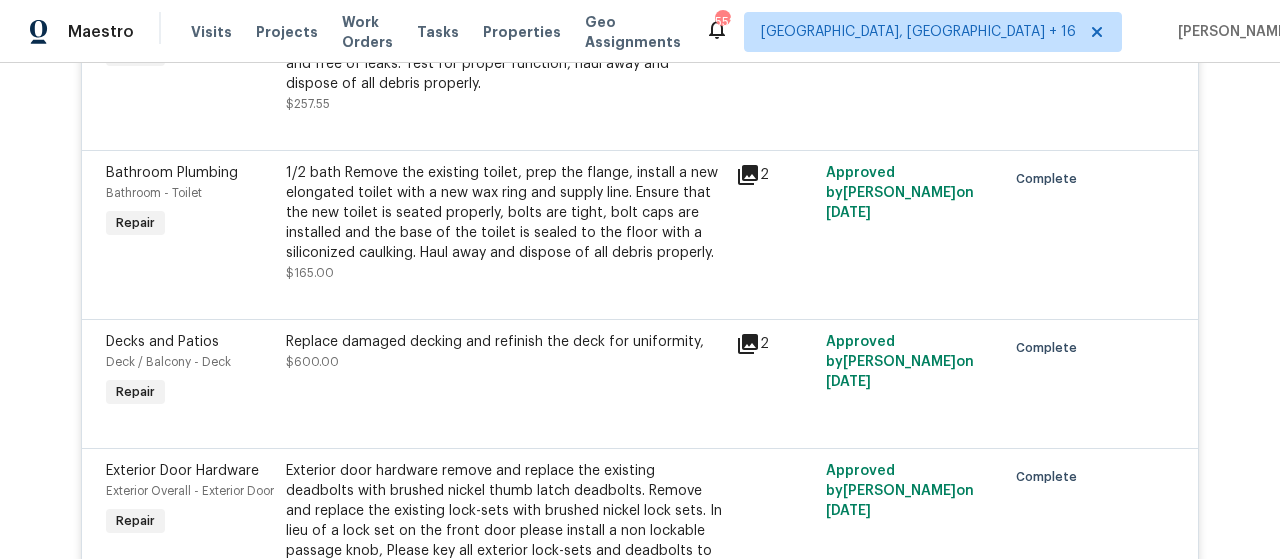scroll, scrollTop: 2100, scrollLeft: 0, axis: vertical 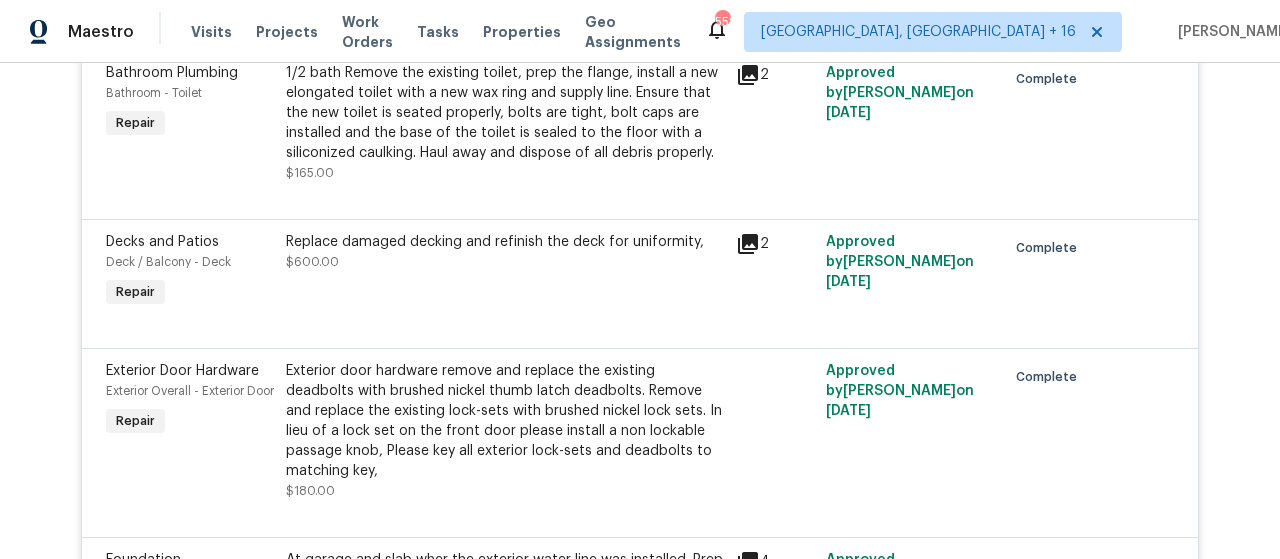 click 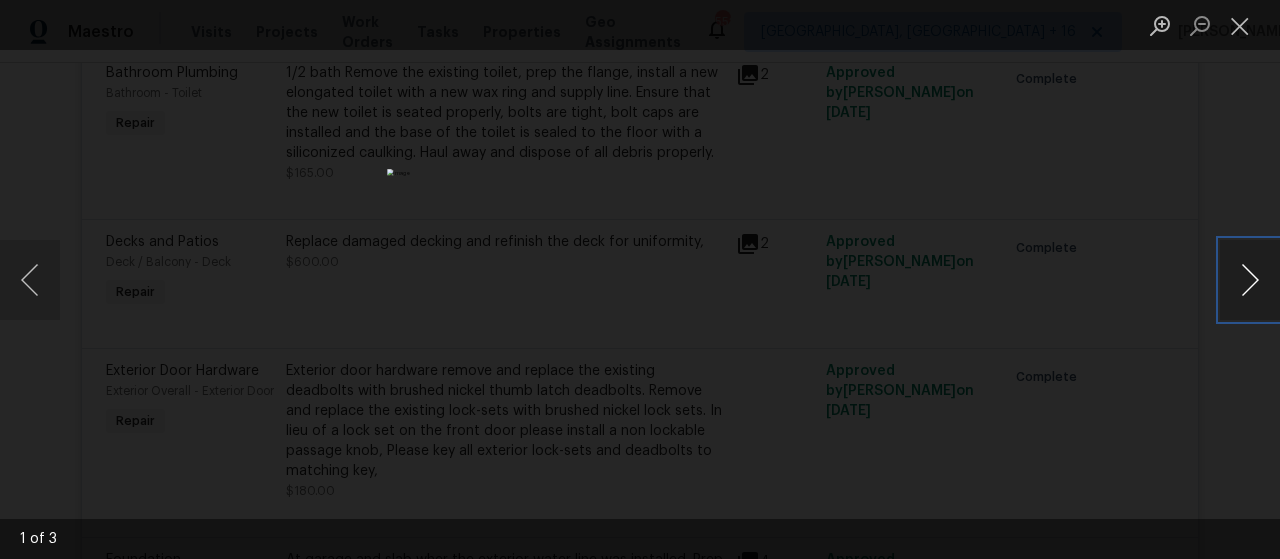 click at bounding box center (1250, 280) 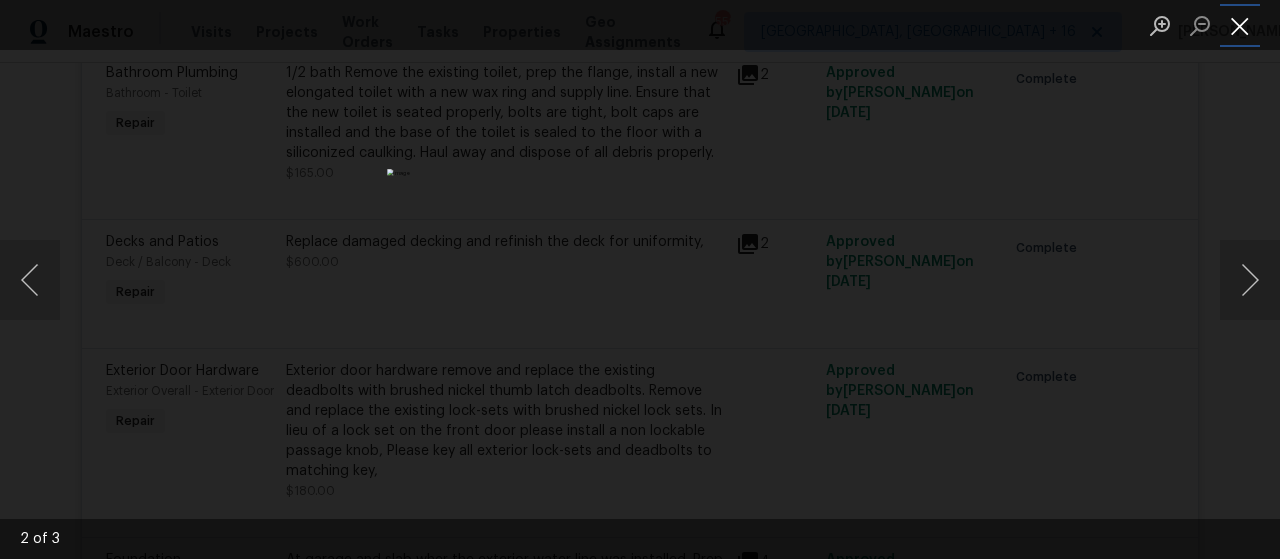 click at bounding box center (1240, 25) 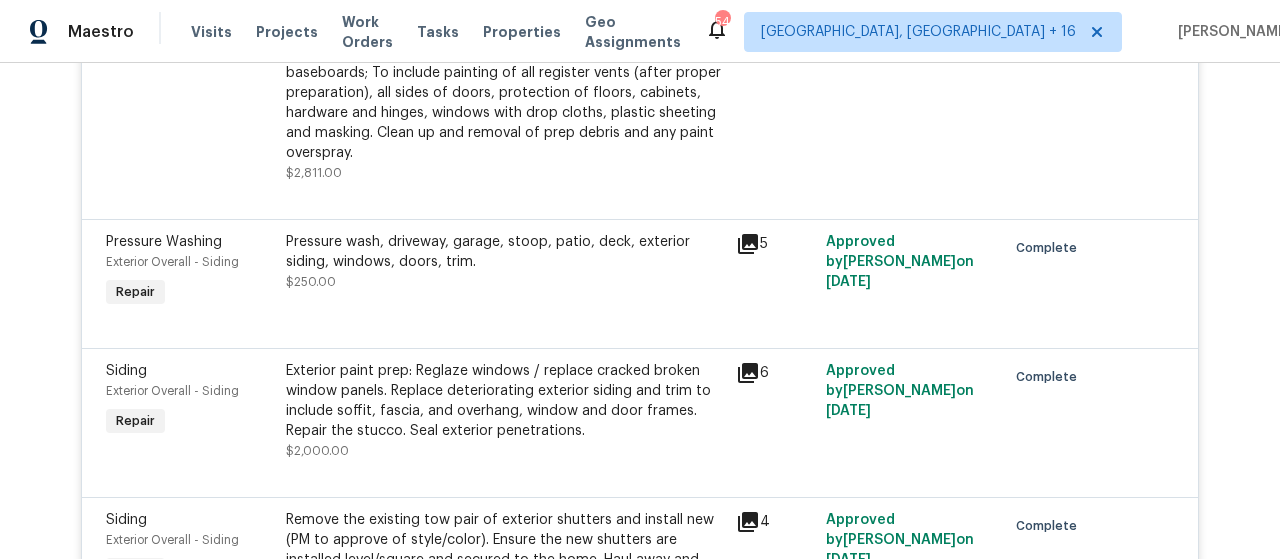 scroll, scrollTop: 3800, scrollLeft: 0, axis: vertical 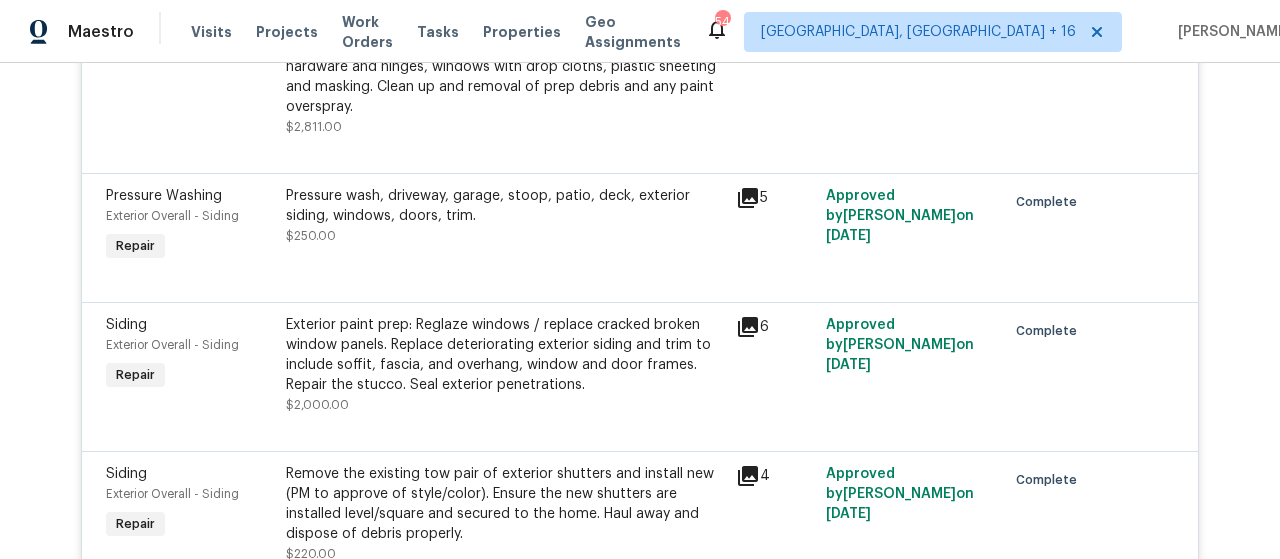 click 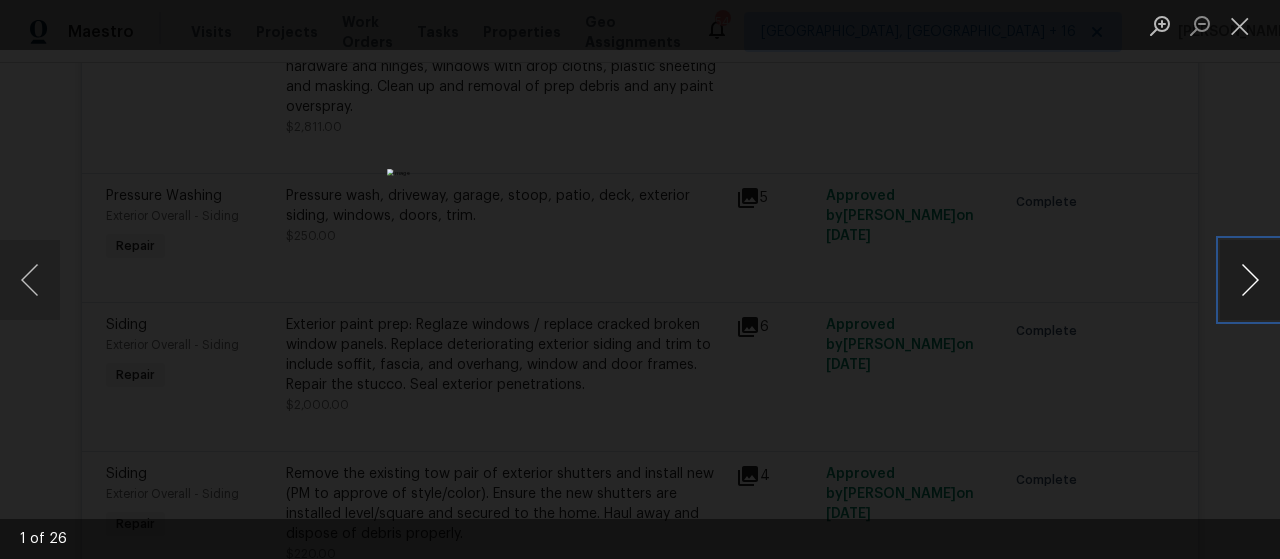 click at bounding box center (1250, 280) 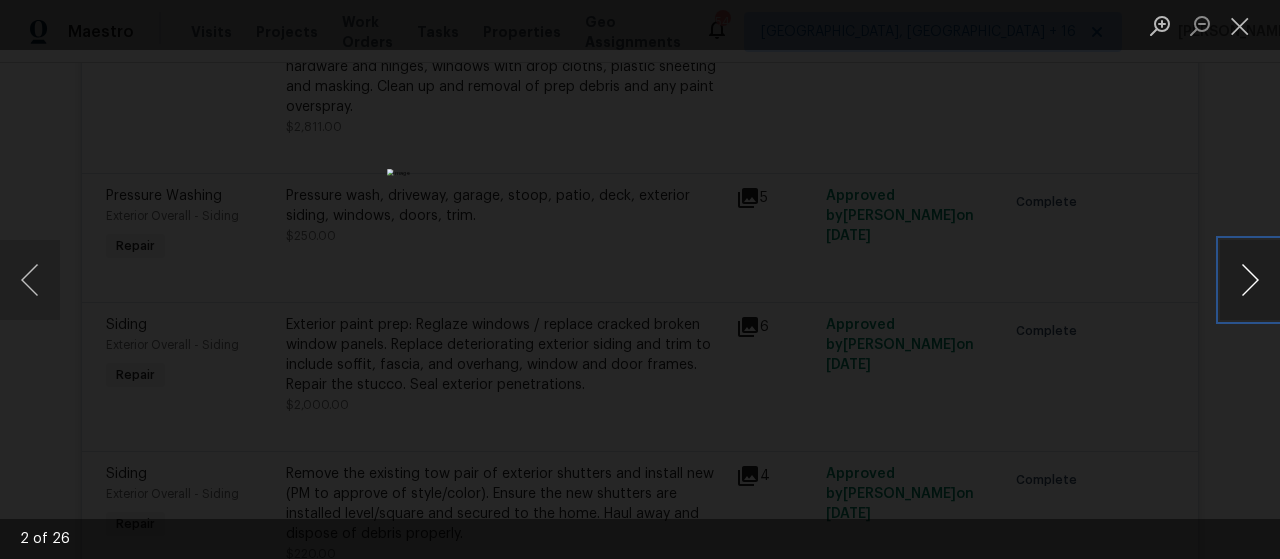 click at bounding box center [1250, 280] 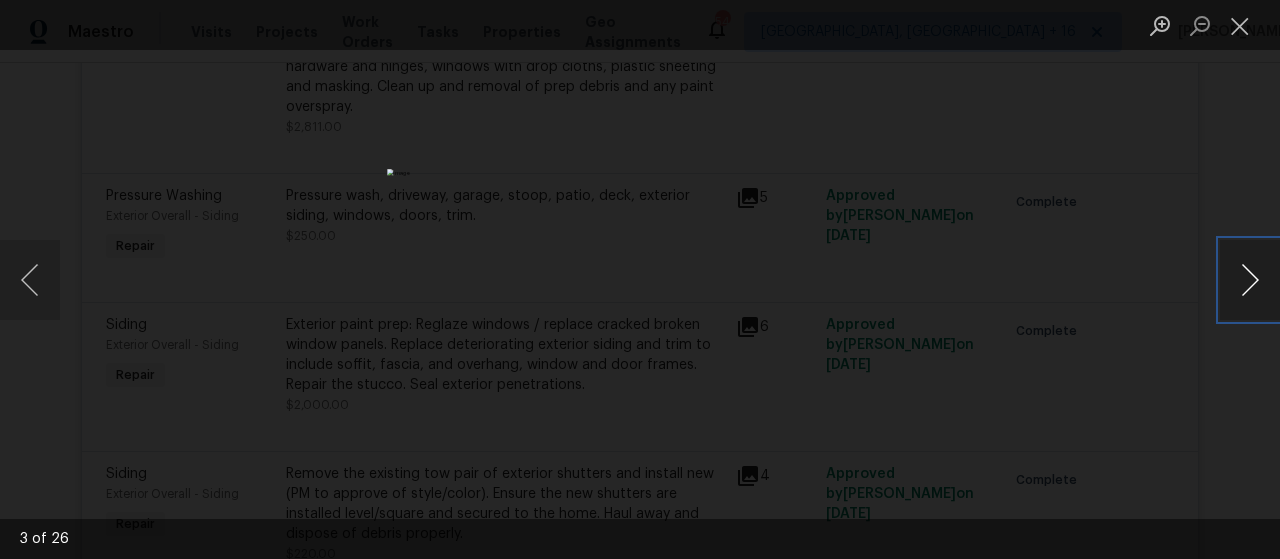 click at bounding box center (1250, 280) 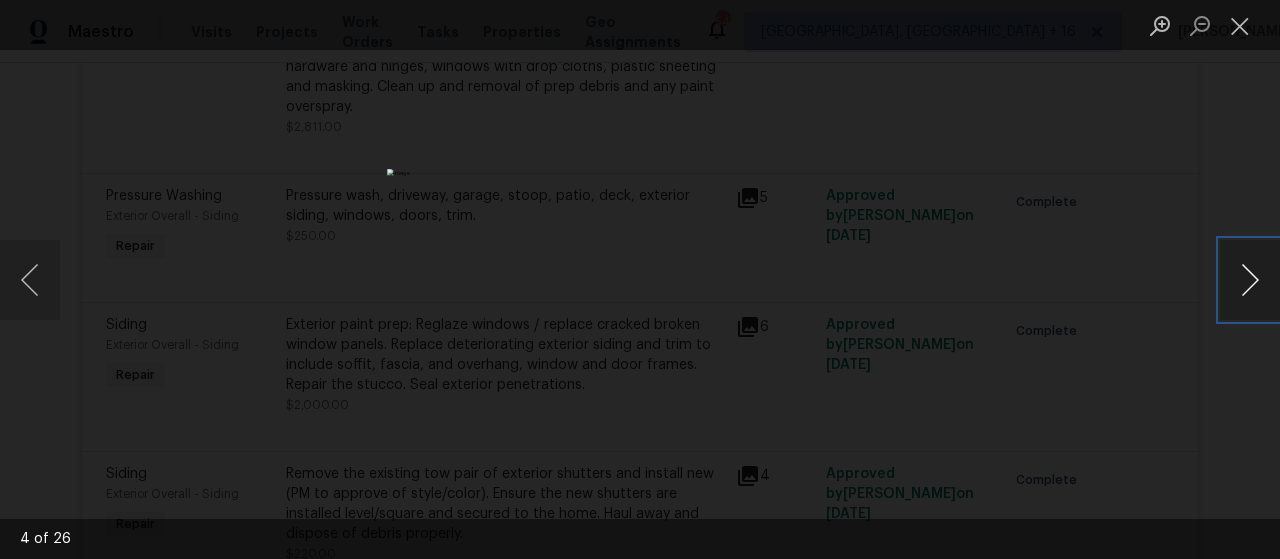 click at bounding box center [1250, 280] 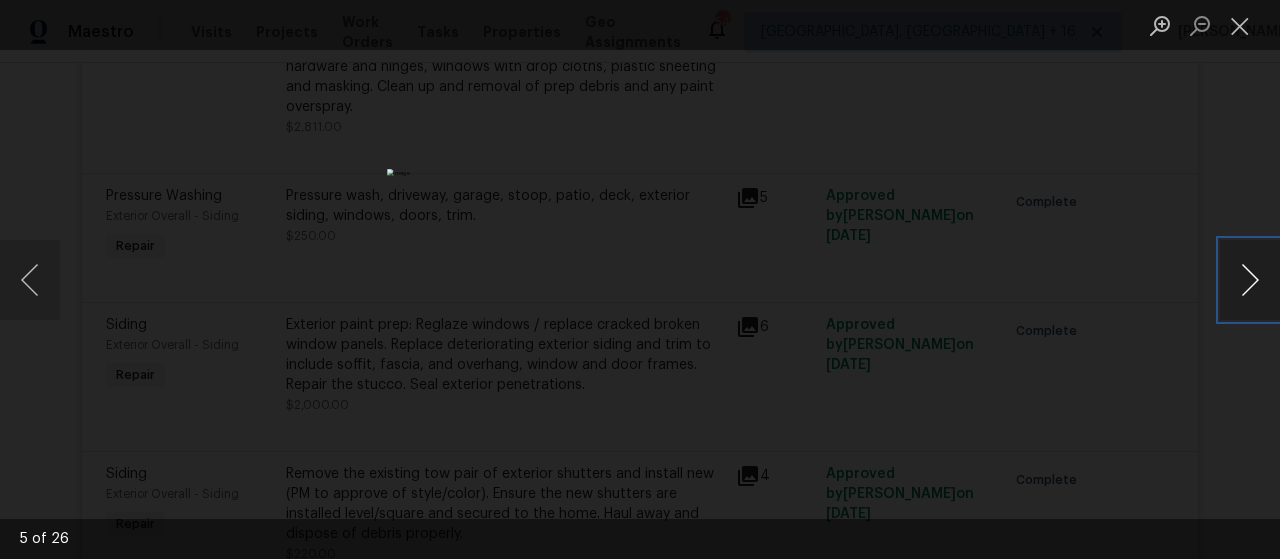 click at bounding box center (1250, 280) 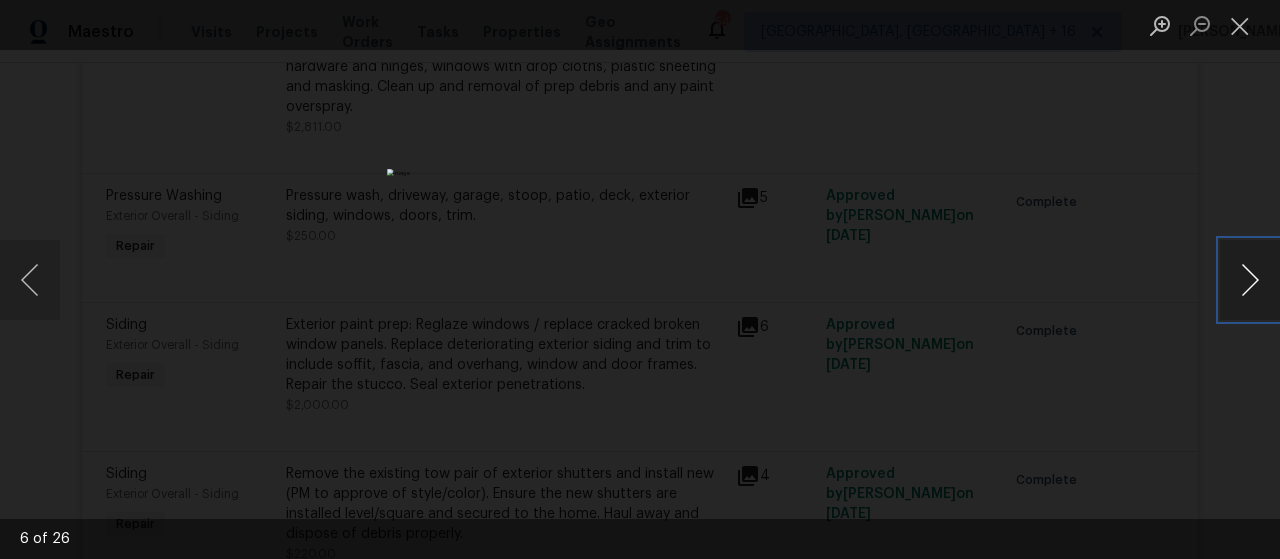 click at bounding box center (1250, 280) 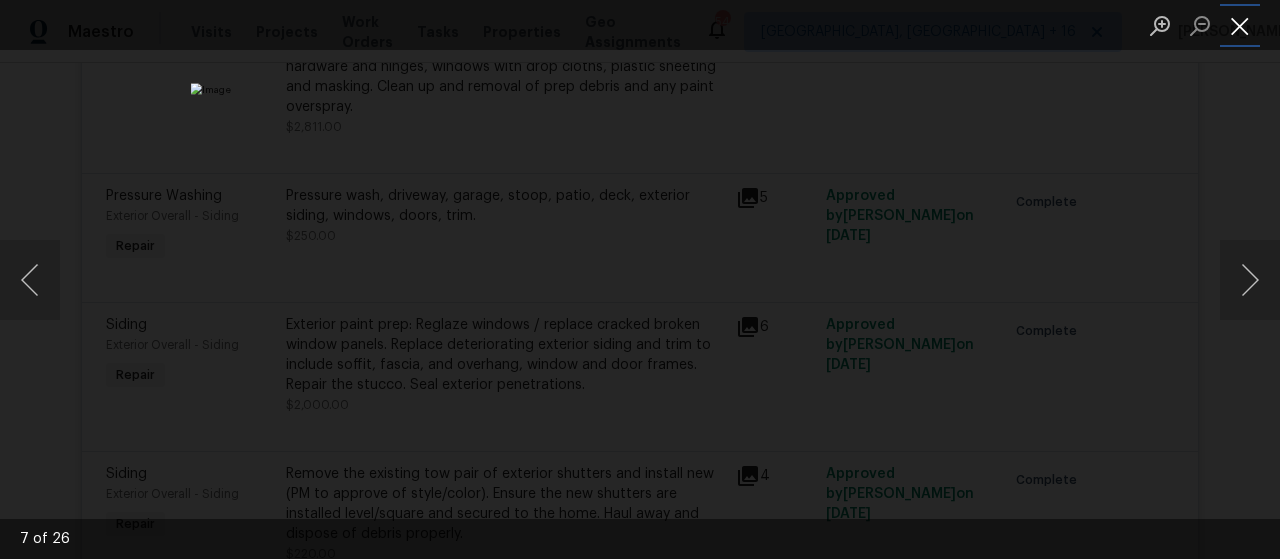 click at bounding box center (1240, 25) 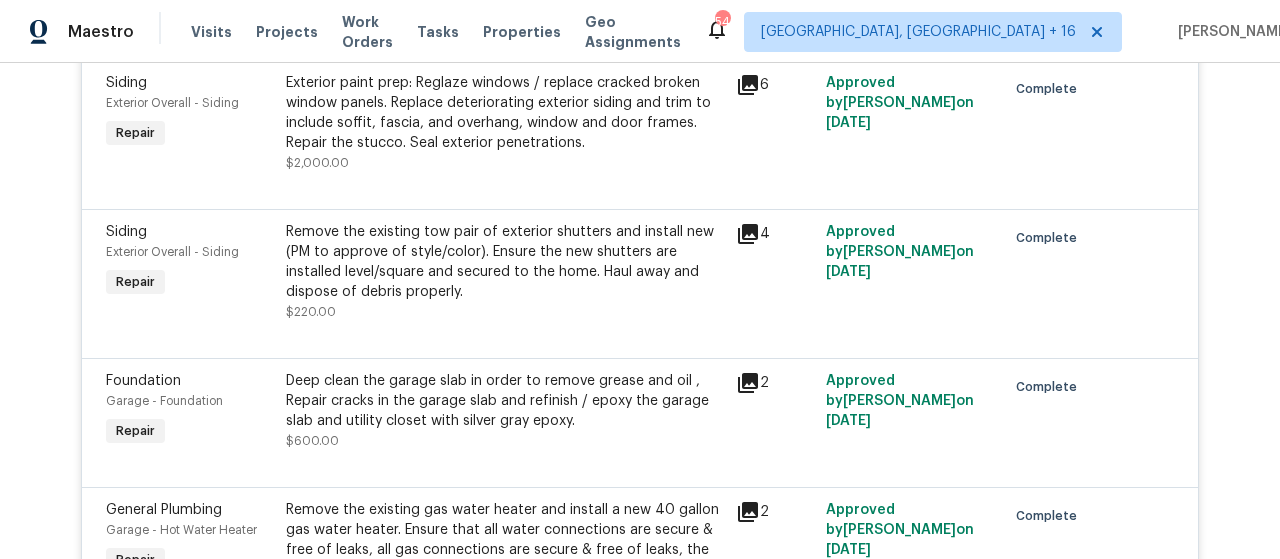 scroll, scrollTop: 4100, scrollLeft: 0, axis: vertical 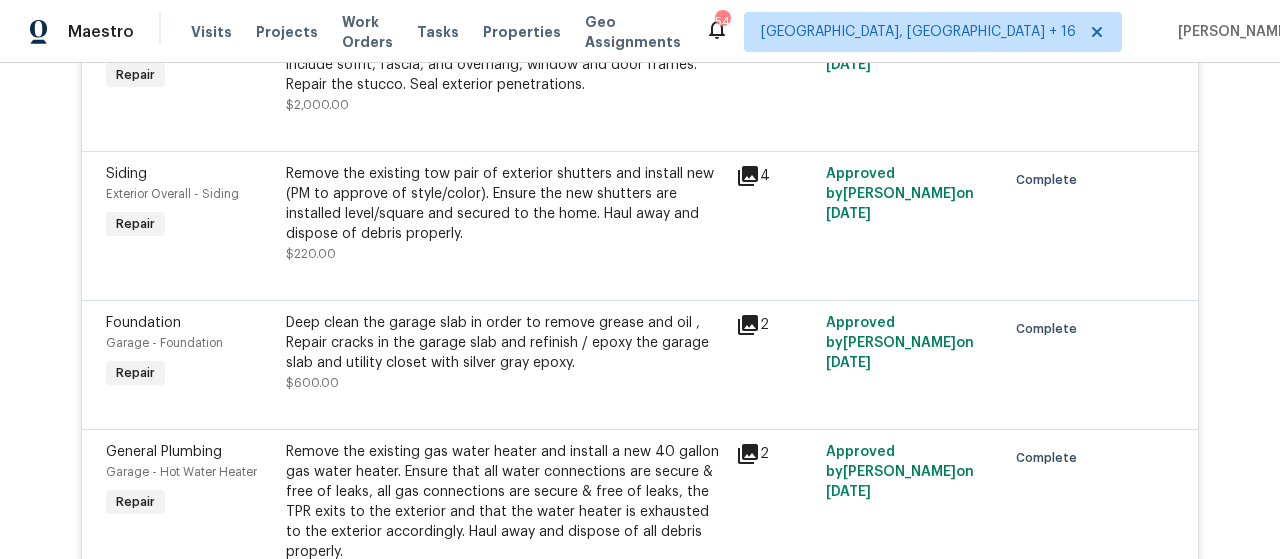 click 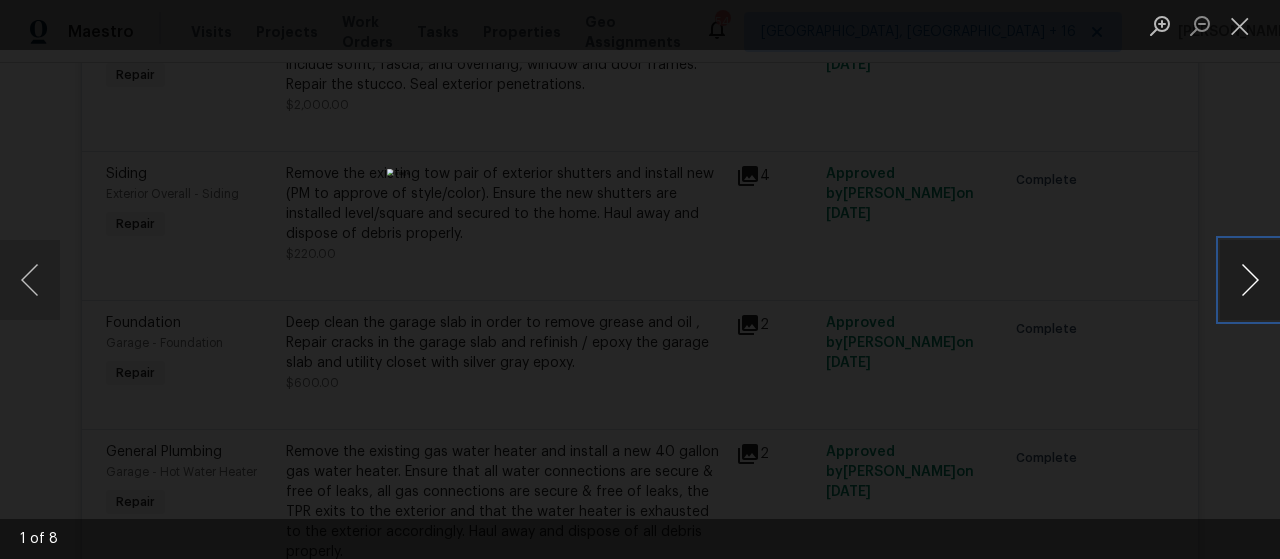 click at bounding box center (1250, 280) 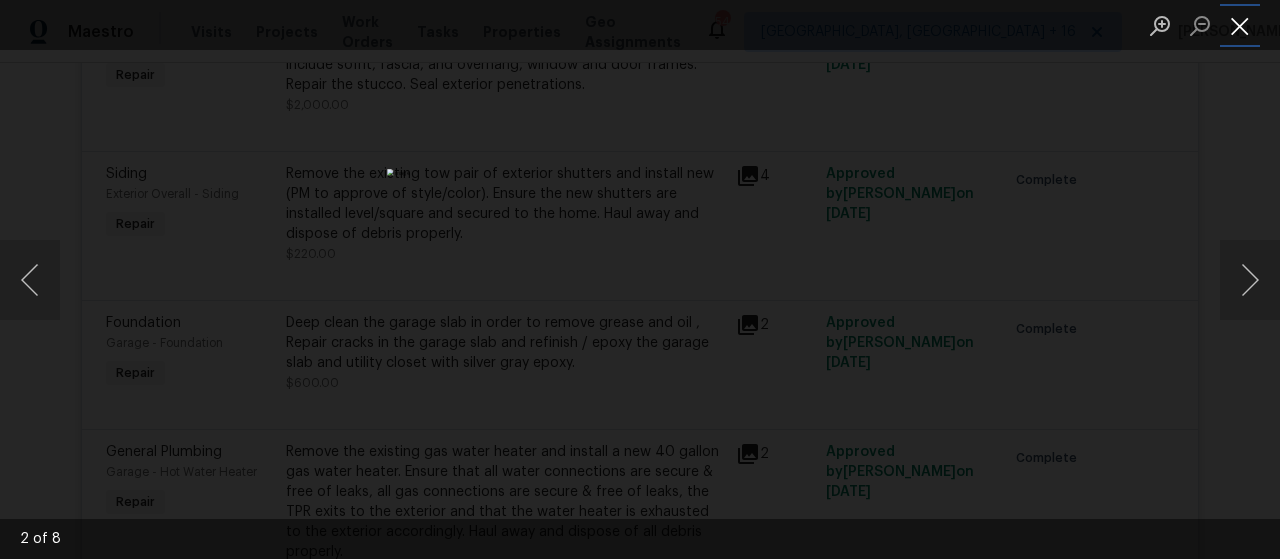 click at bounding box center (1240, 25) 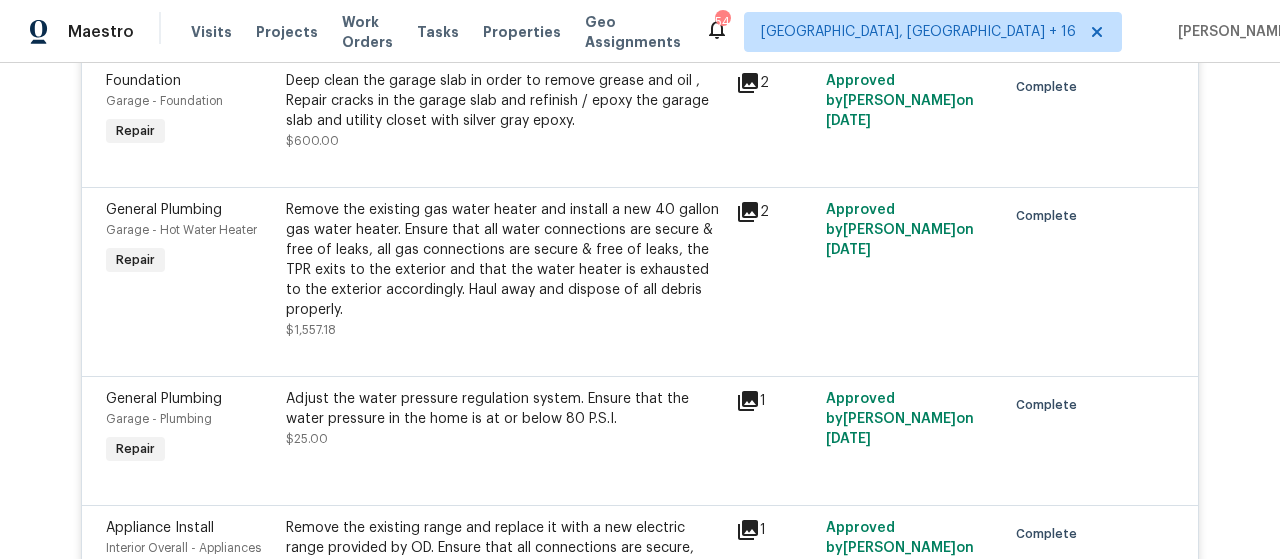 scroll, scrollTop: 4300, scrollLeft: 0, axis: vertical 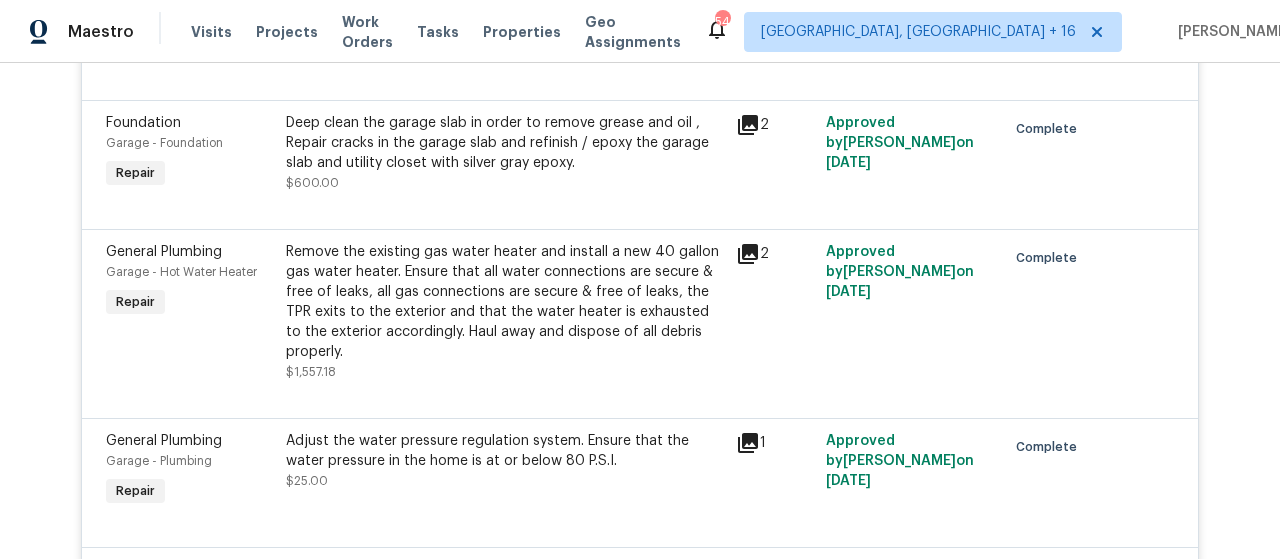 click 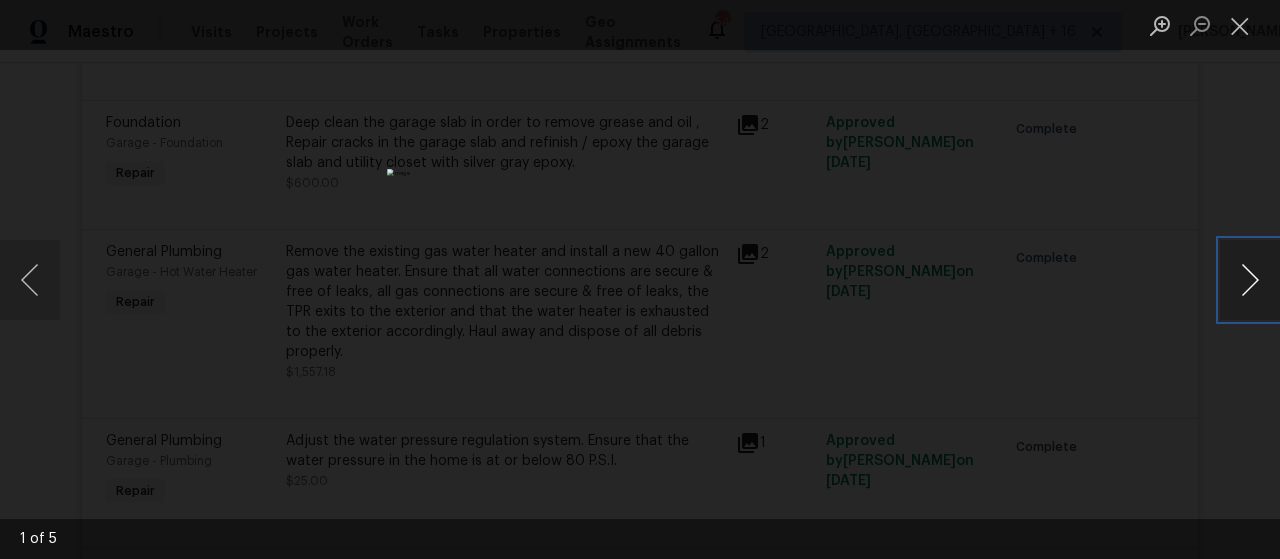 click at bounding box center (1250, 280) 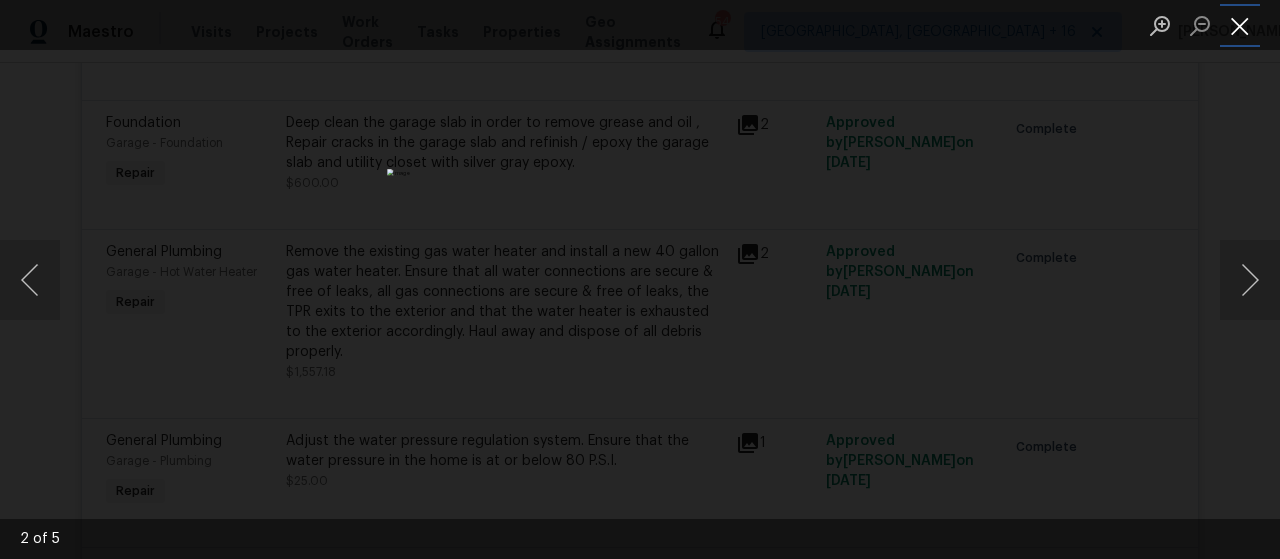click at bounding box center [1240, 25] 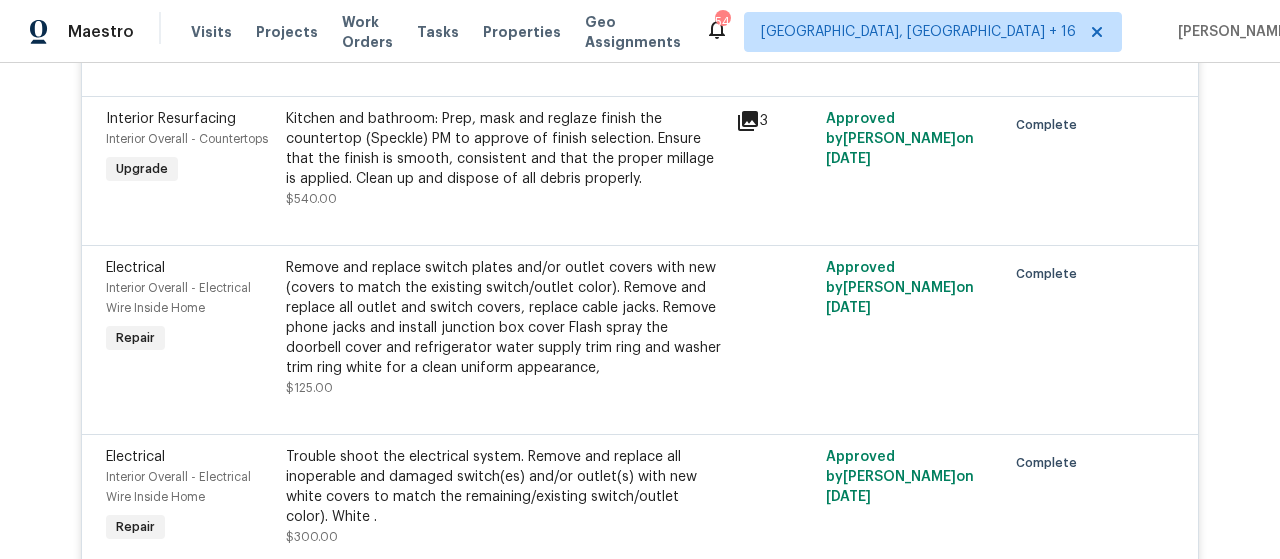 scroll, scrollTop: 4800, scrollLeft: 0, axis: vertical 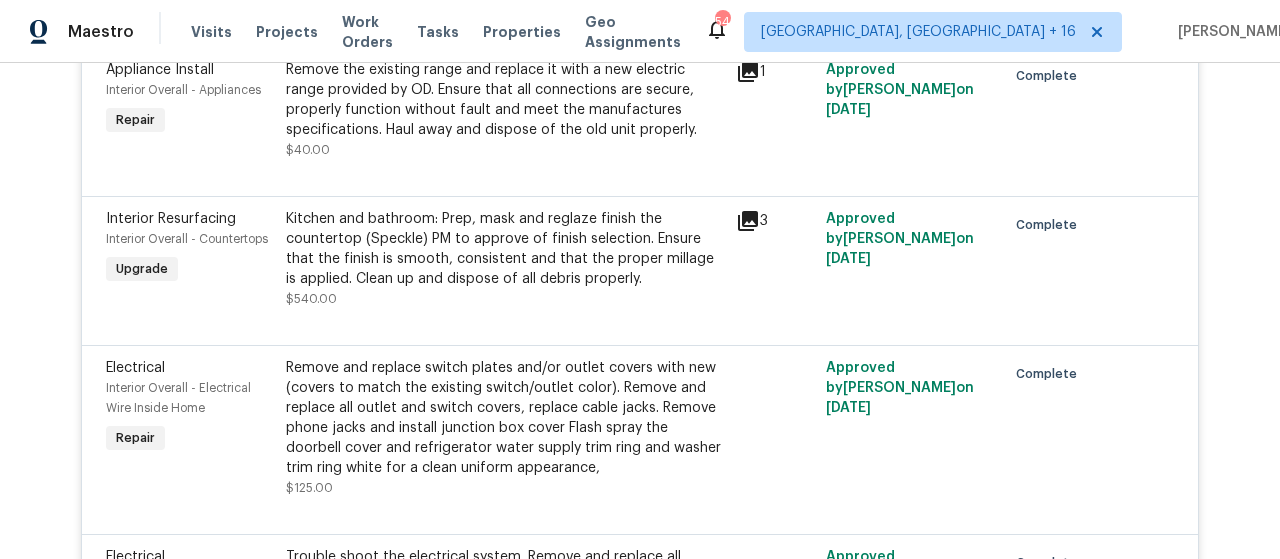 click 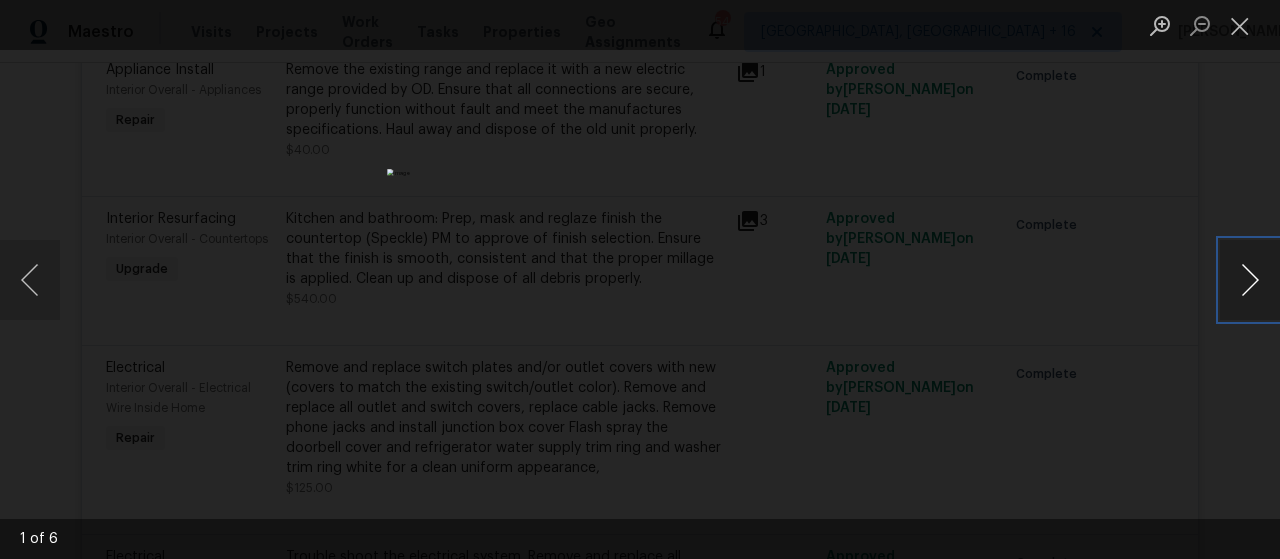 click at bounding box center (1250, 280) 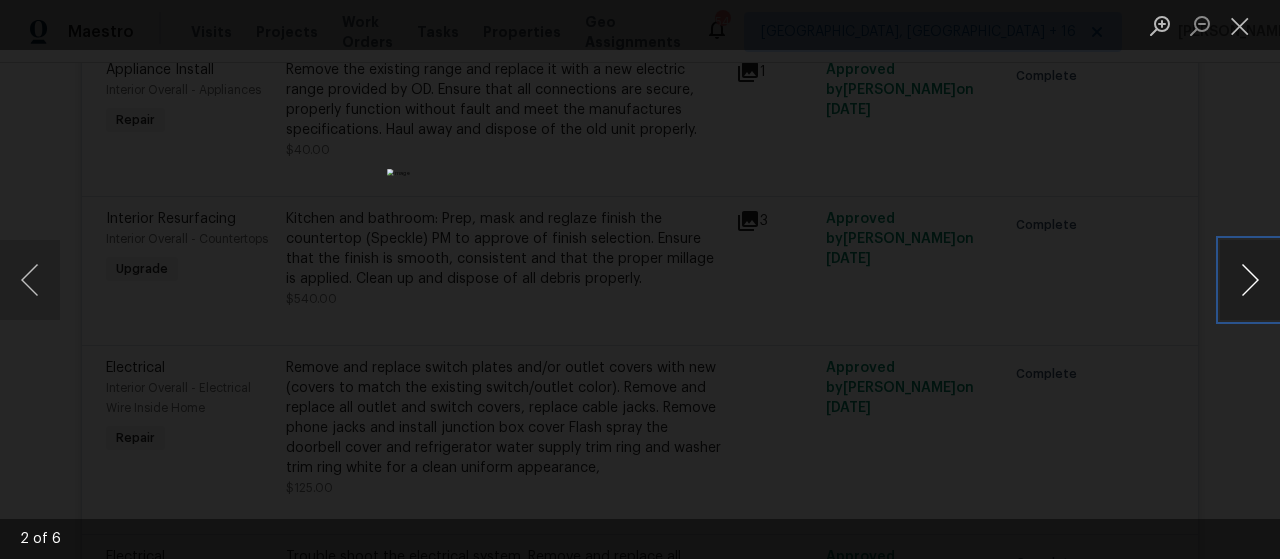 click at bounding box center (1250, 280) 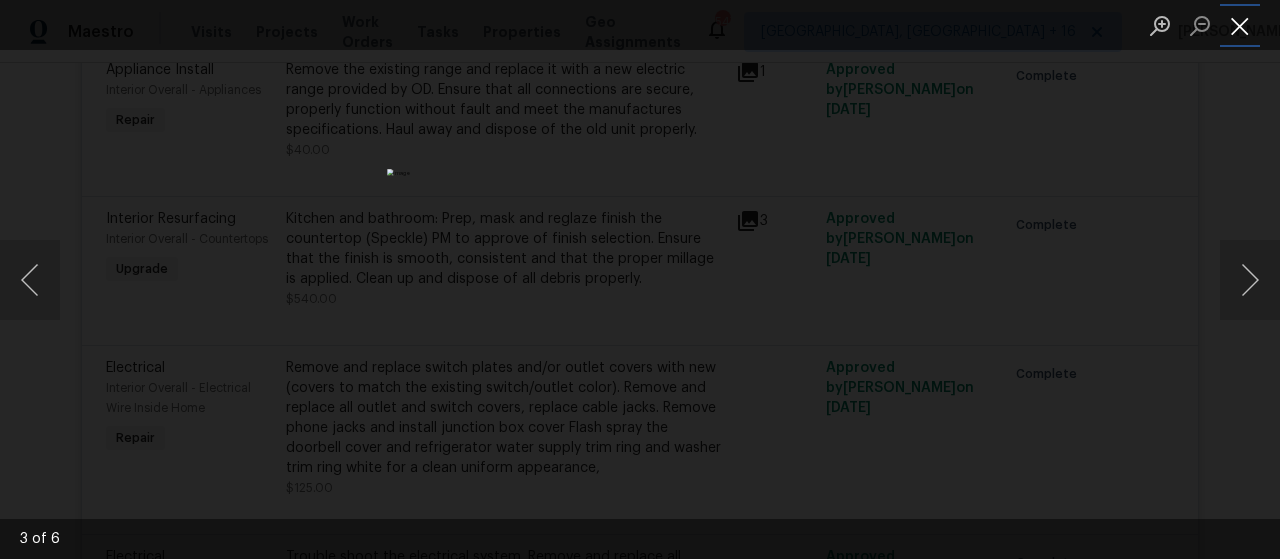 click at bounding box center [1240, 25] 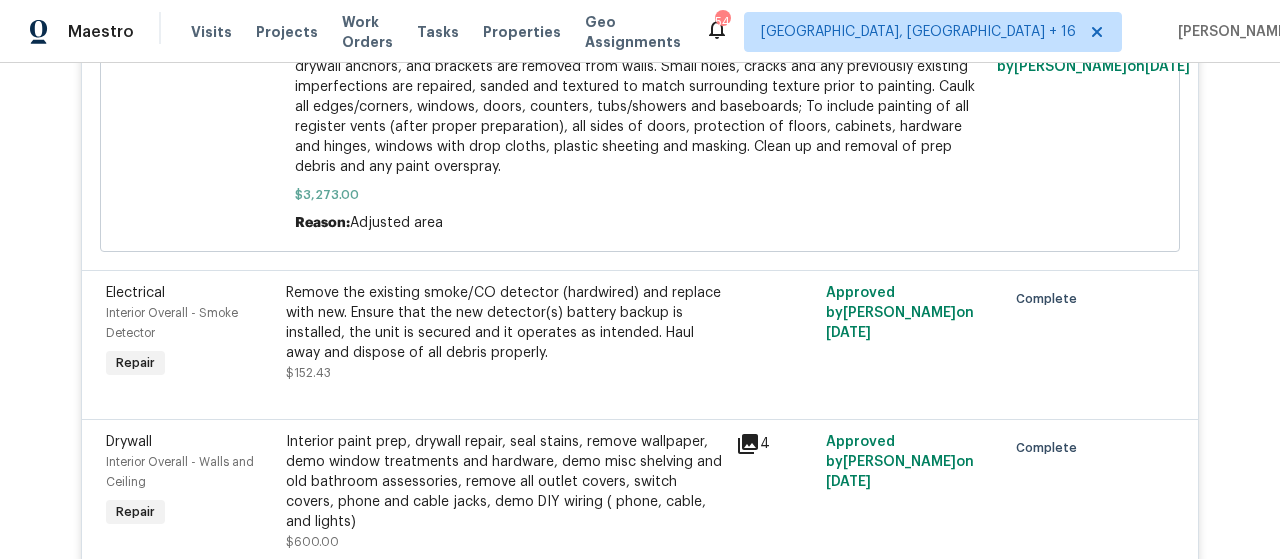 scroll, scrollTop: 7000, scrollLeft: 0, axis: vertical 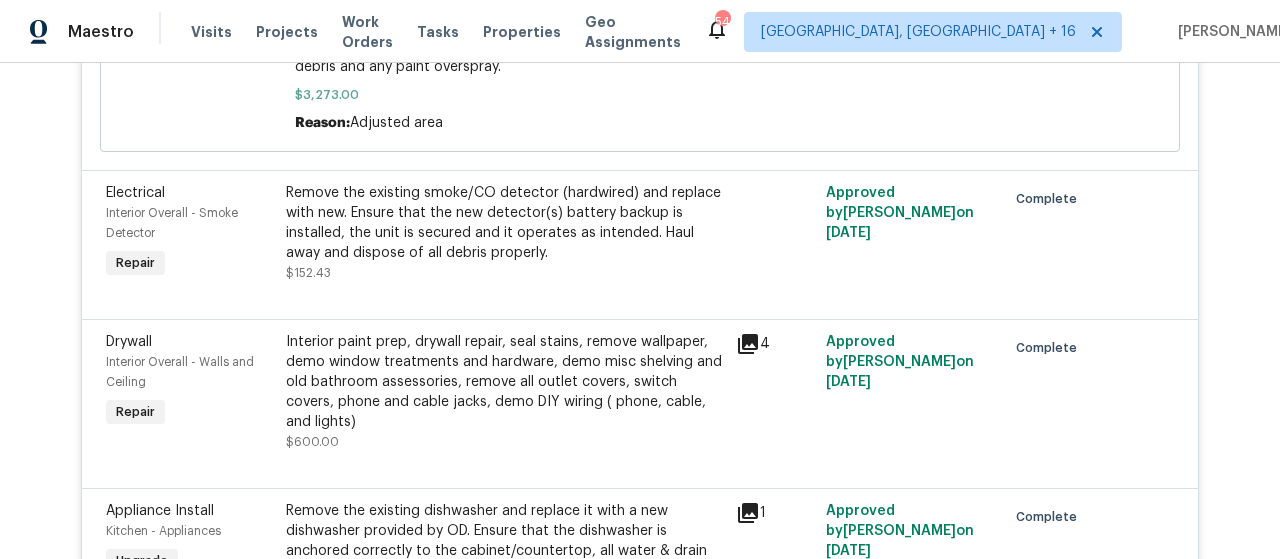 click 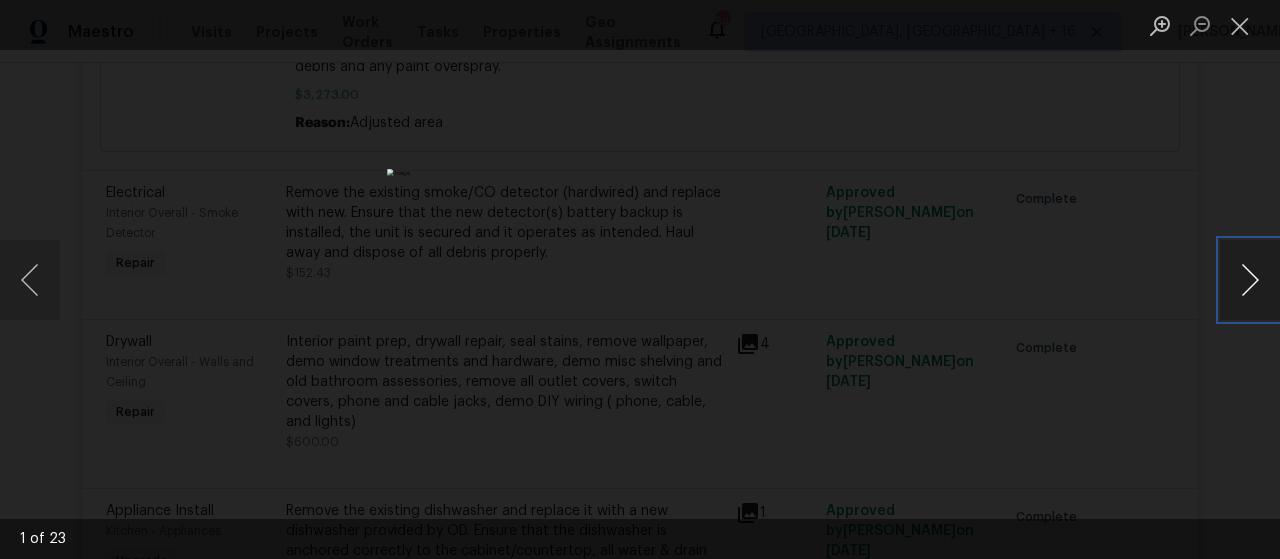click at bounding box center (1250, 280) 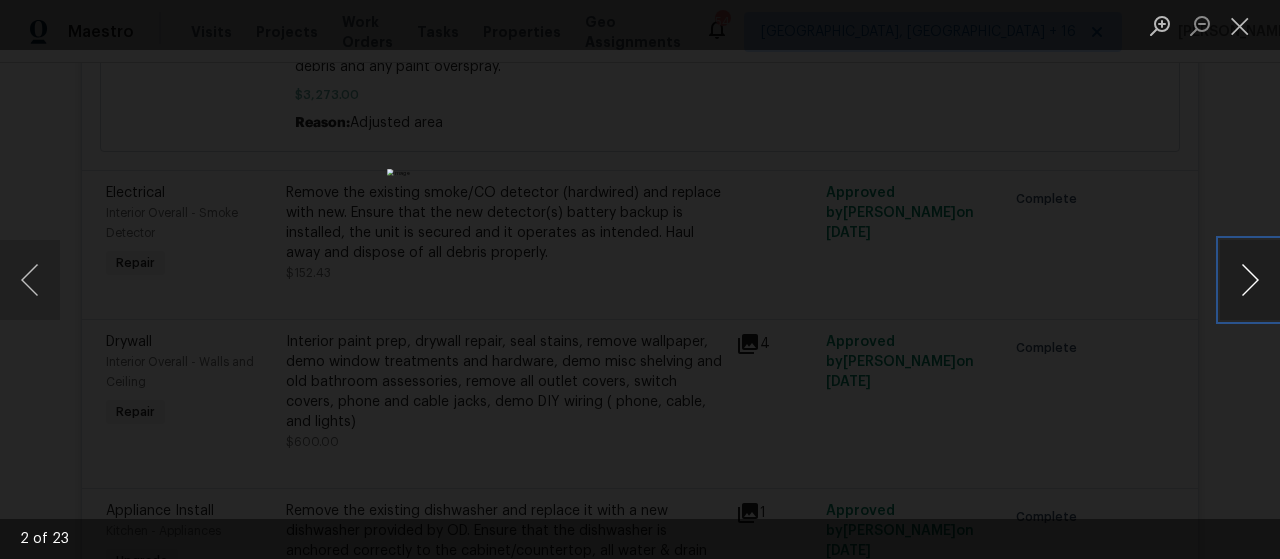 click at bounding box center [1250, 280] 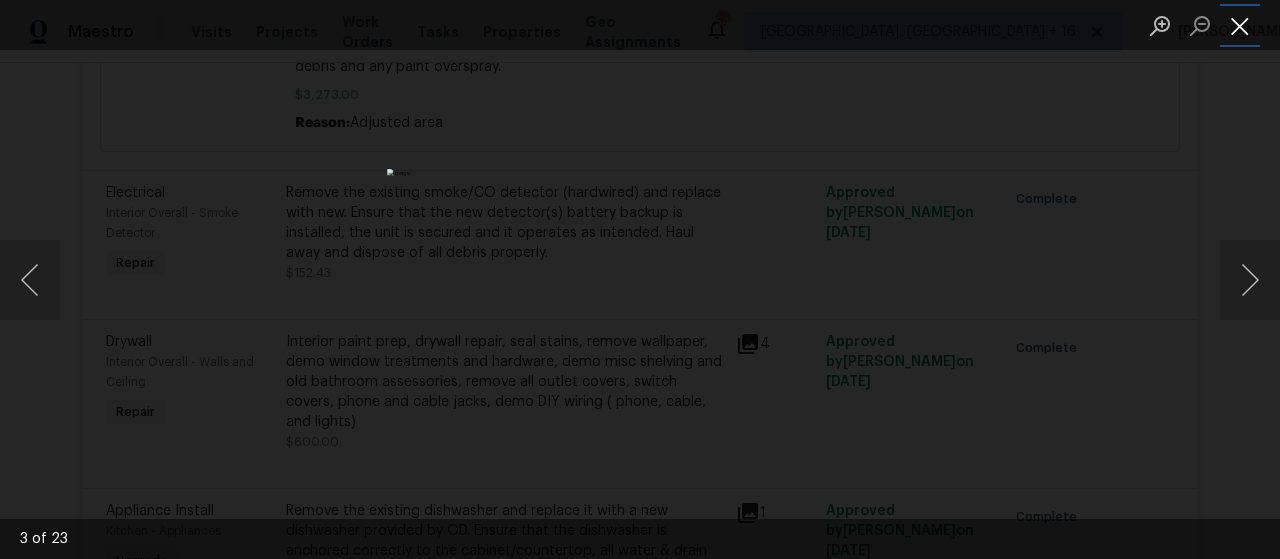 click at bounding box center [1240, 25] 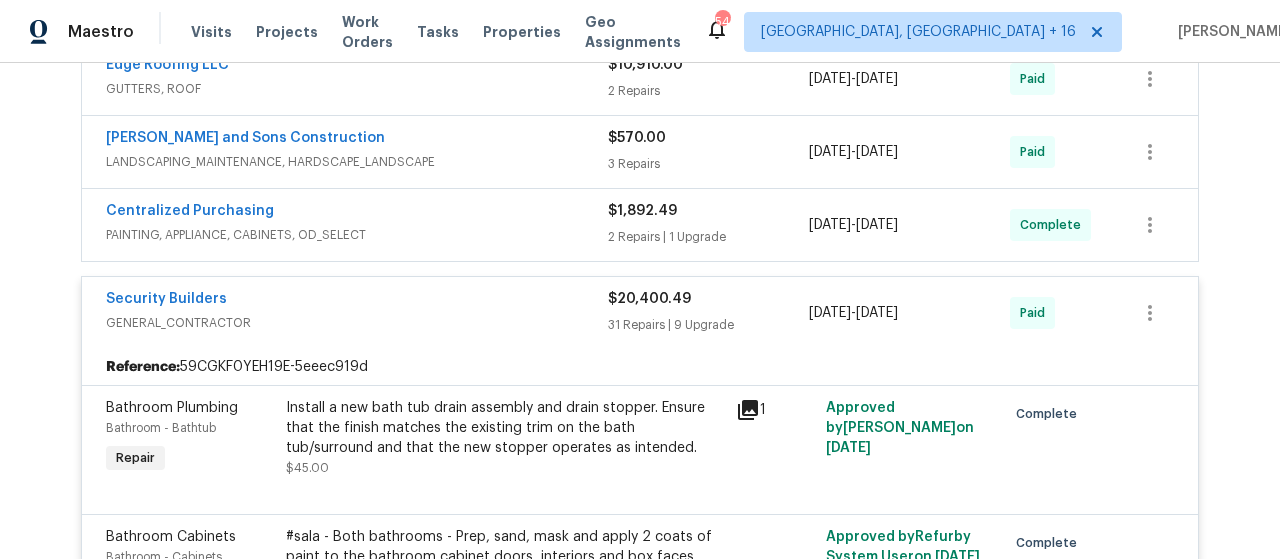 scroll, scrollTop: 700, scrollLeft: 0, axis: vertical 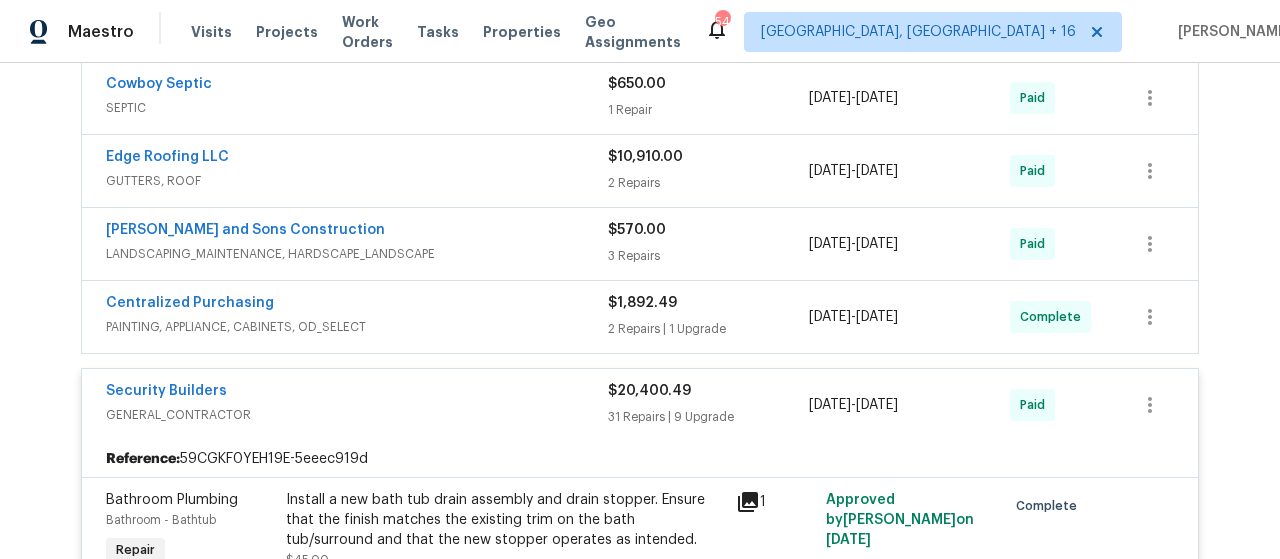 click on "31 Repairs | 9 Upgrade" at bounding box center [708, 417] 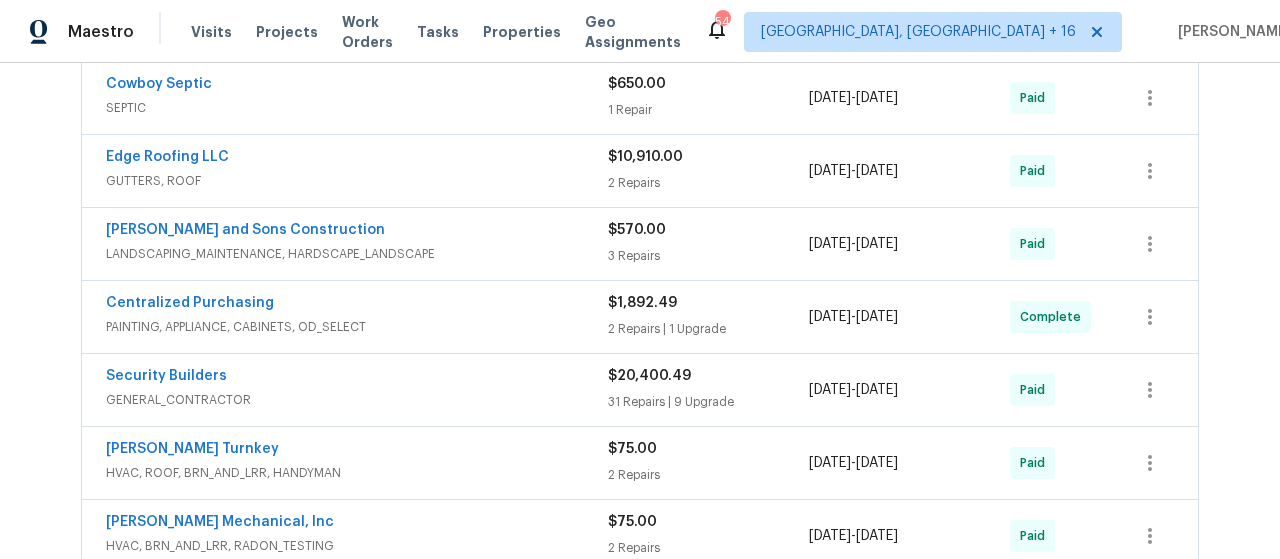 click on "$1,892.49" at bounding box center [708, 303] 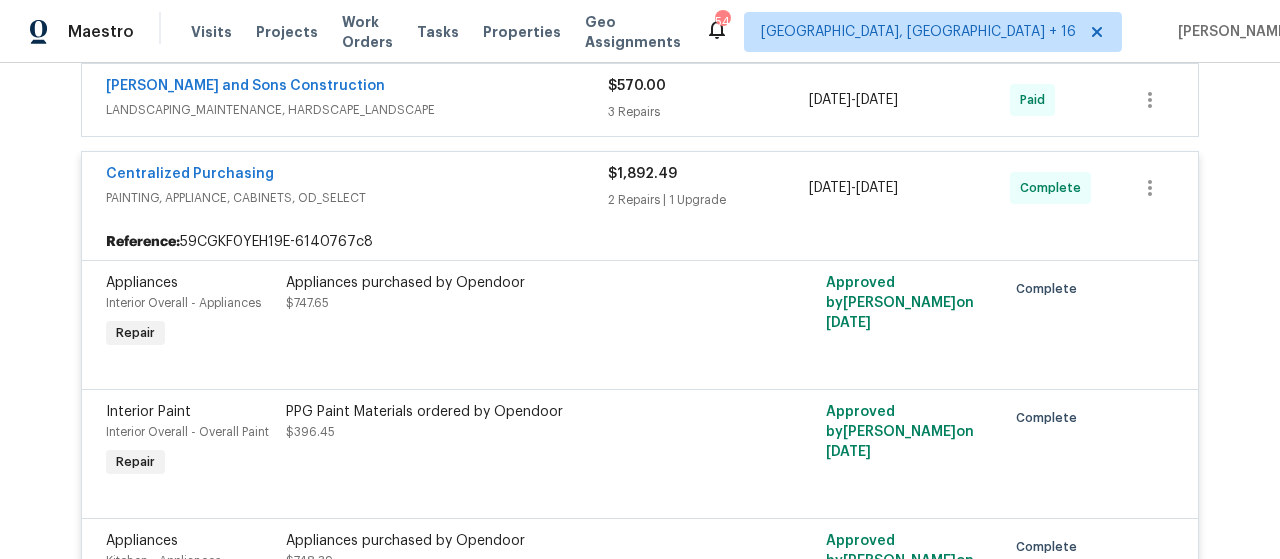 scroll, scrollTop: 700, scrollLeft: 0, axis: vertical 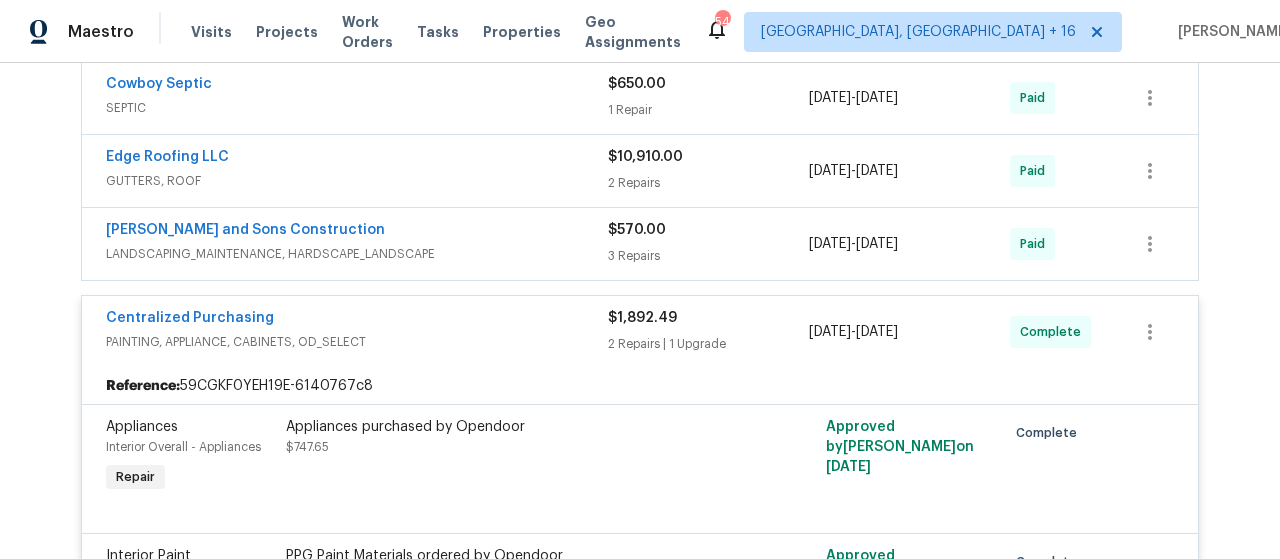 click on "$1,892.49" at bounding box center [708, 318] 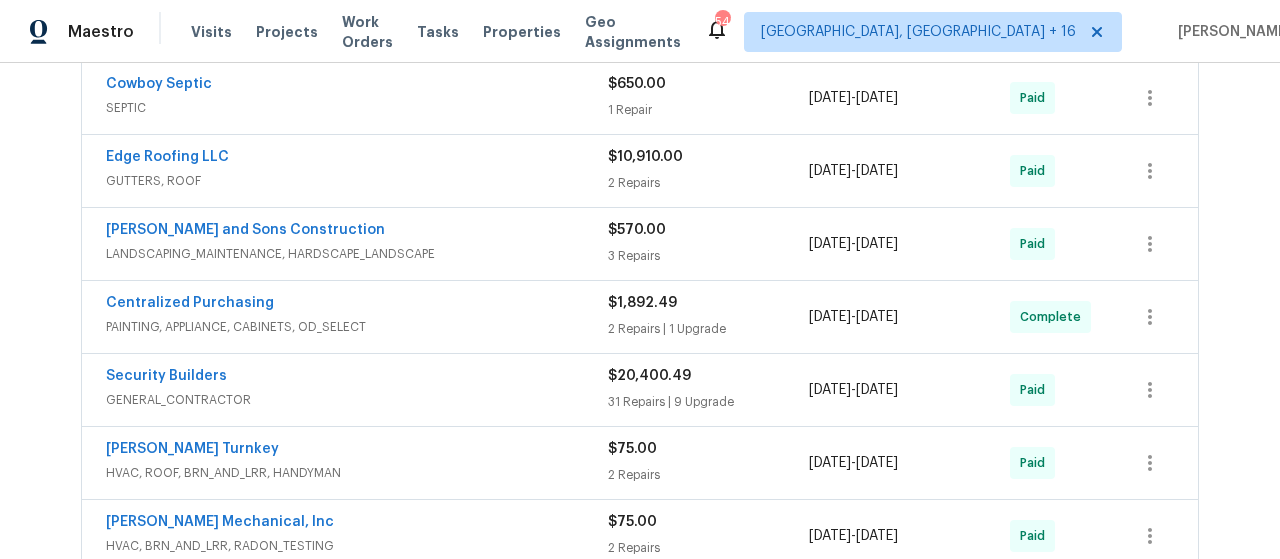 click on "$570.00" at bounding box center [637, 230] 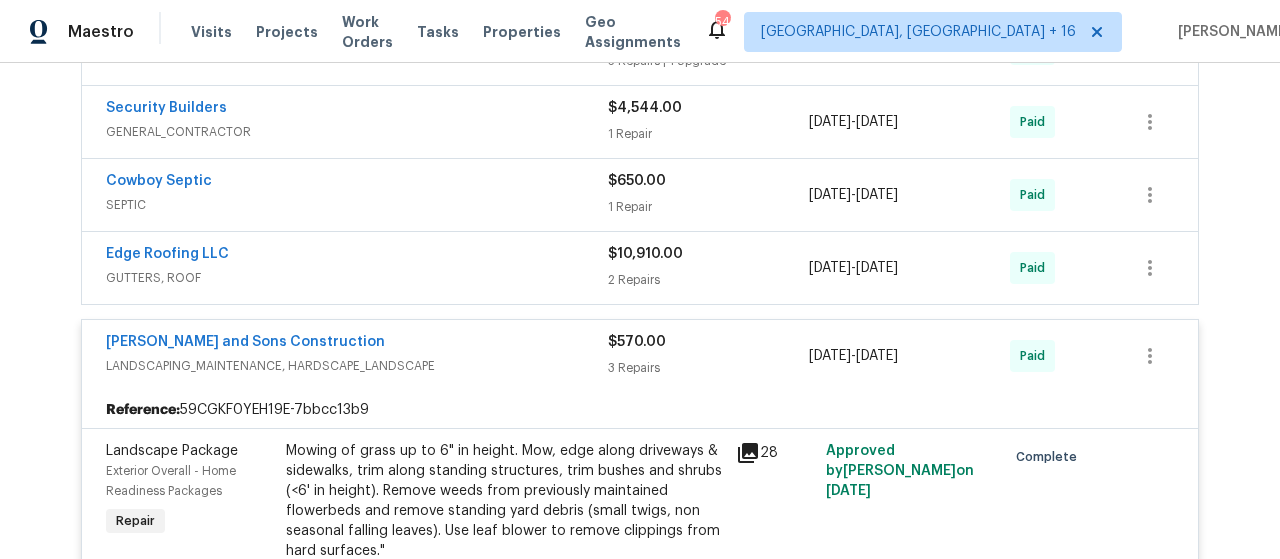 scroll, scrollTop: 600, scrollLeft: 0, axis: vertical 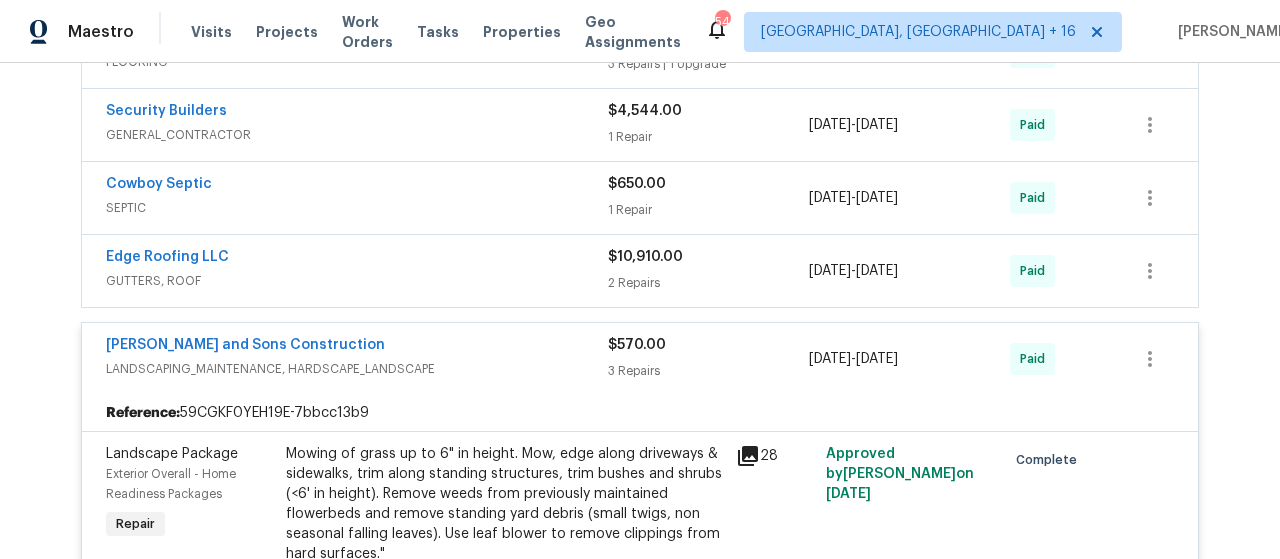 click on "3 Repairs" at bounding box center (708, 371) 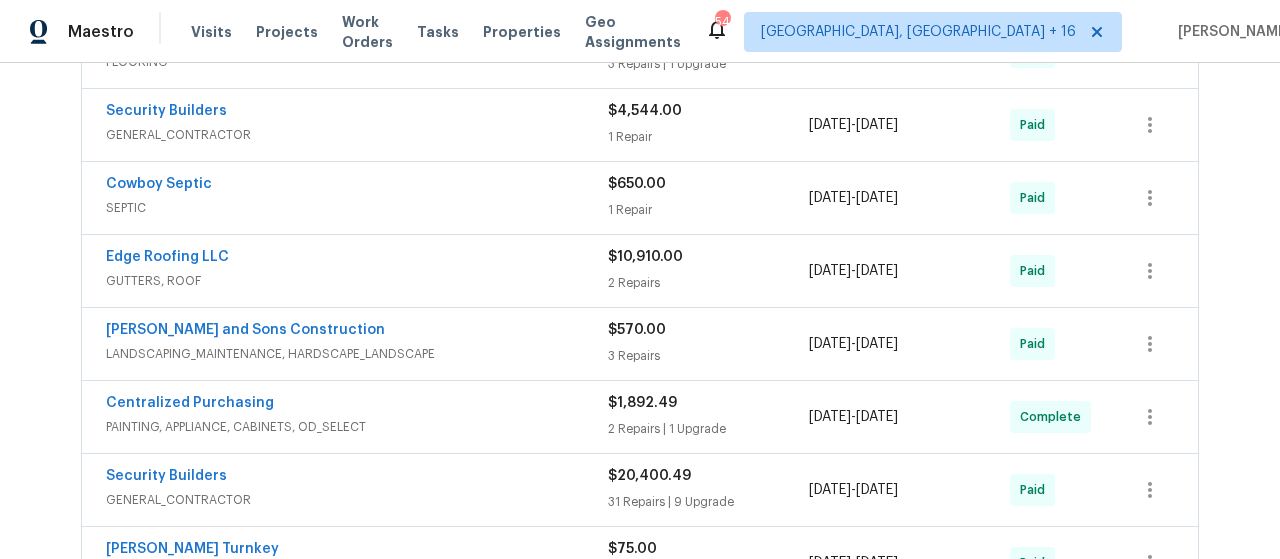 click on "2 Repairs" at bounding box center (708, 283) 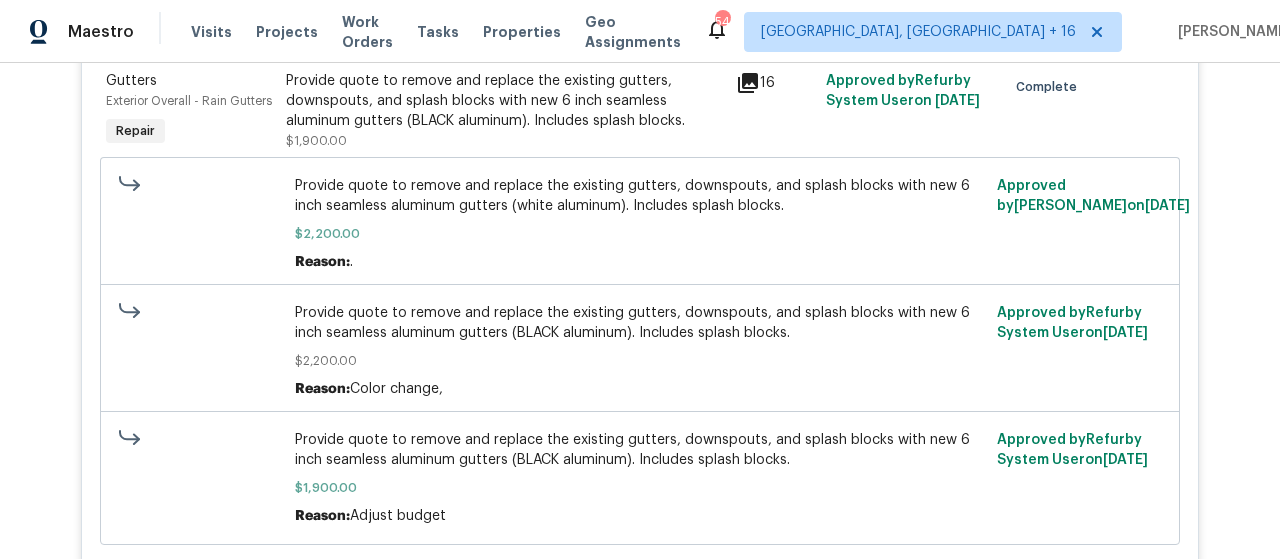 scroll, scrollTop: 700, scrollLeft: 0, axis: vertical 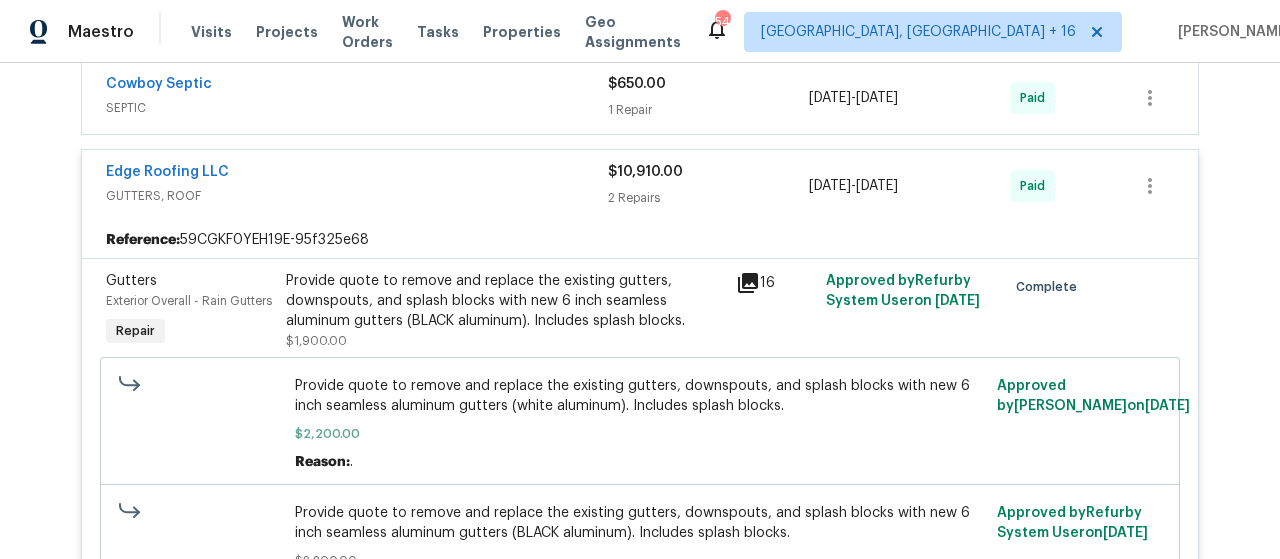 click on "2 Repairs" at bounding box center (708, 198) 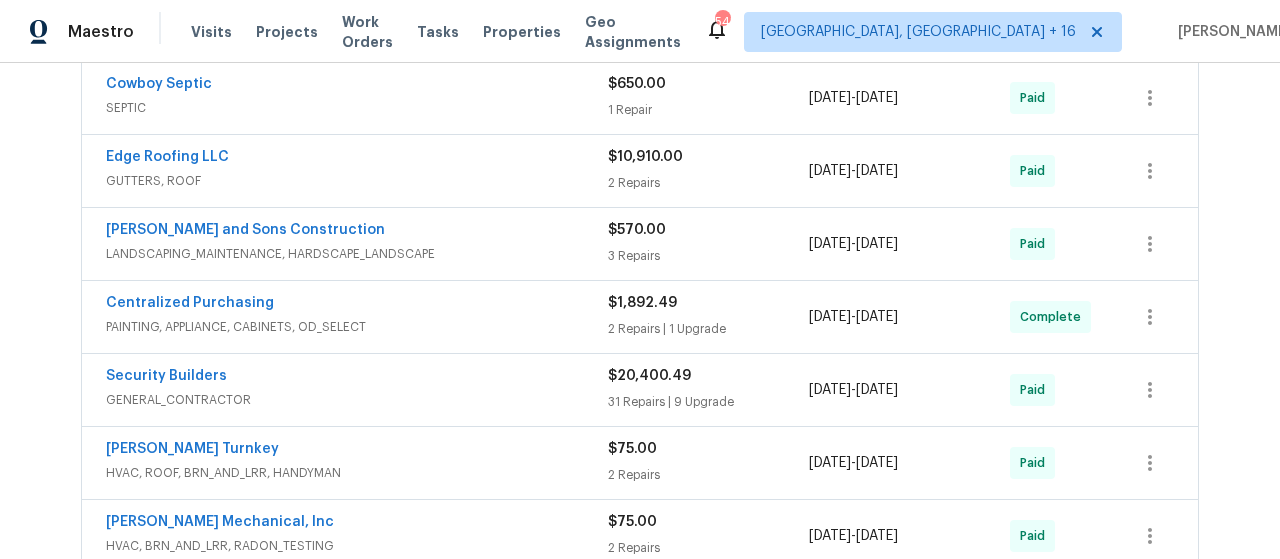scroll, scrollTop: 600, scrollLeft: 0, axis: vertical 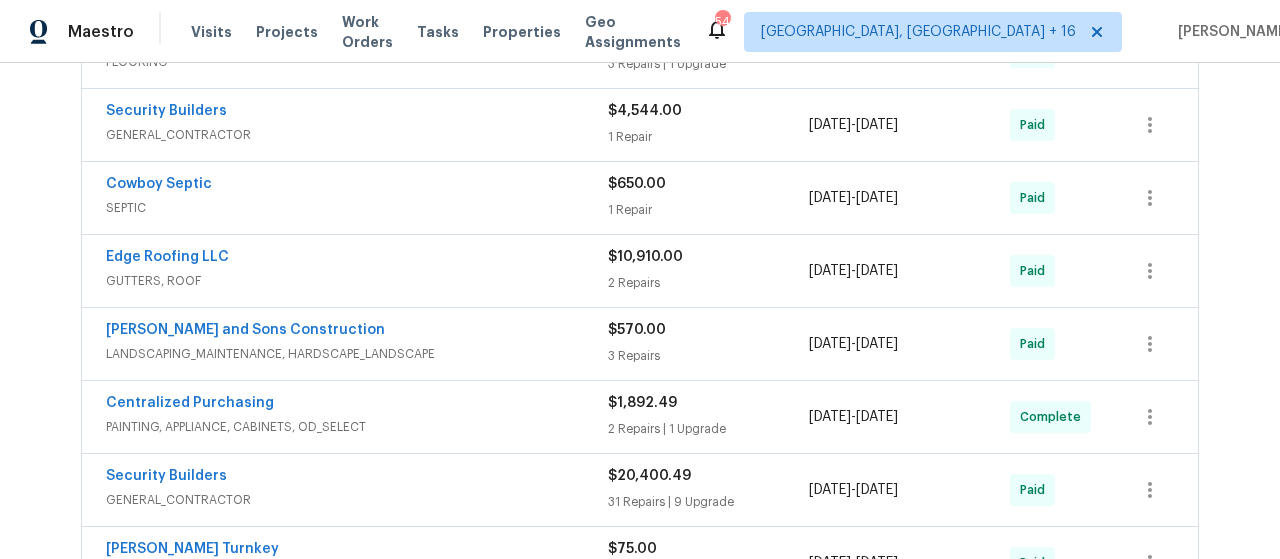 click on "$650.00 1 Repair" at bounding box center (708, 198) 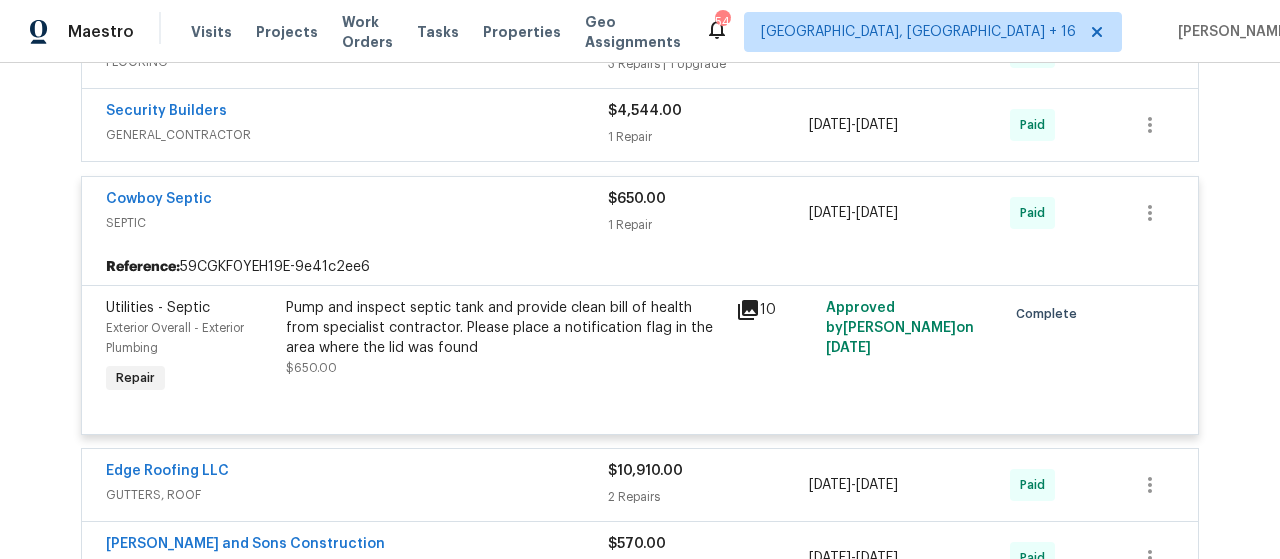 click on "$650.00" at bounding box center [637, 199] 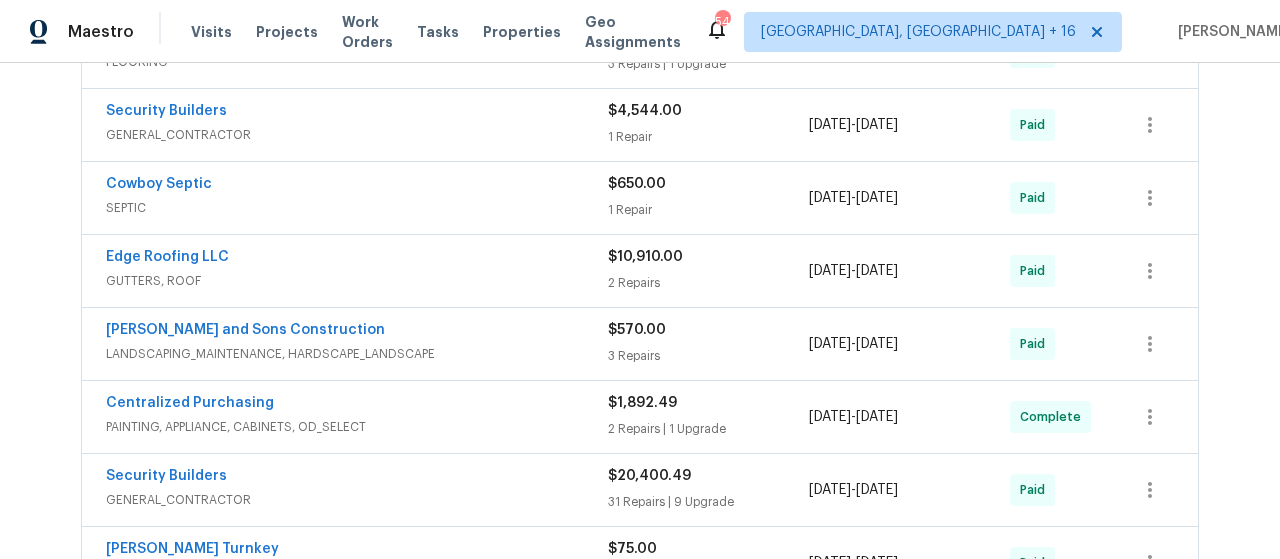 scroll, scrollTop: 500, scrollLeft: 0, axis: vertical 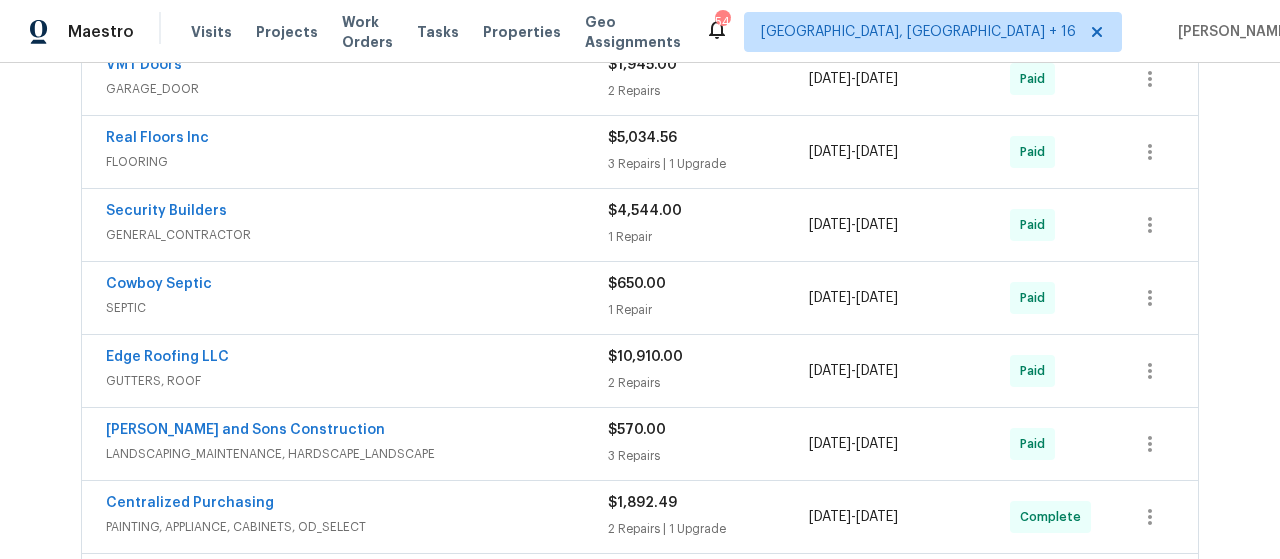 click on "1 Repair" at bounding box center [708, 237] 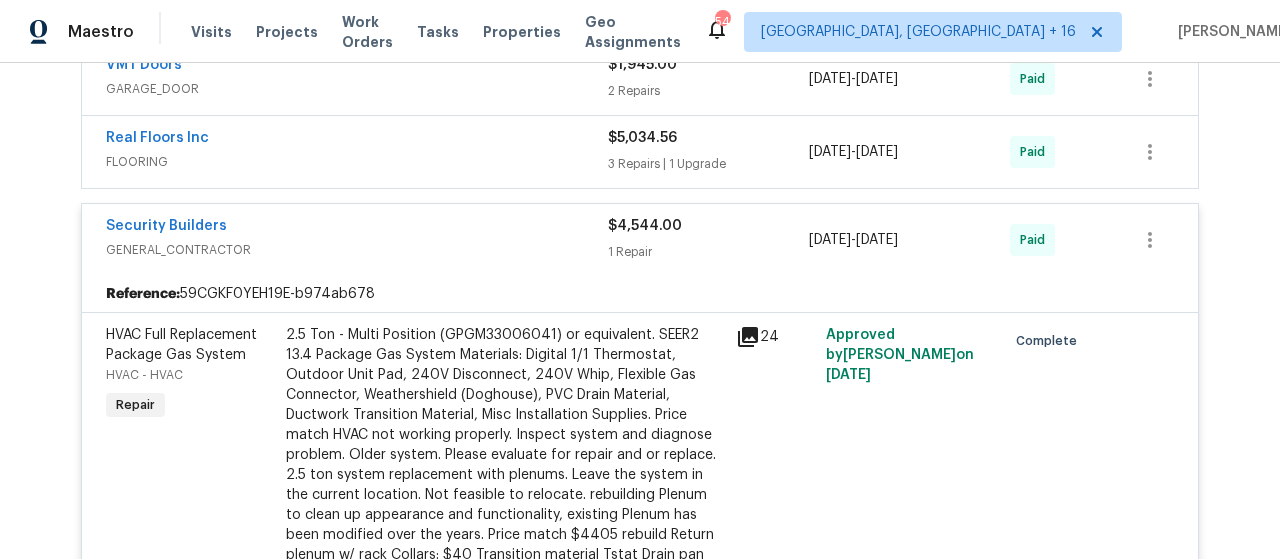 click on "$4,544.00" at bounding box center [708, 226] 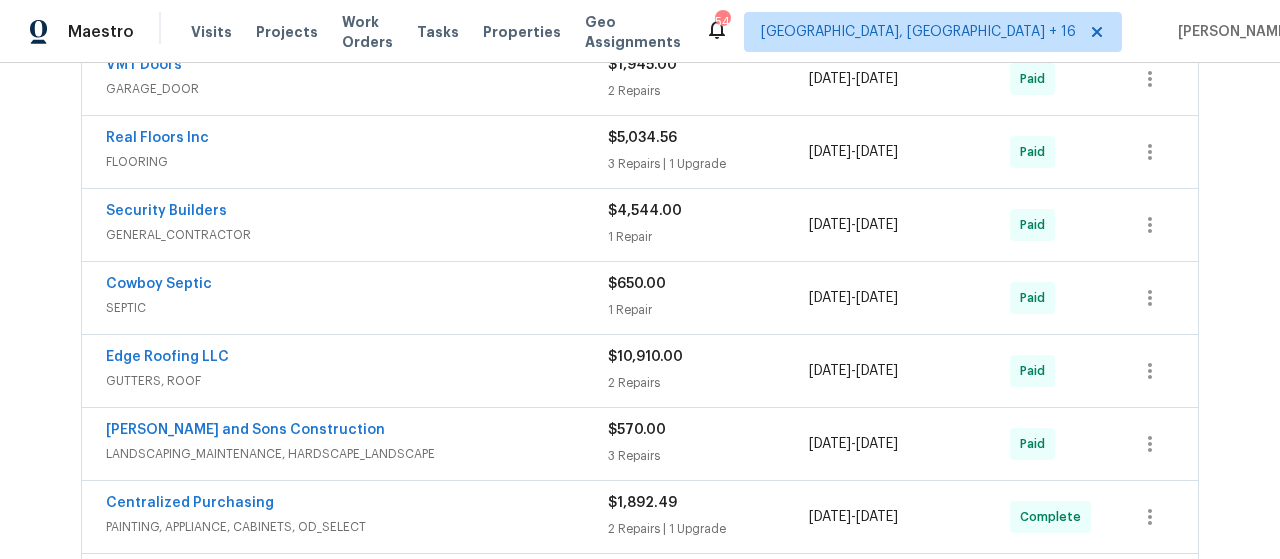click on "3 Repairs | 1 Upgrade" at bounding box center (708, 164) 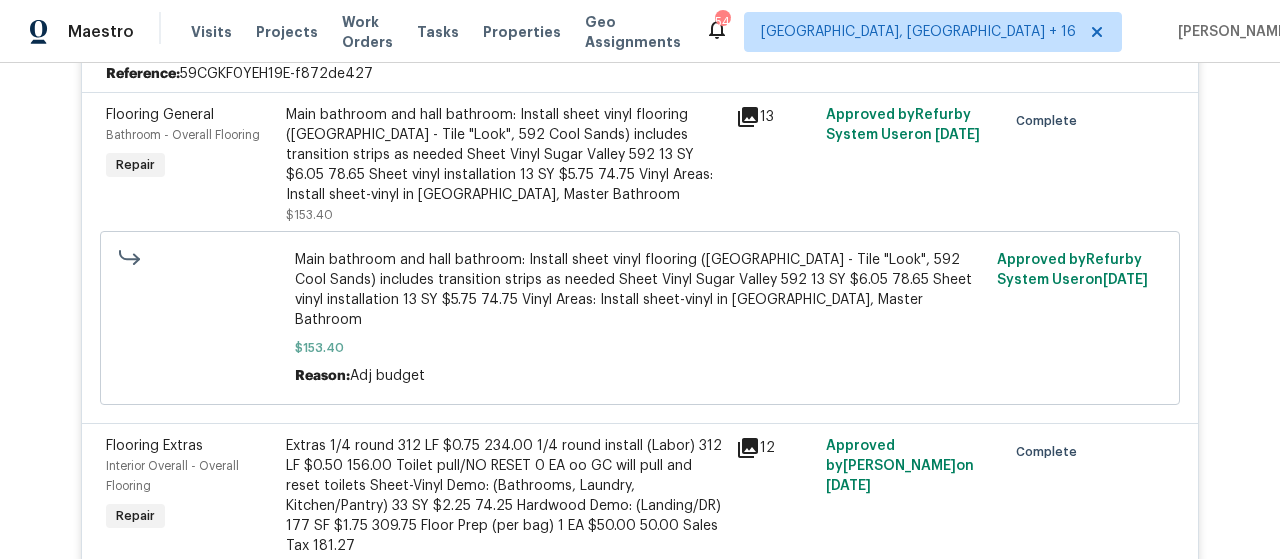 scroll, scrollTop: 500, scrollLeft: 0, axis: vertical 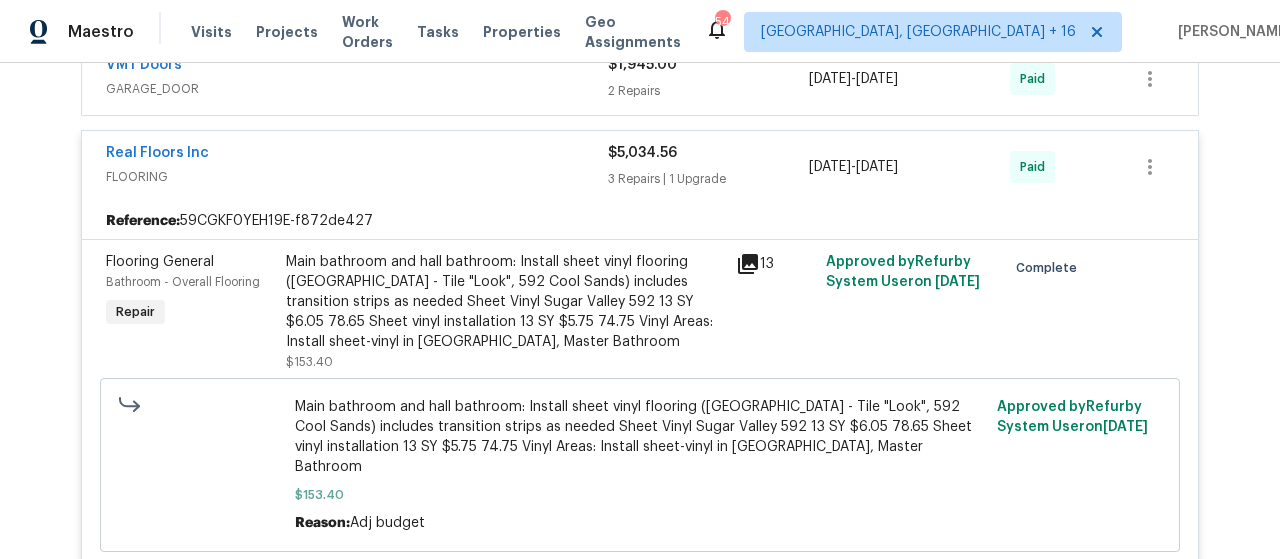 click on "$5,034.56" at bounding box center [708, 153] 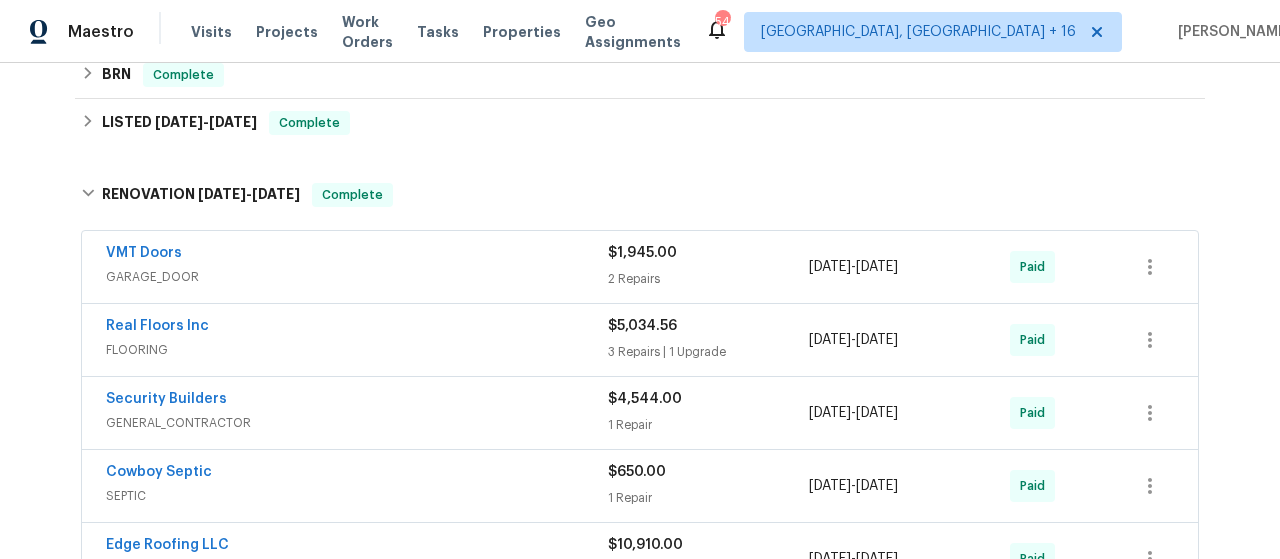 scroll, scrollTop: 300, scrollLeft: 0, axis: vertical 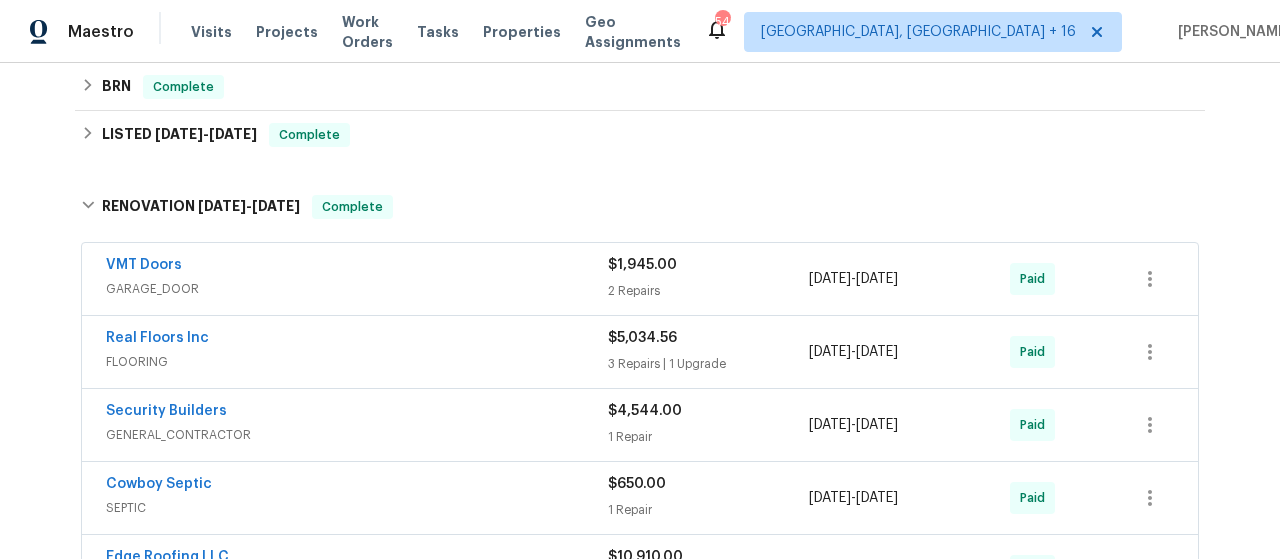 click on "$1,945.00 2 Repairs" at bounding box center (708, 279) 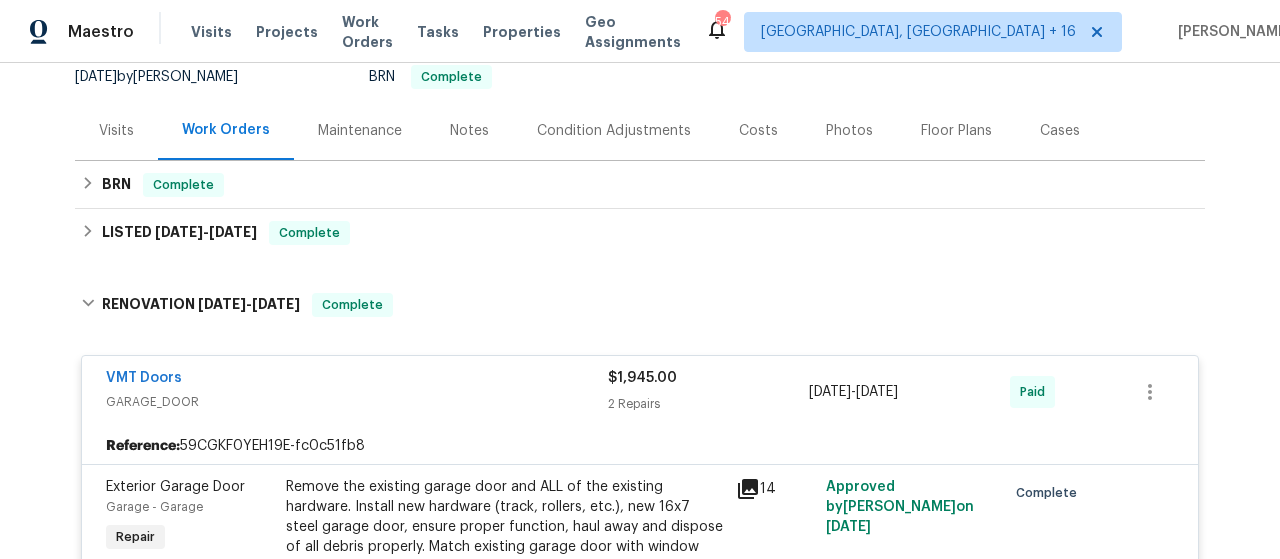 scroll, scrollTop: 200, scrollLeft: 0, axis: vertical 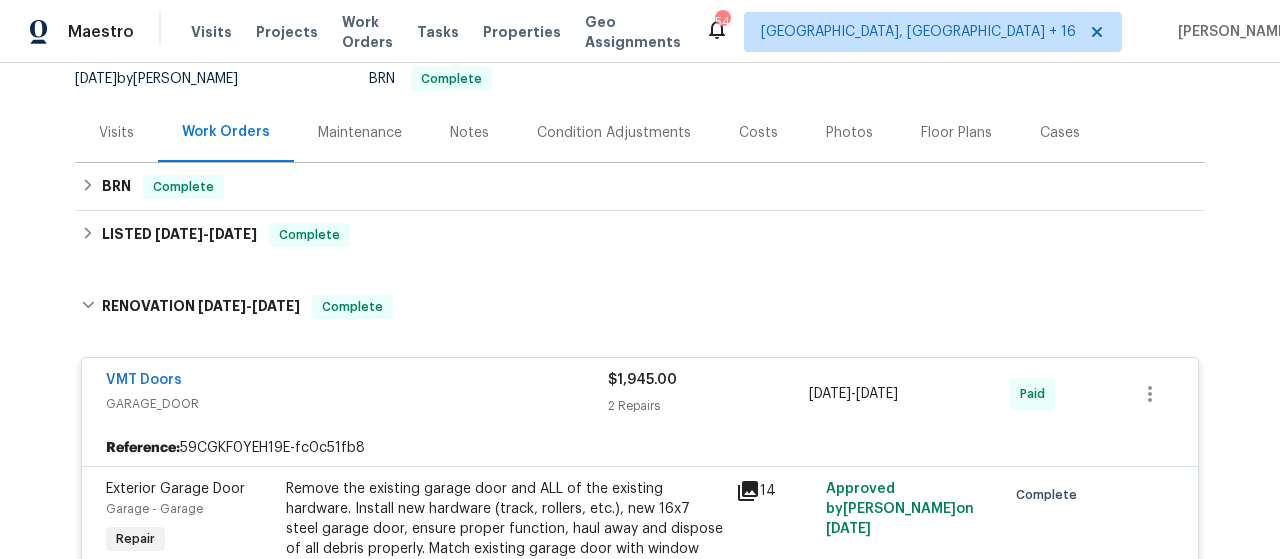 click on "$1,945.00" at bounding box center (642, 380) 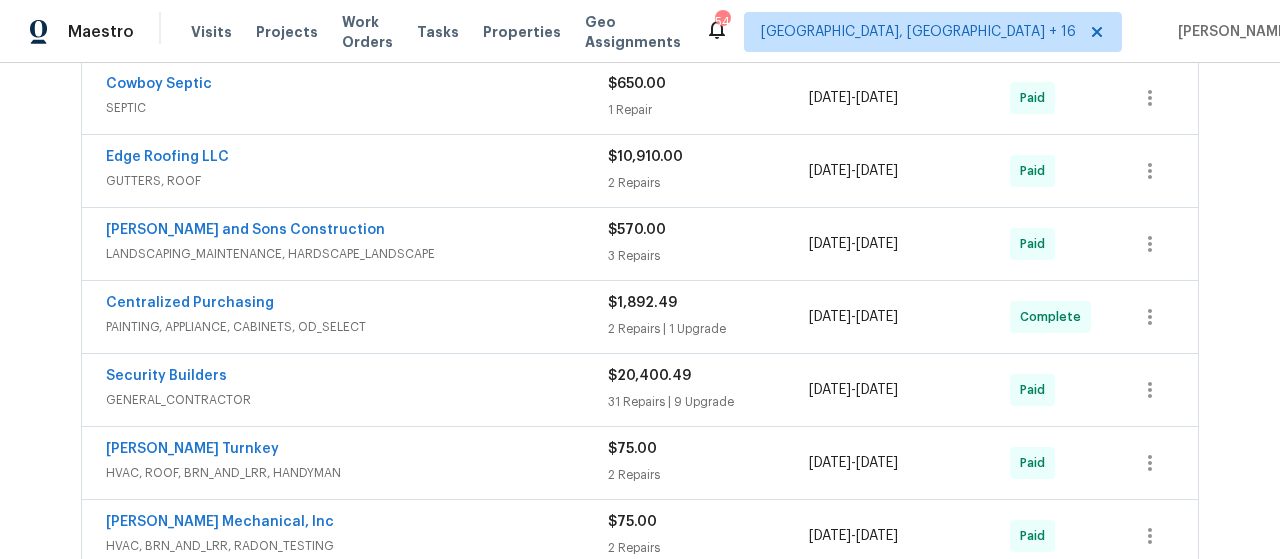 scroll, scrollTop: 800, scrollLeft: 0, axis: vertical 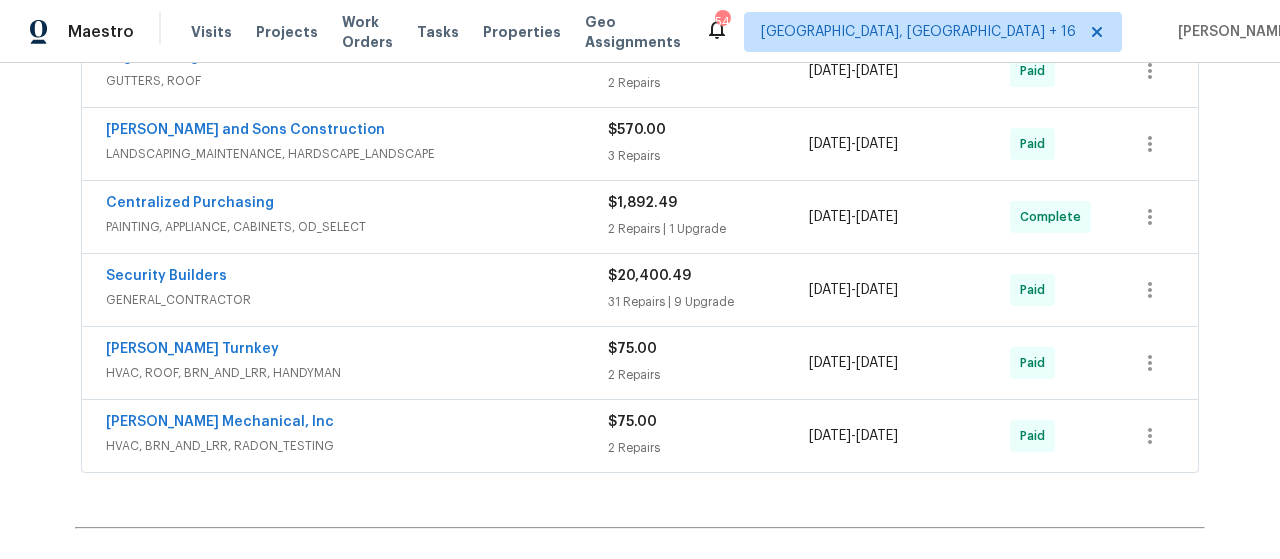 click on "31 Repairs | 9 Upgrade" at bounding box center (708, 302) 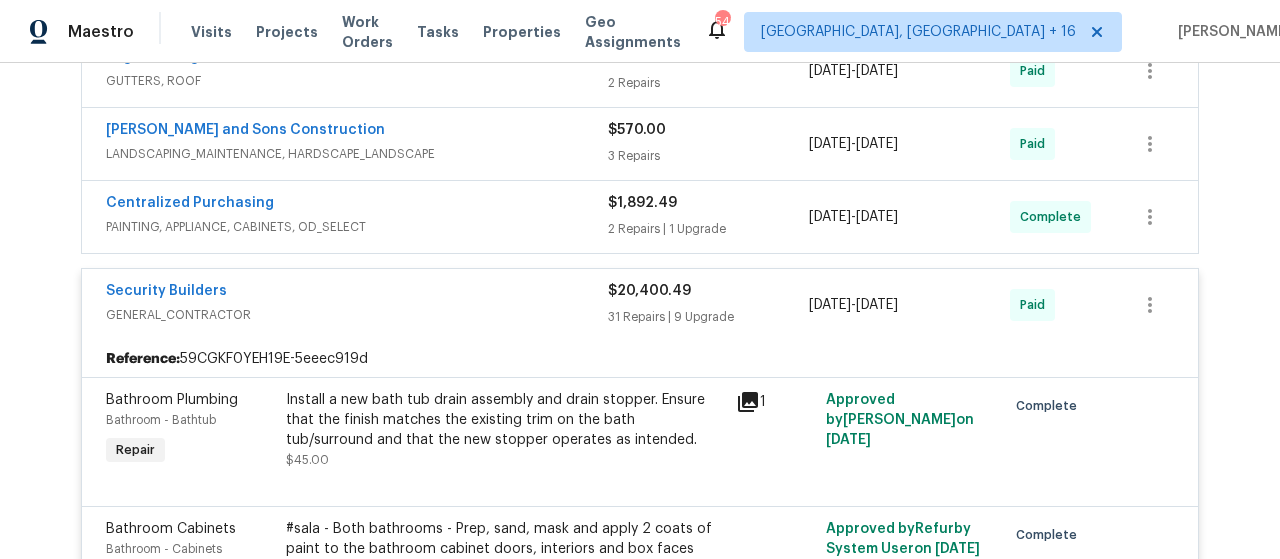 click on "31 Repairs | 9 Upgrade" at bounding box center [708, 317] 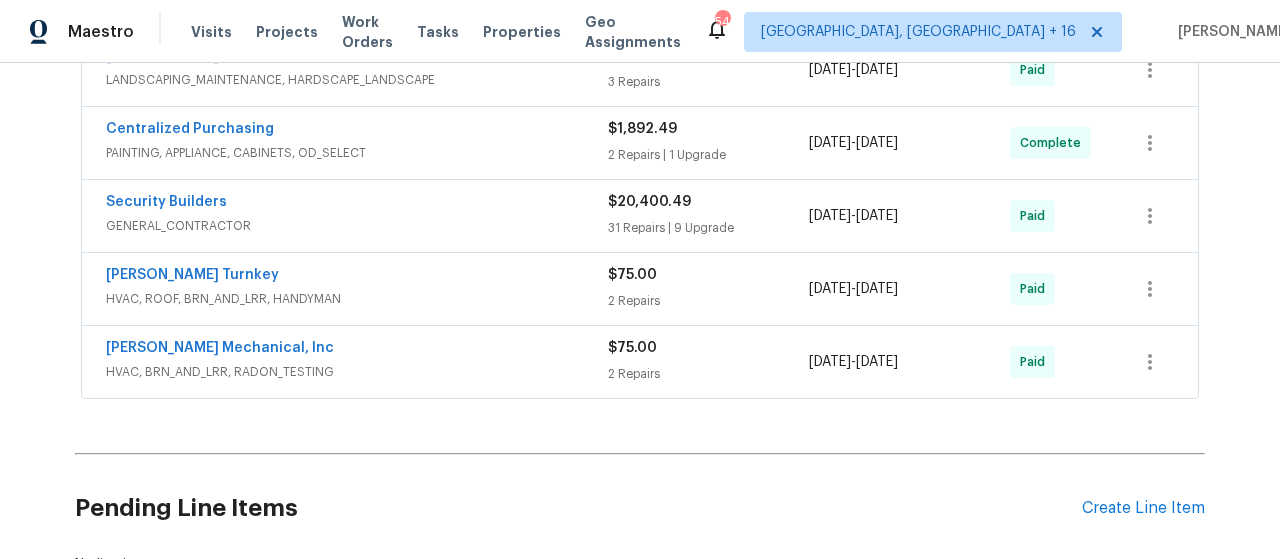 scroll, scrollTop: 900, scrollLeft: 0, axis: vertical 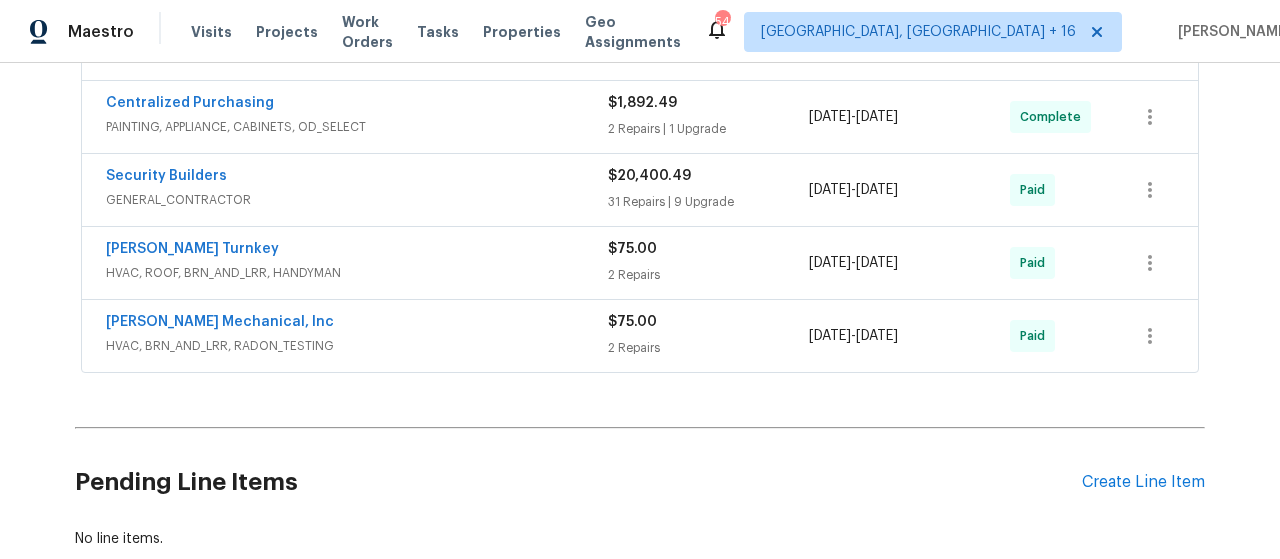 click on "$75.00" at bounding box center (632, 249) 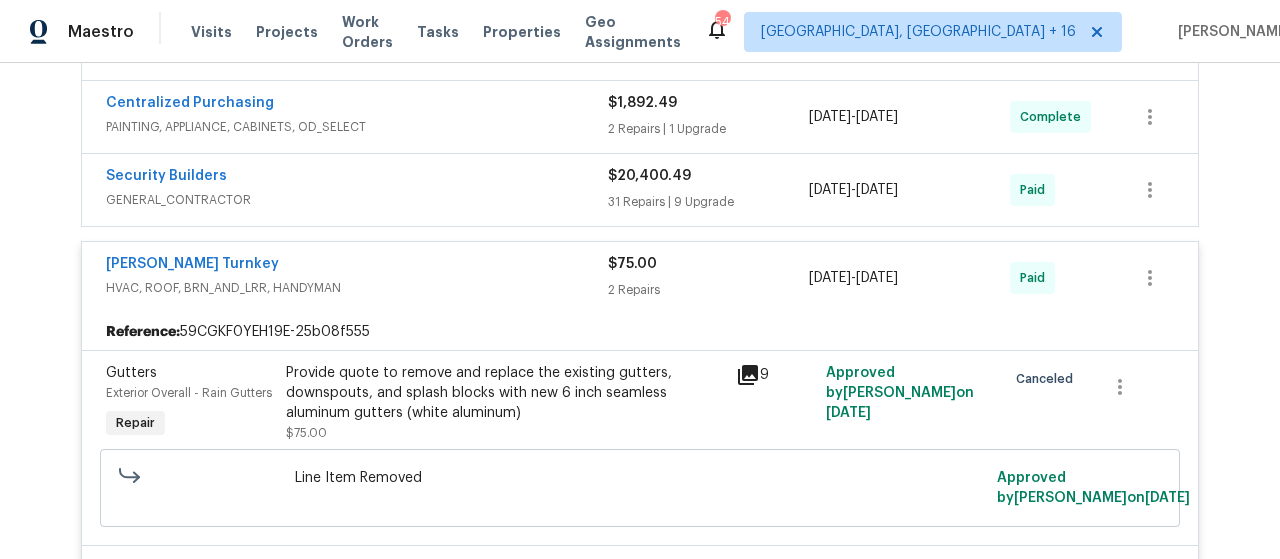 click on "2 Repairs" at bounding box center [708, 290] 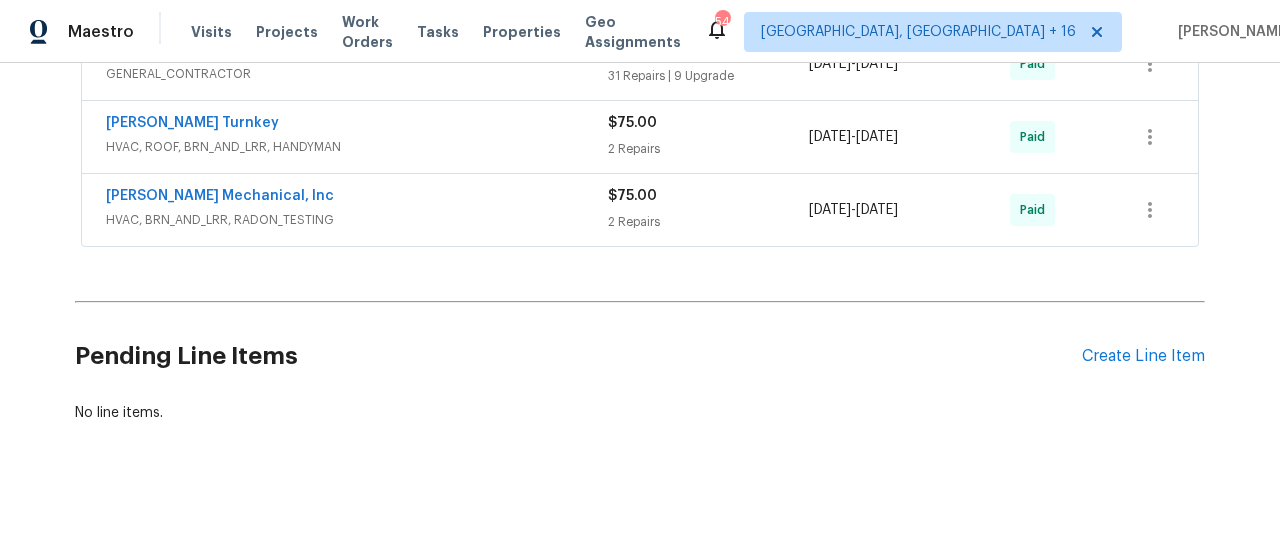 scroll, scrollTop: 1033, scrollLeft: 0, axis: vertical 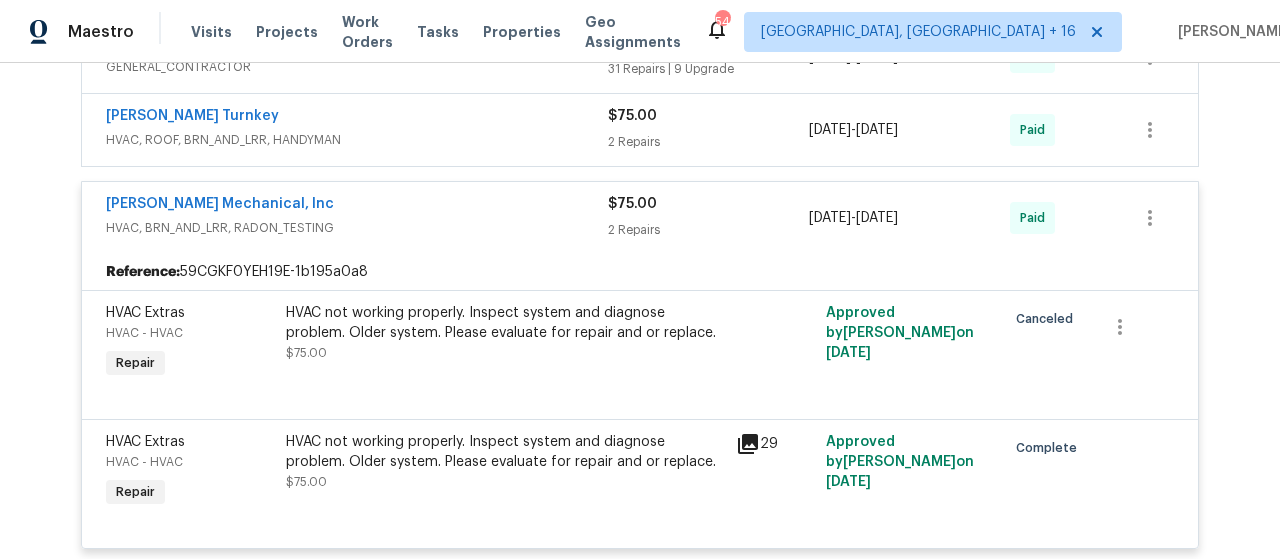 click on "2 Repairs" at bounding box center (708, 230) 